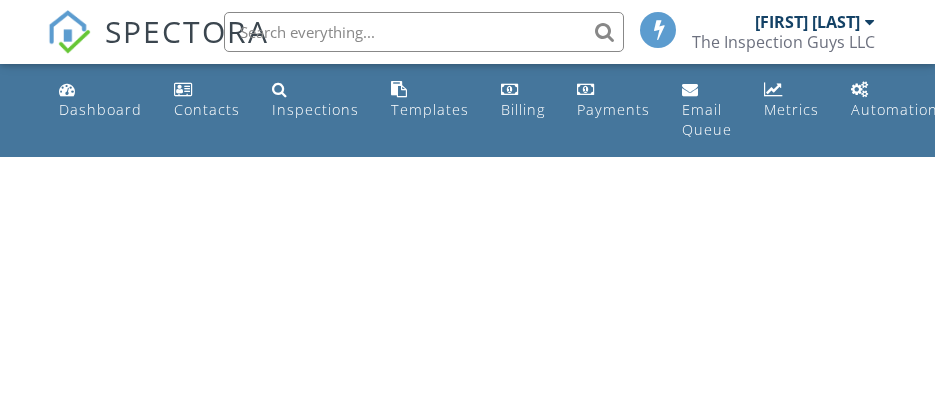 scroll, scrollTop: 0, scrollLeft: 0, axis: both 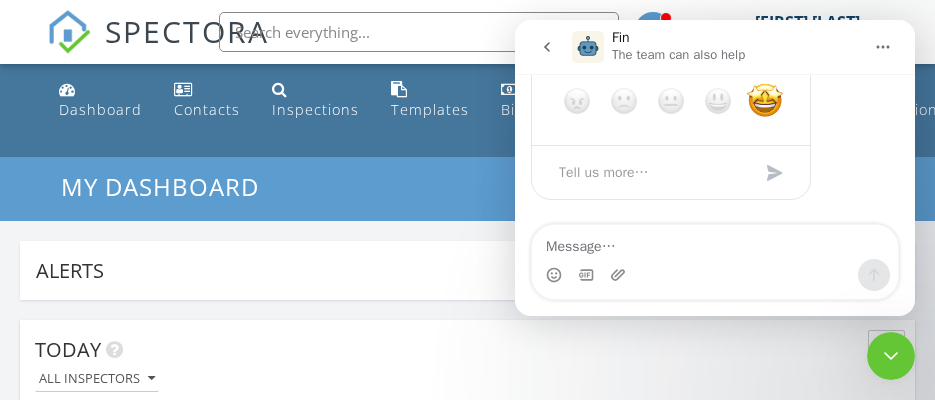 click 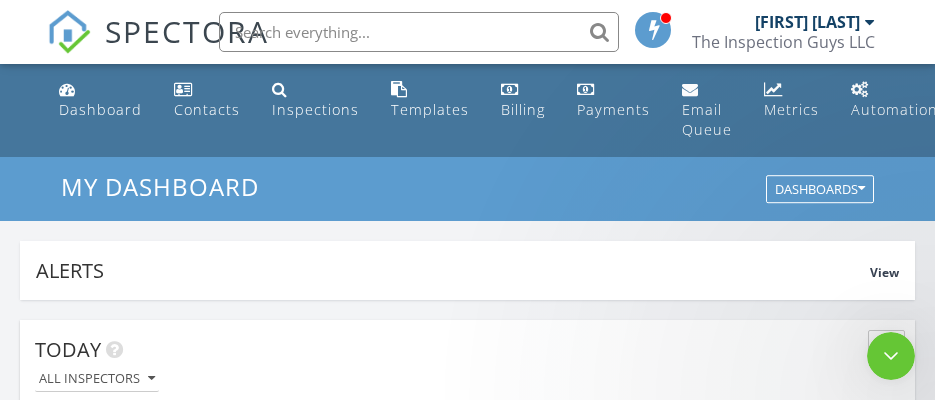 scroll, scrollTop: 0, scrollLeft: 0, axis: both 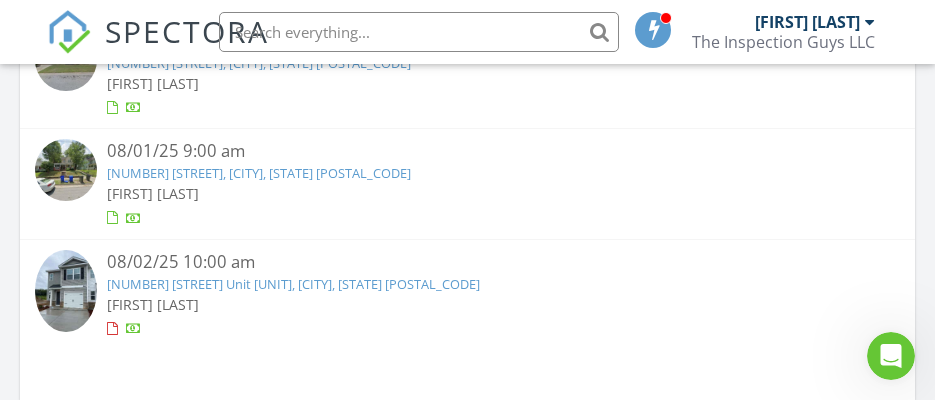 click on "413 W 4th St, Greenville, NC 27834" at bounding box center [259, 173] 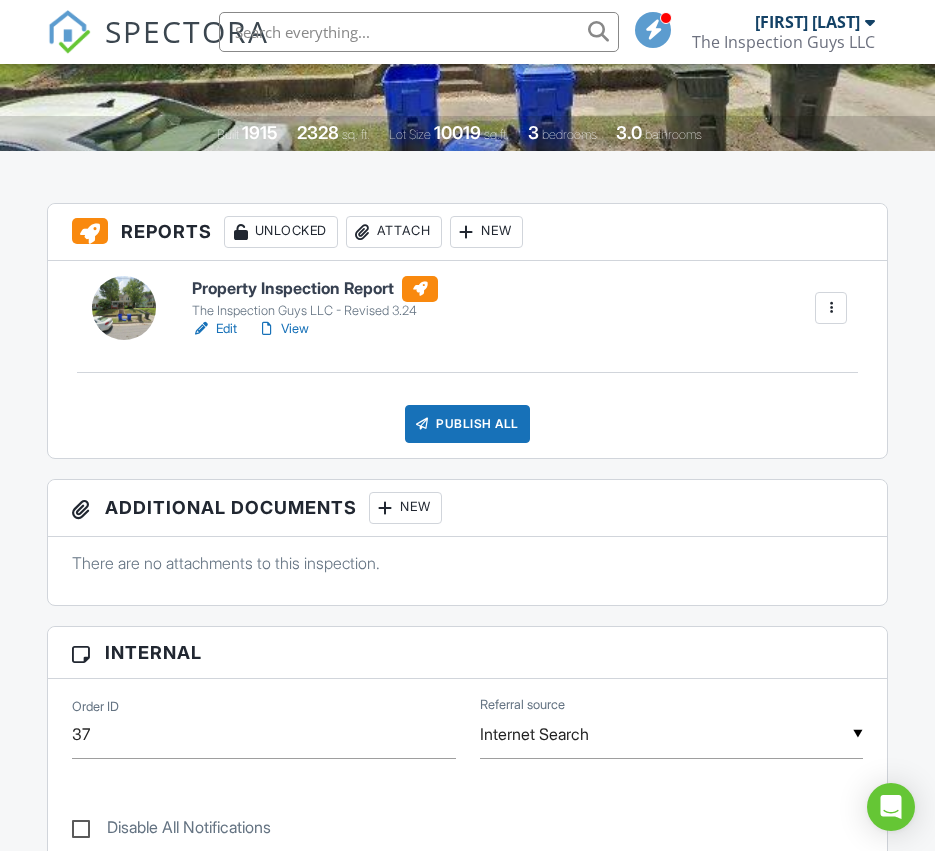 scroll, scrollTop: 400, scrollLeft: 0, axis: vertical 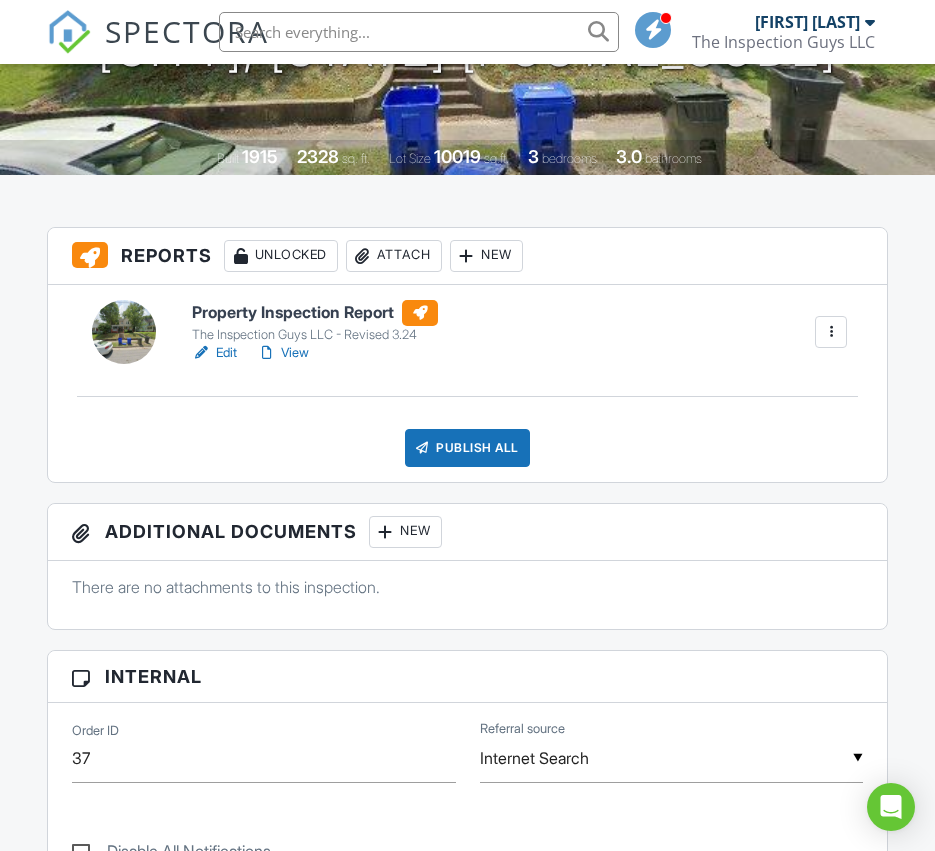 click on "Edit" at bounding box center (214, 353) 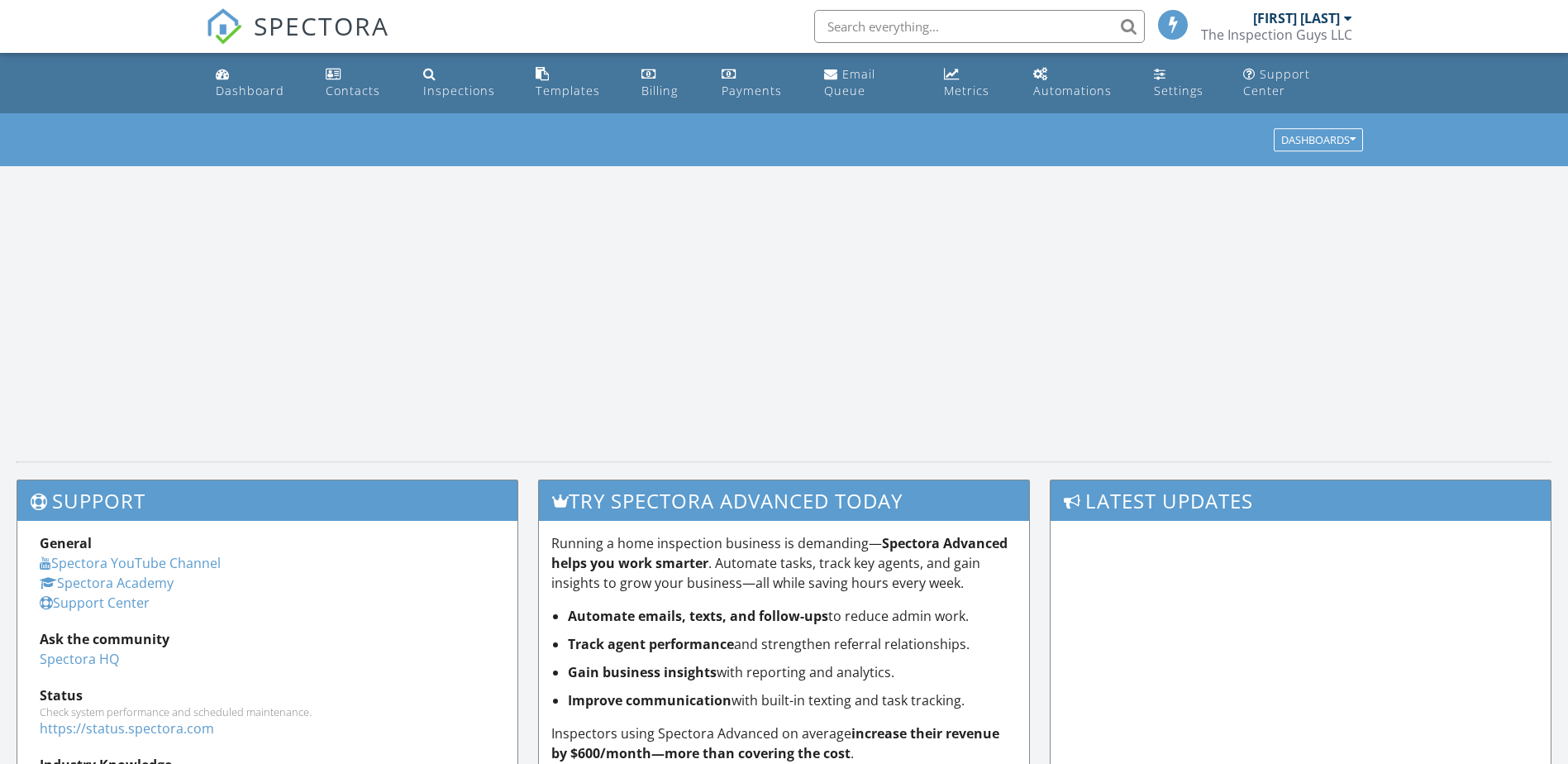scroll, scrollTop: 0, scrollLeft: 0, axis: both 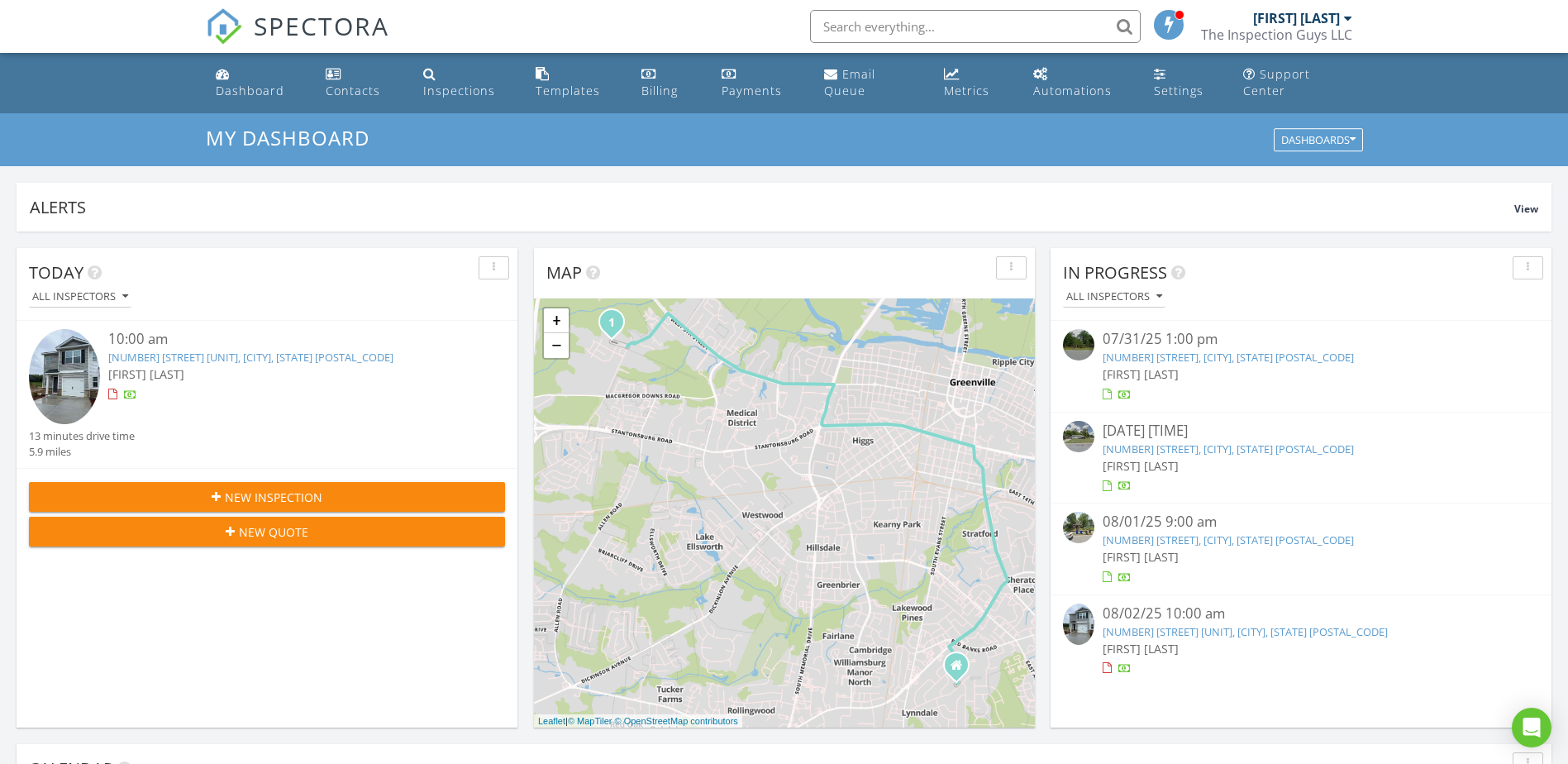 click on "3304 Tatlock Way Unit A, Greenville, NC 27834" at bounding box center [1245, 632] 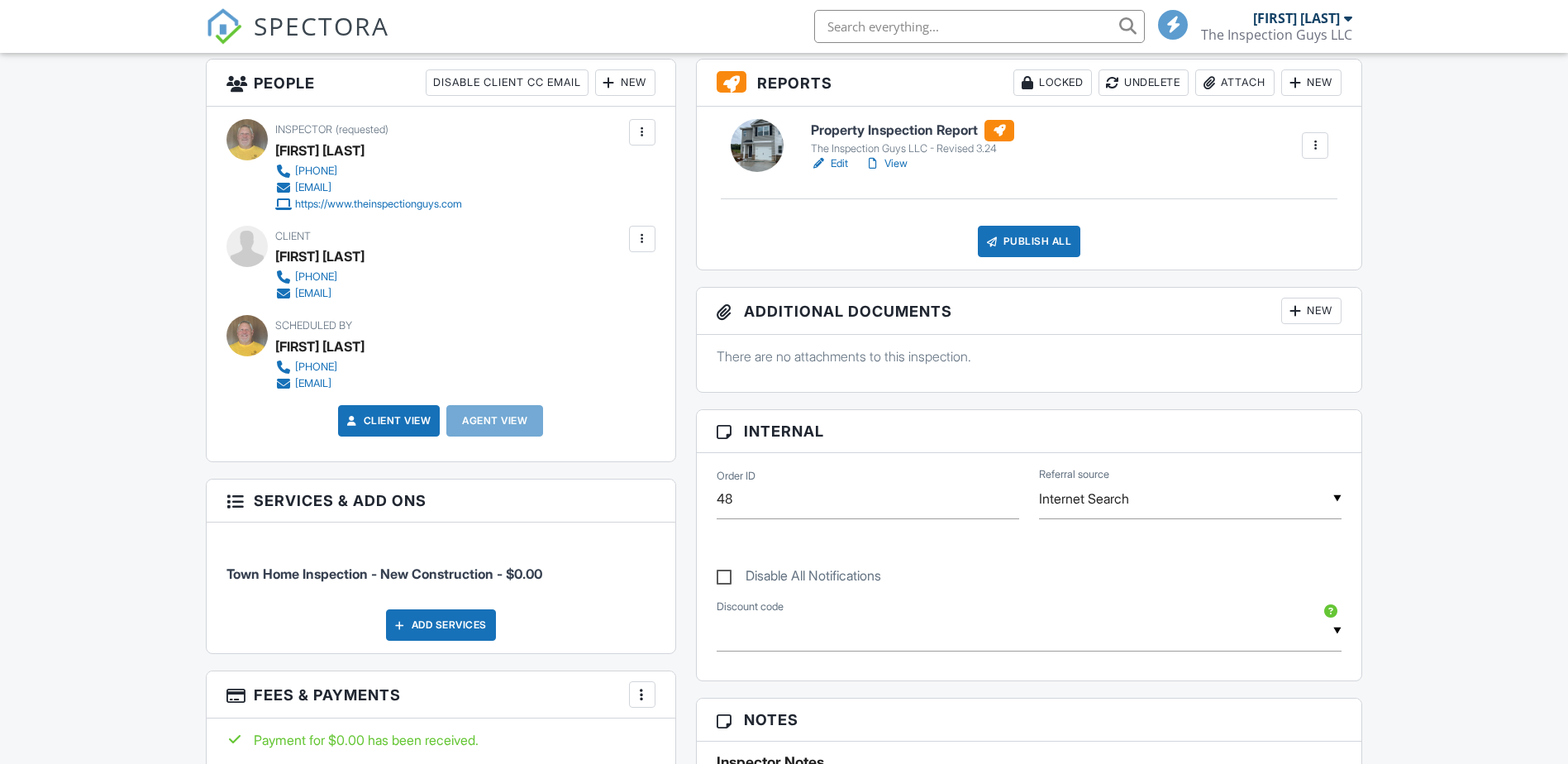 scroll, scrollTop: 430, scrollLeft: 0, axis: vertical 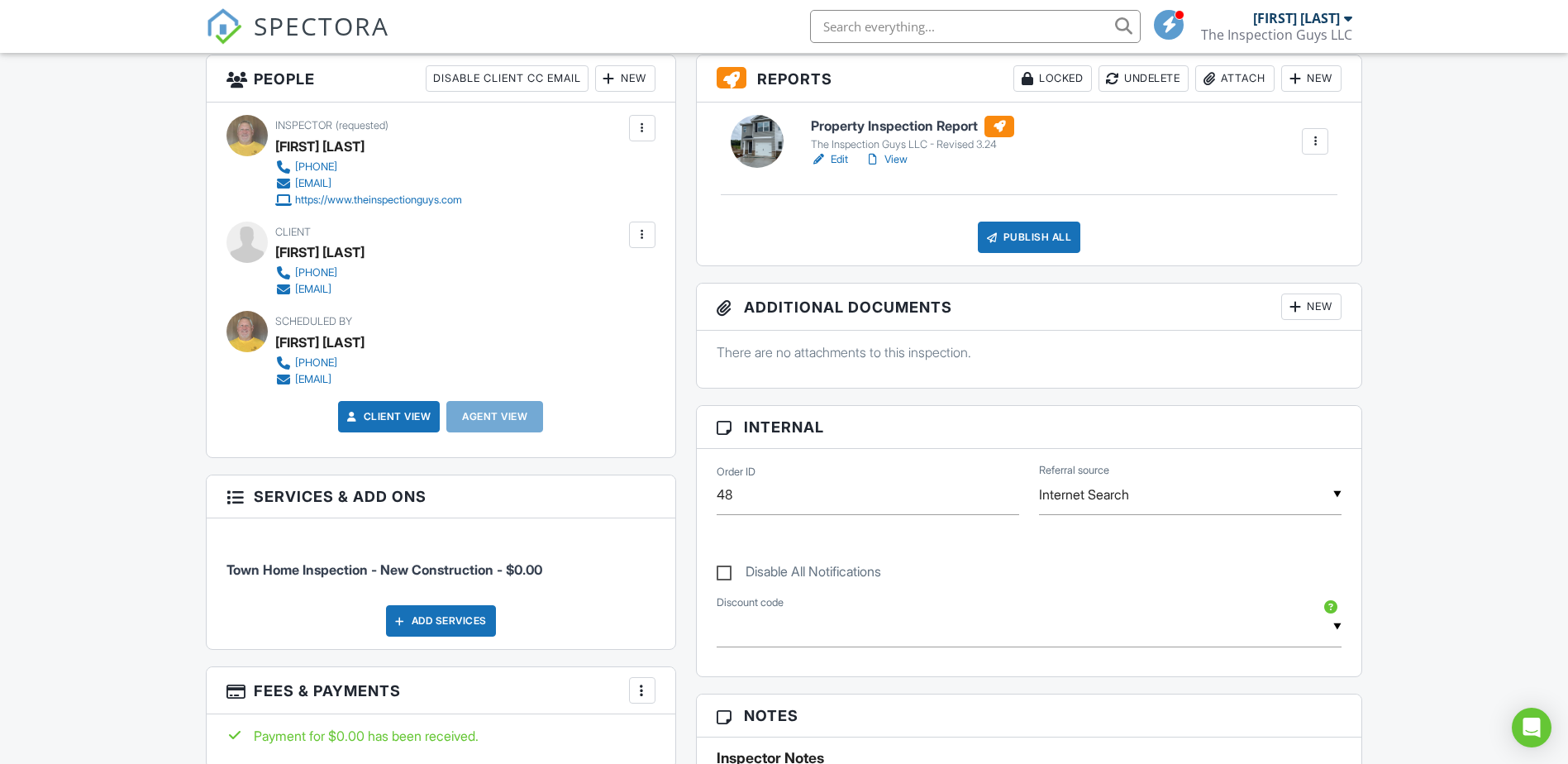 click on "View" at bounding box center (886, 160) 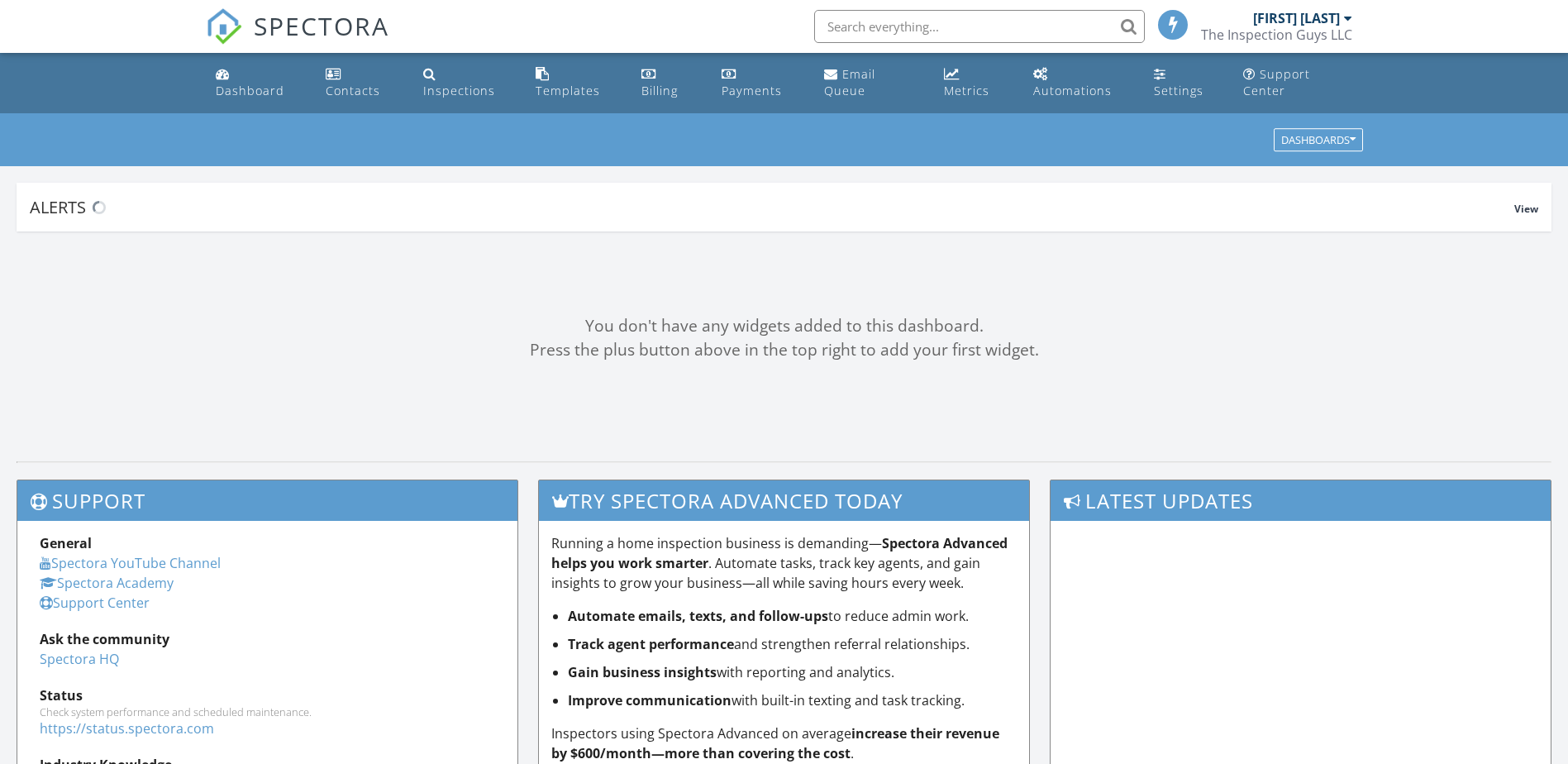 scroll, scrollTop: 0, scrollLeft: 0, axis: both 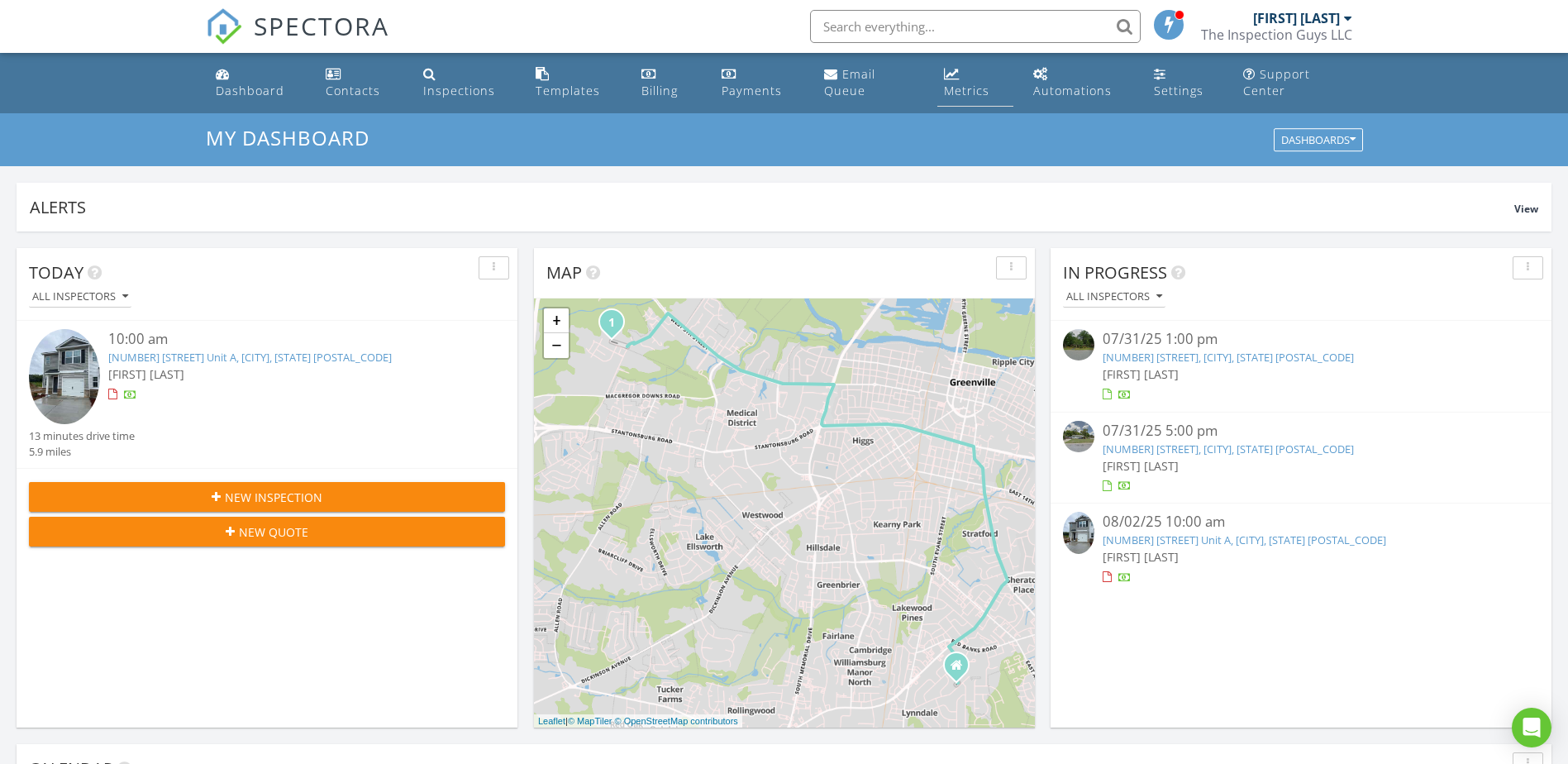 click on "Metrics" at bounding box center [966, 90] 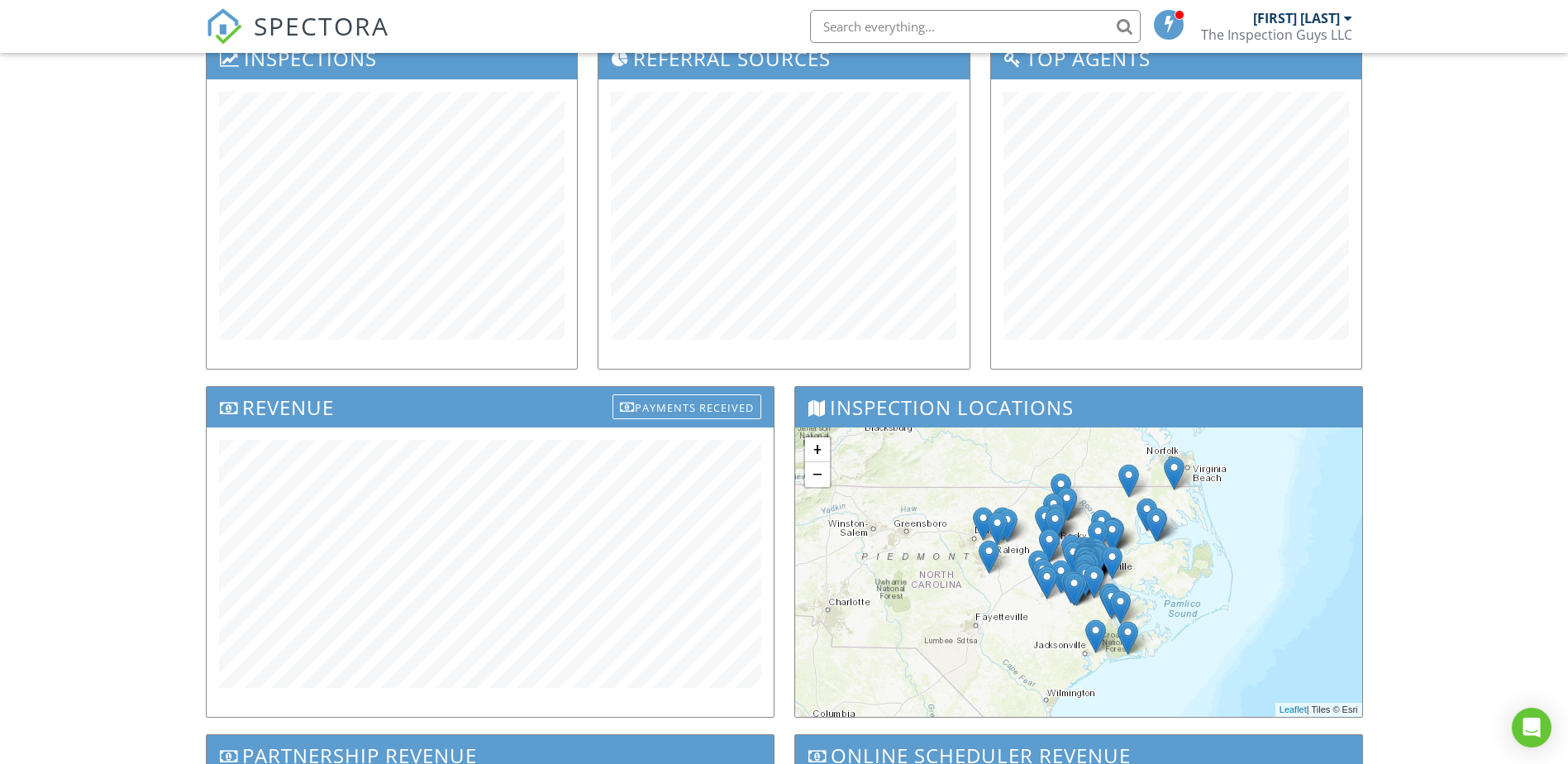 scroll, scrollTop: 0, scrollLeft: 0, axis: both 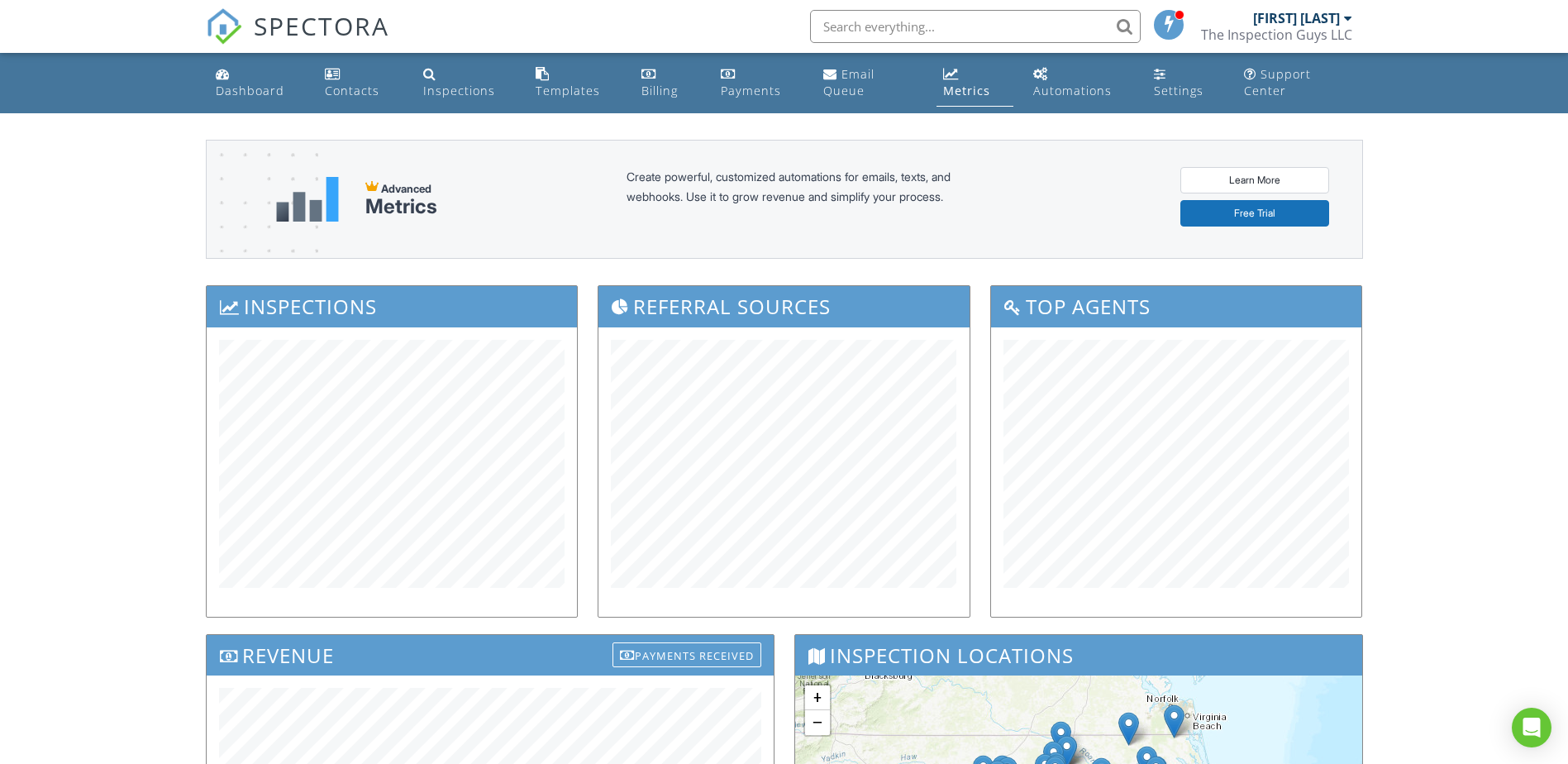 click at bounding box center (975, 26) 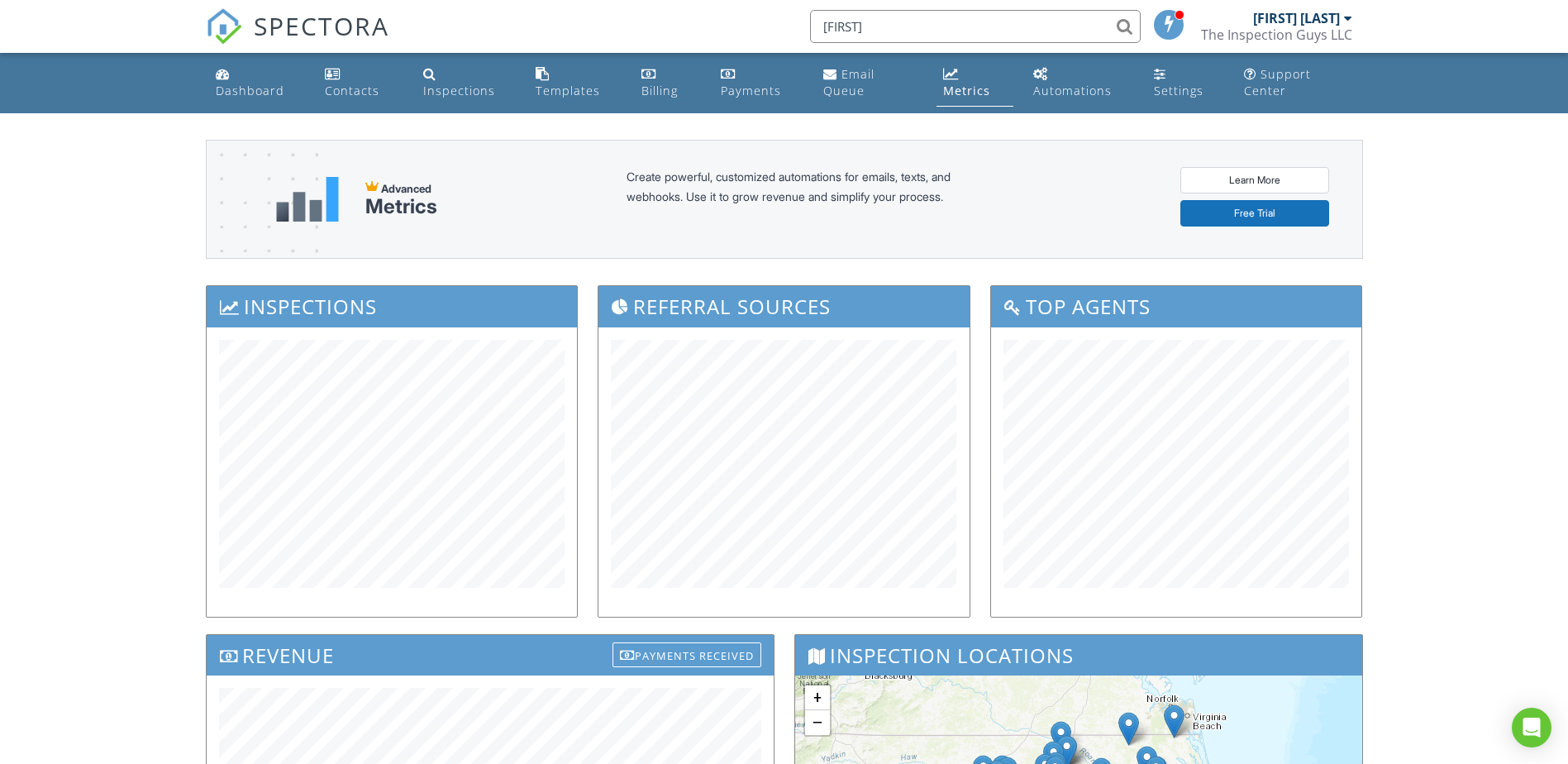type on "[FIRST]" 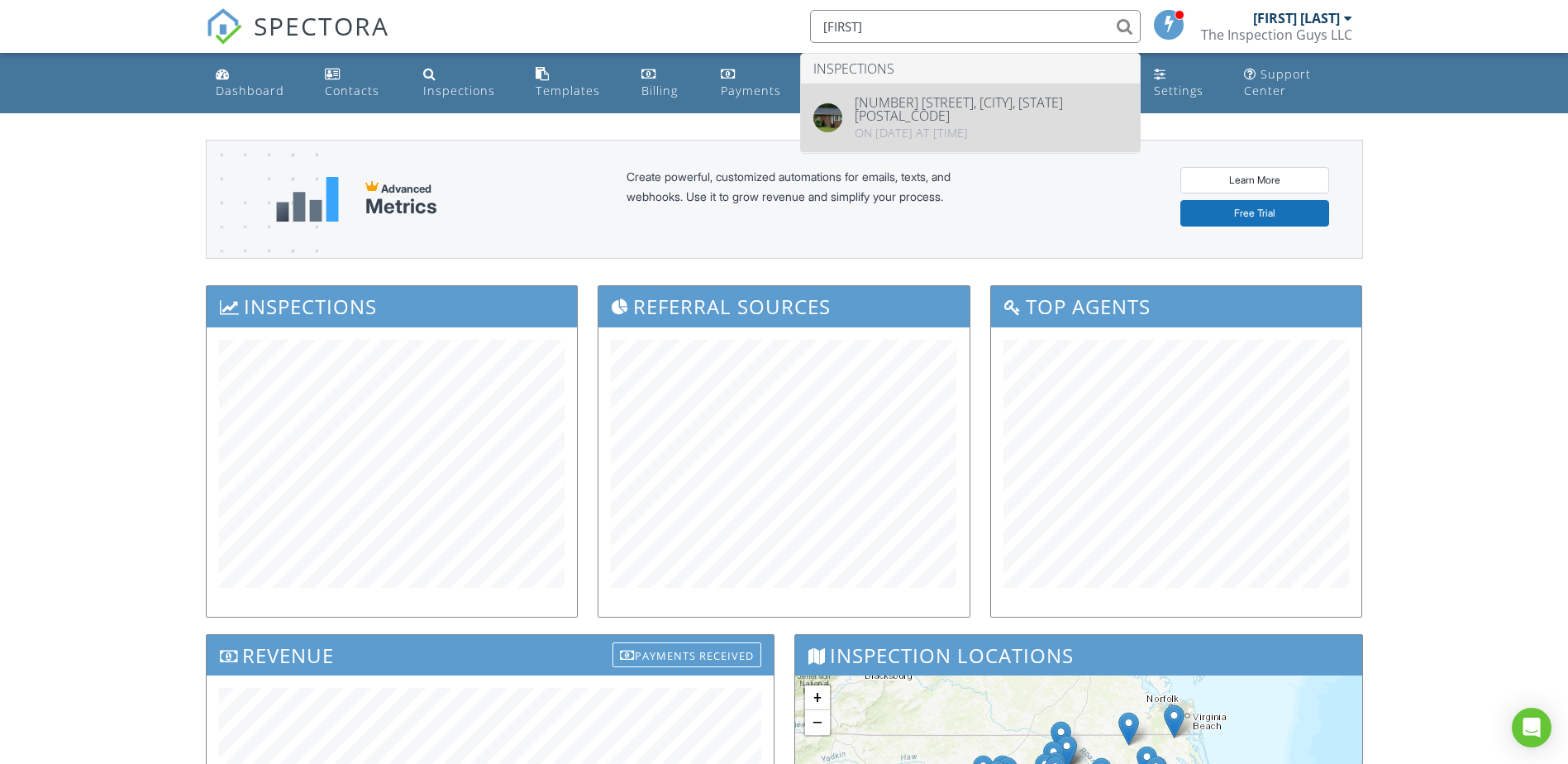 type 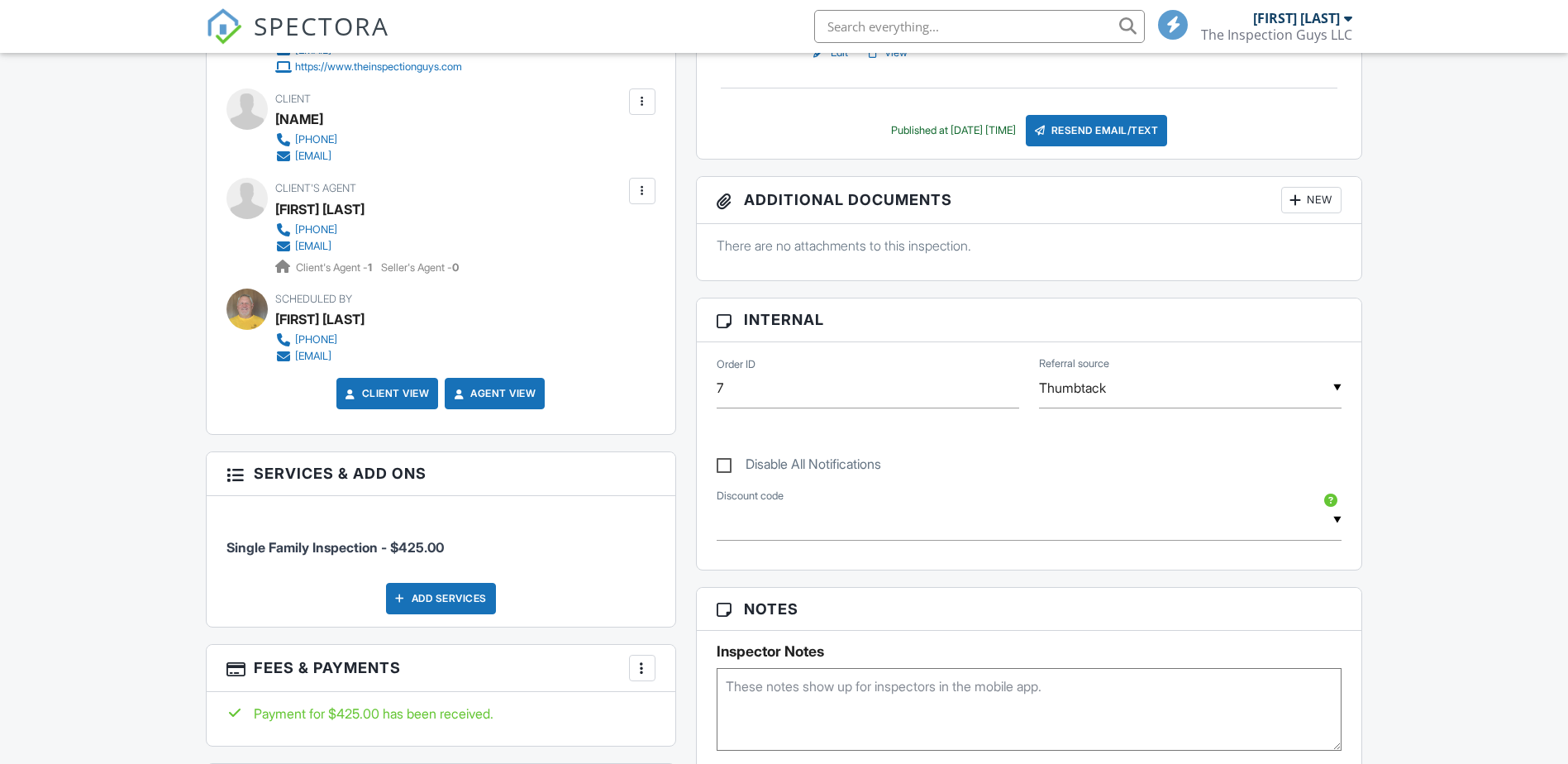 scroll, scrollTop: 496, scrollLeft: 0, axis: vertical 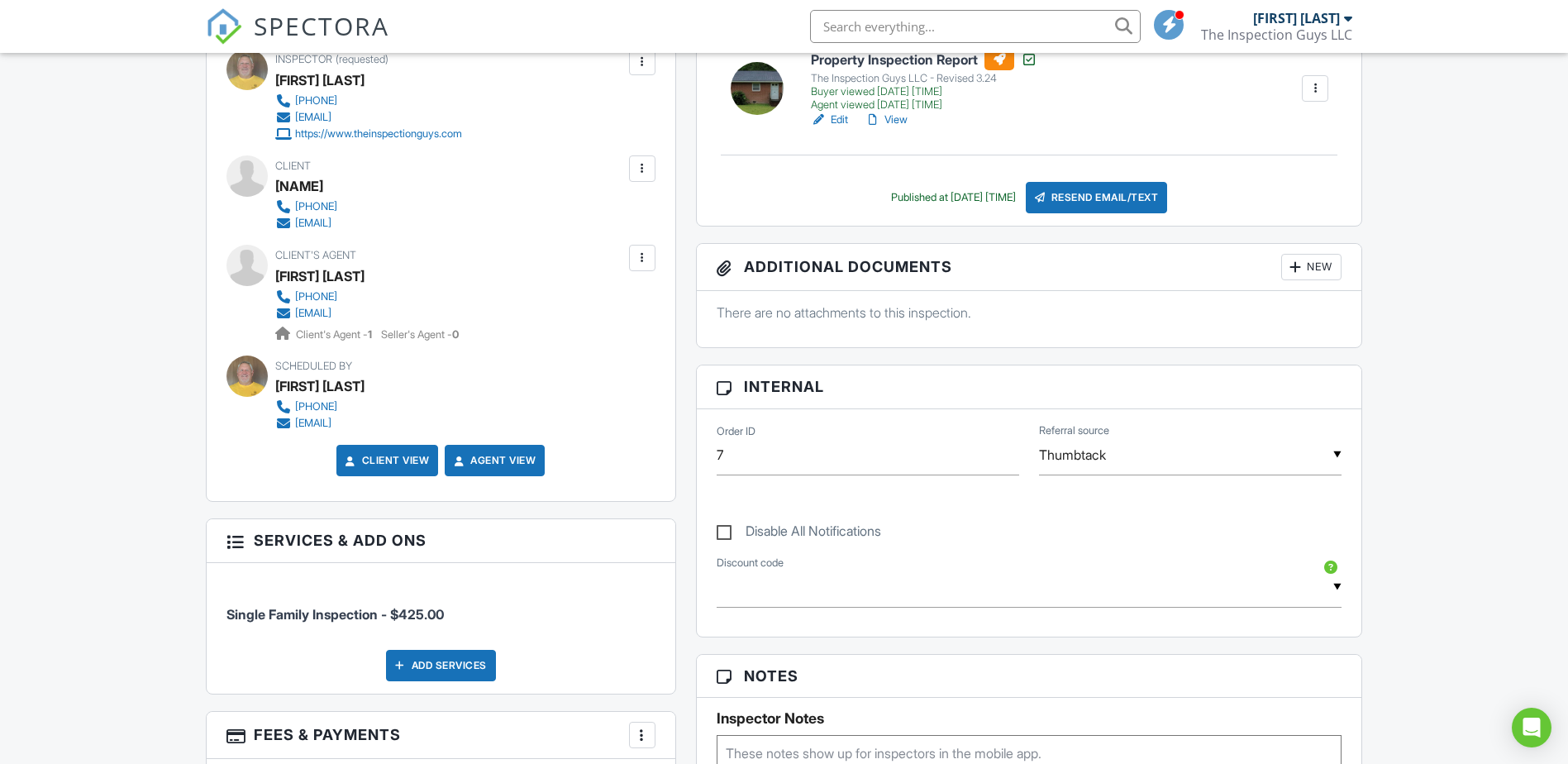 click at bounding box center [975, 26] 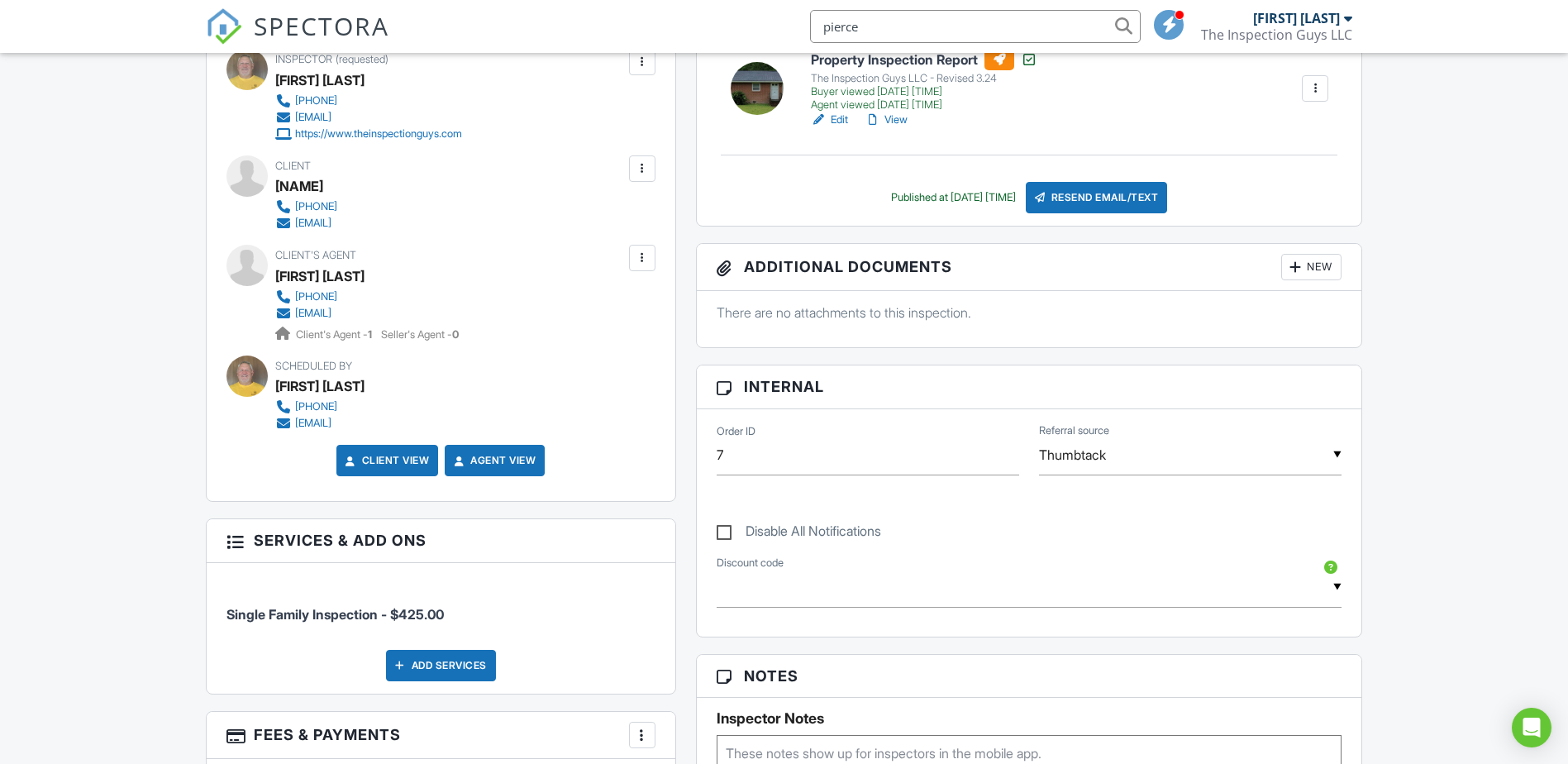 type on "pierce" 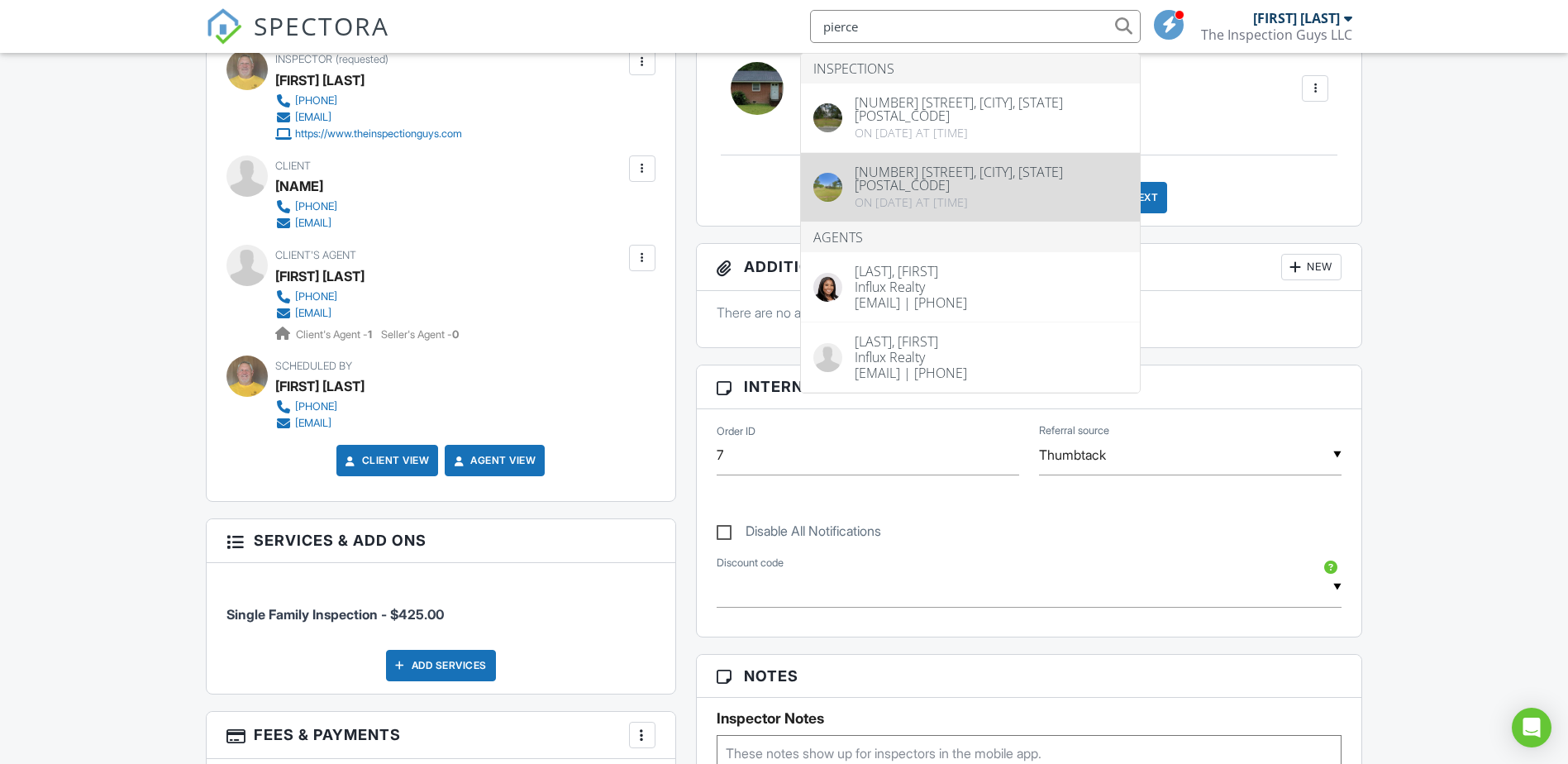 type 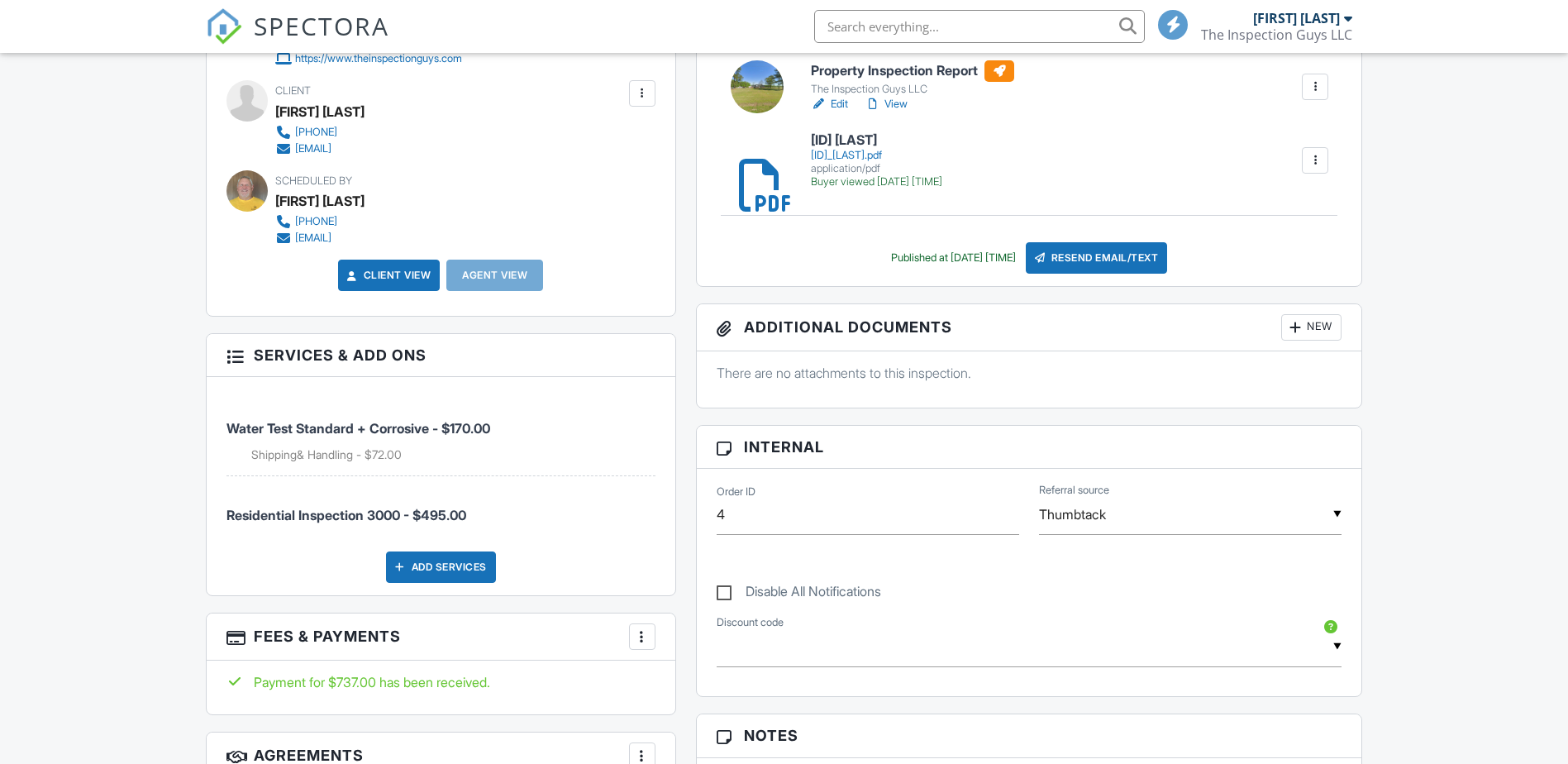 scroll, scrollTop: 744, scrollLeft: 0, axis: vertical 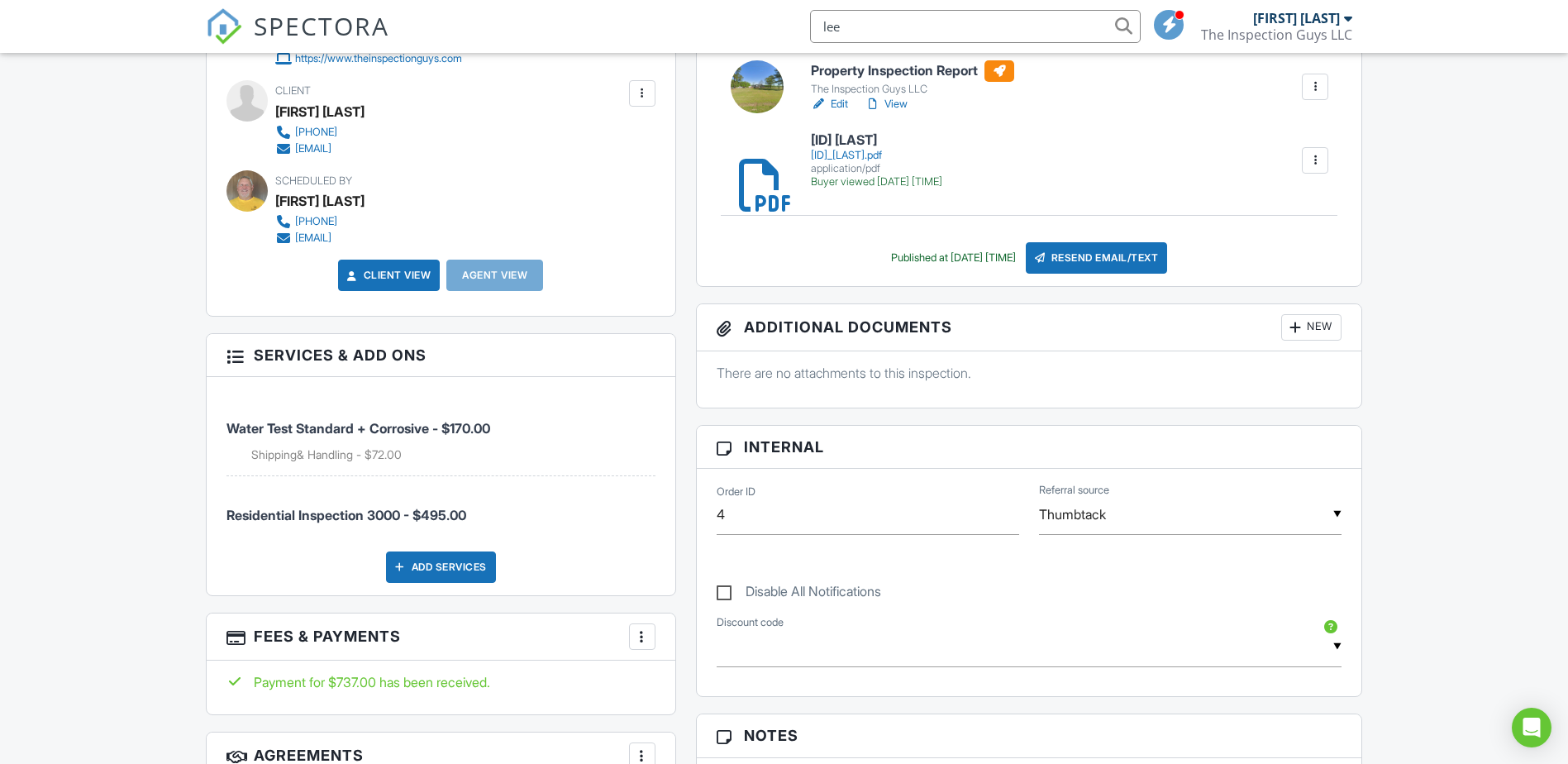 type on "lee" 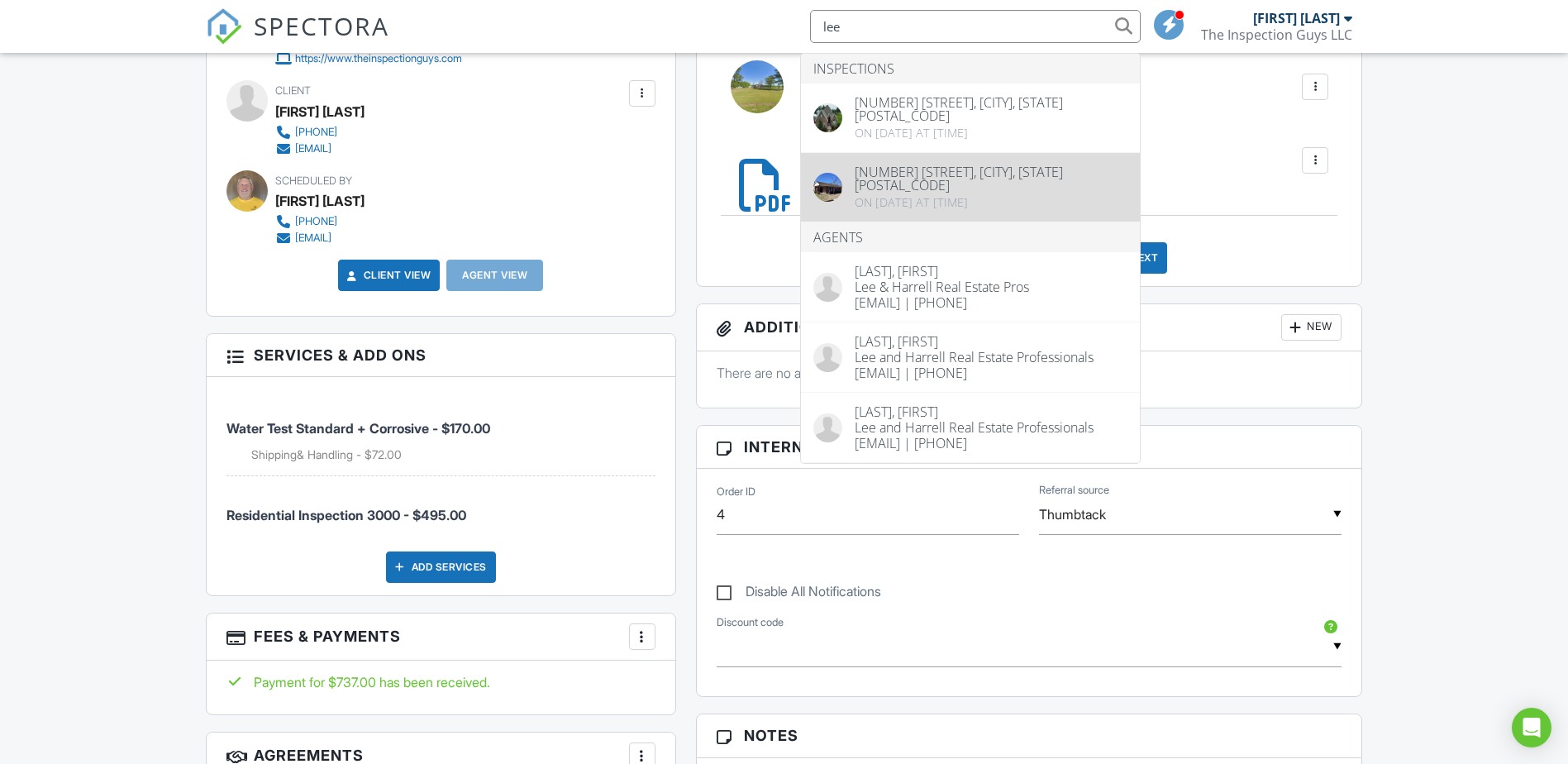 type 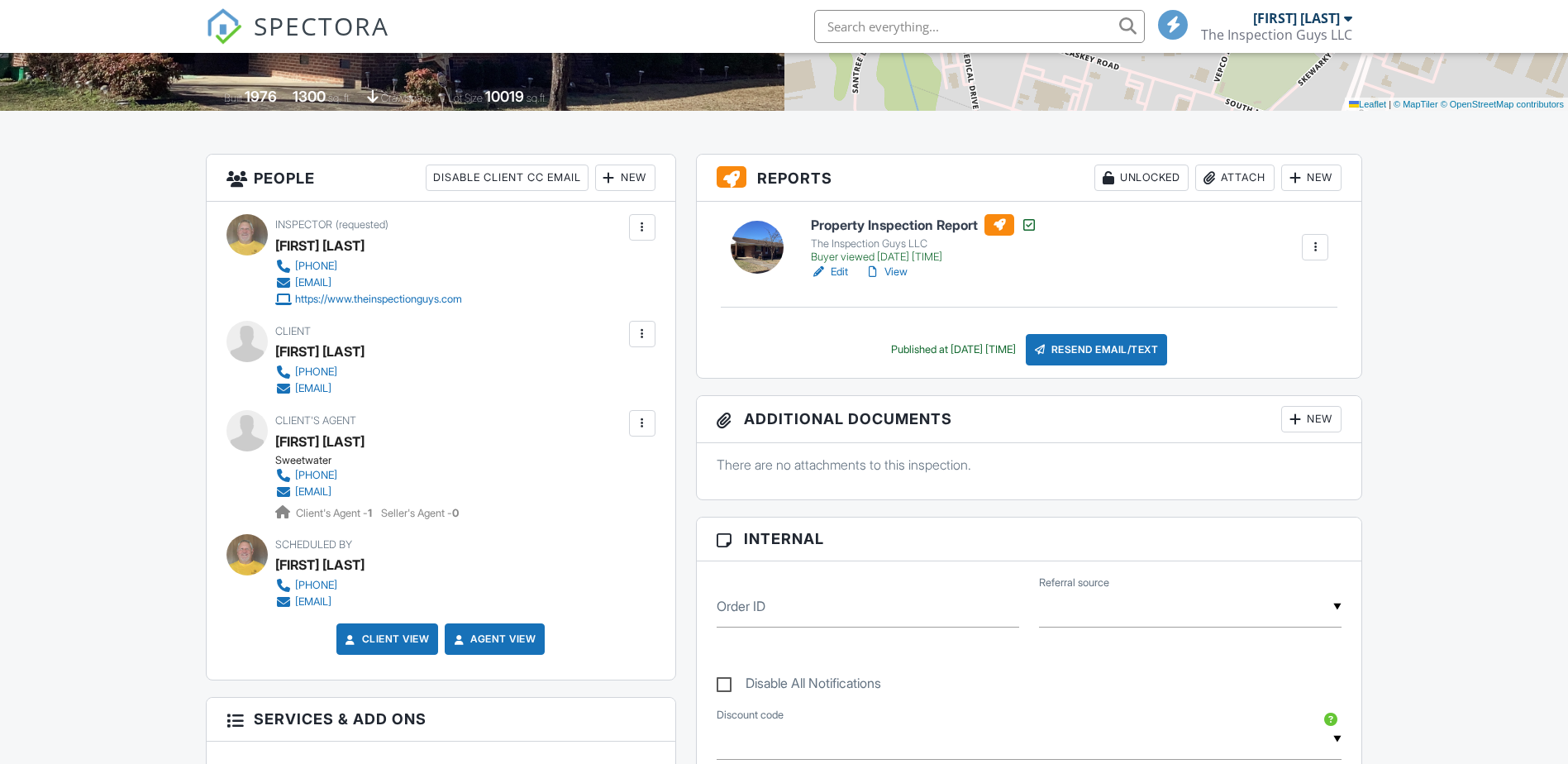 scroll, scrollTop: 331, scrollLeft: 0, axis: vertical 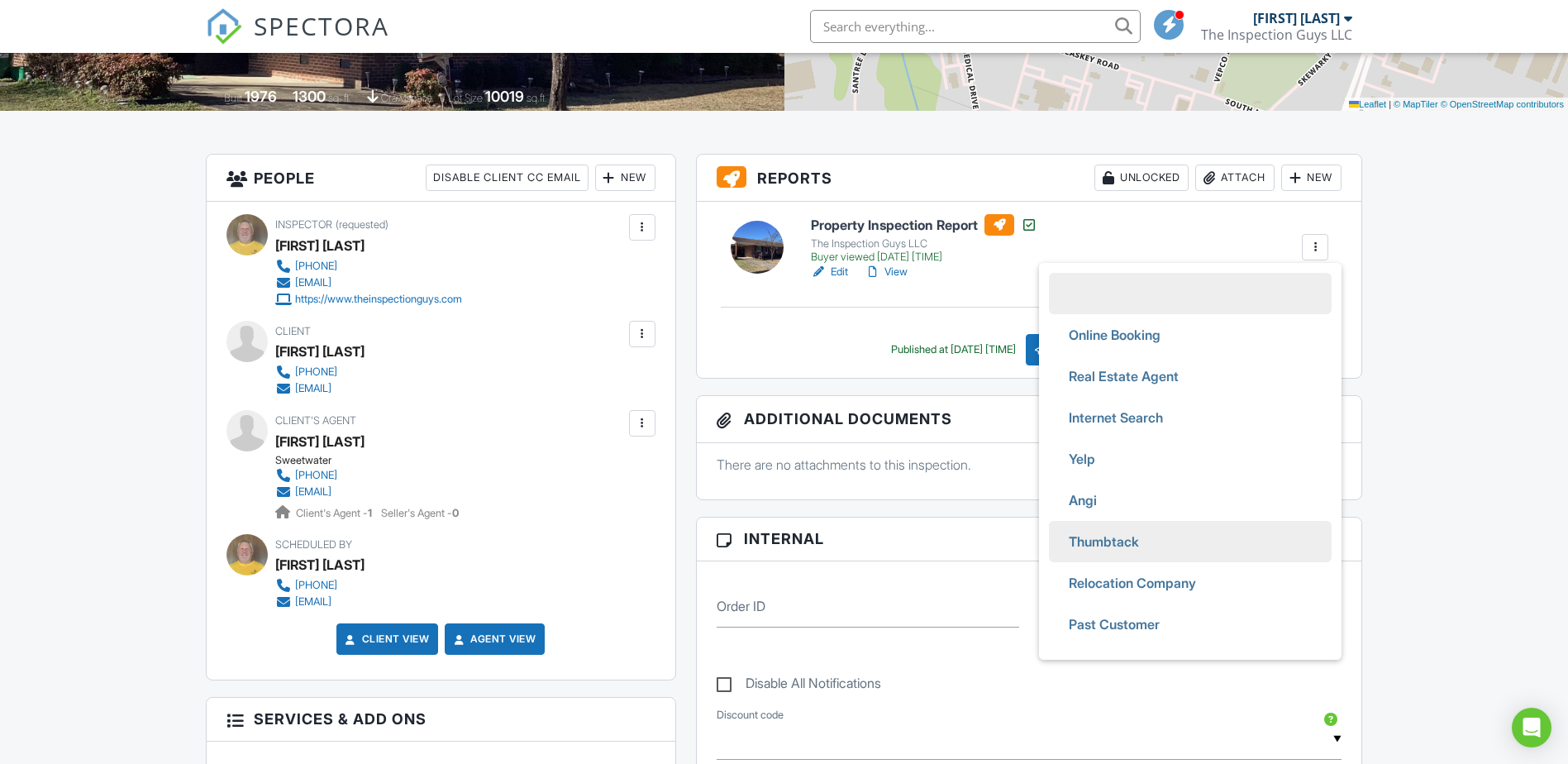 click on "Thumbtack" at bounding box center (1103, 542) 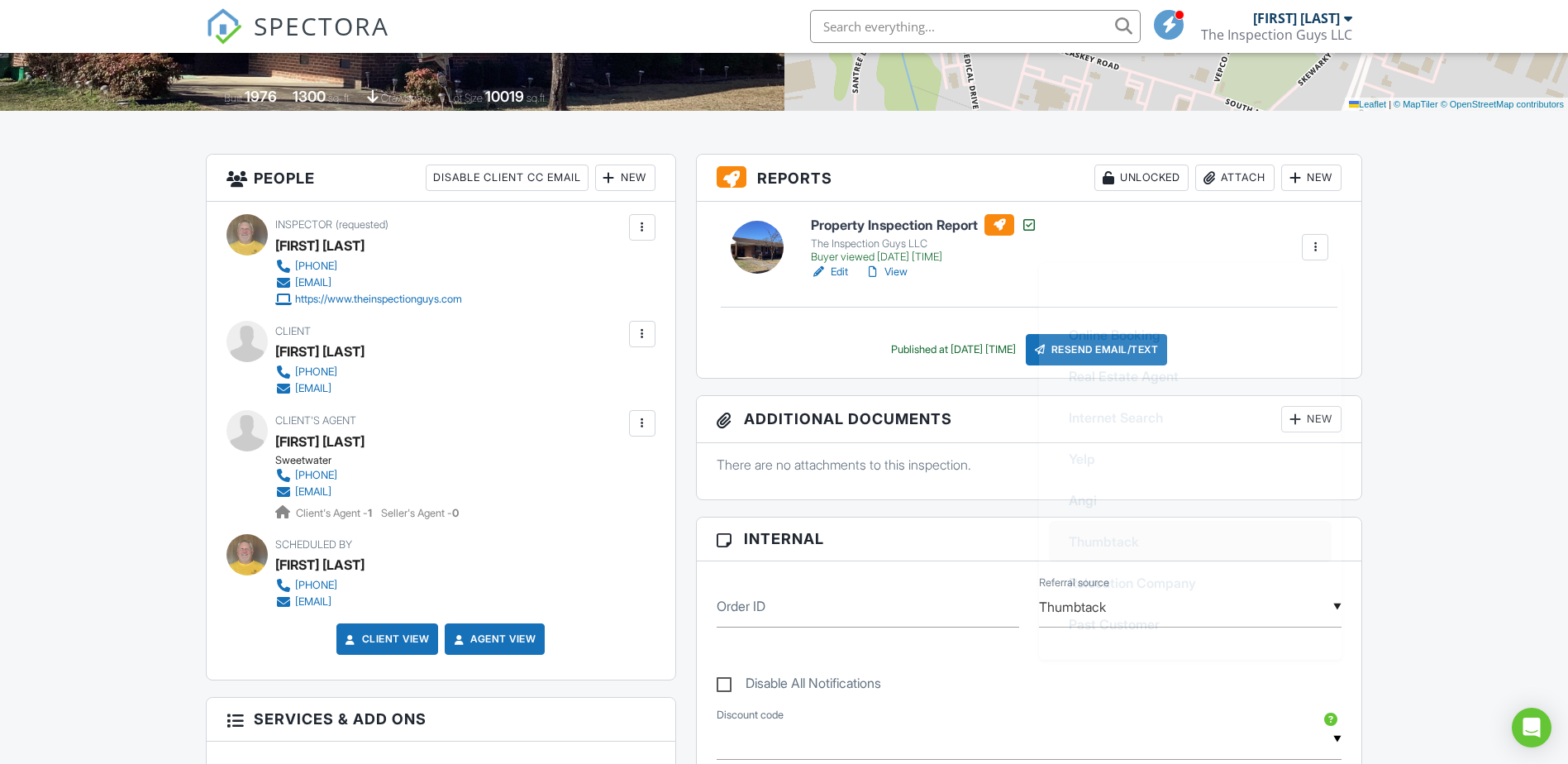 scroll, scrollTop: 36, scrollLeft: 0, axis: vertical 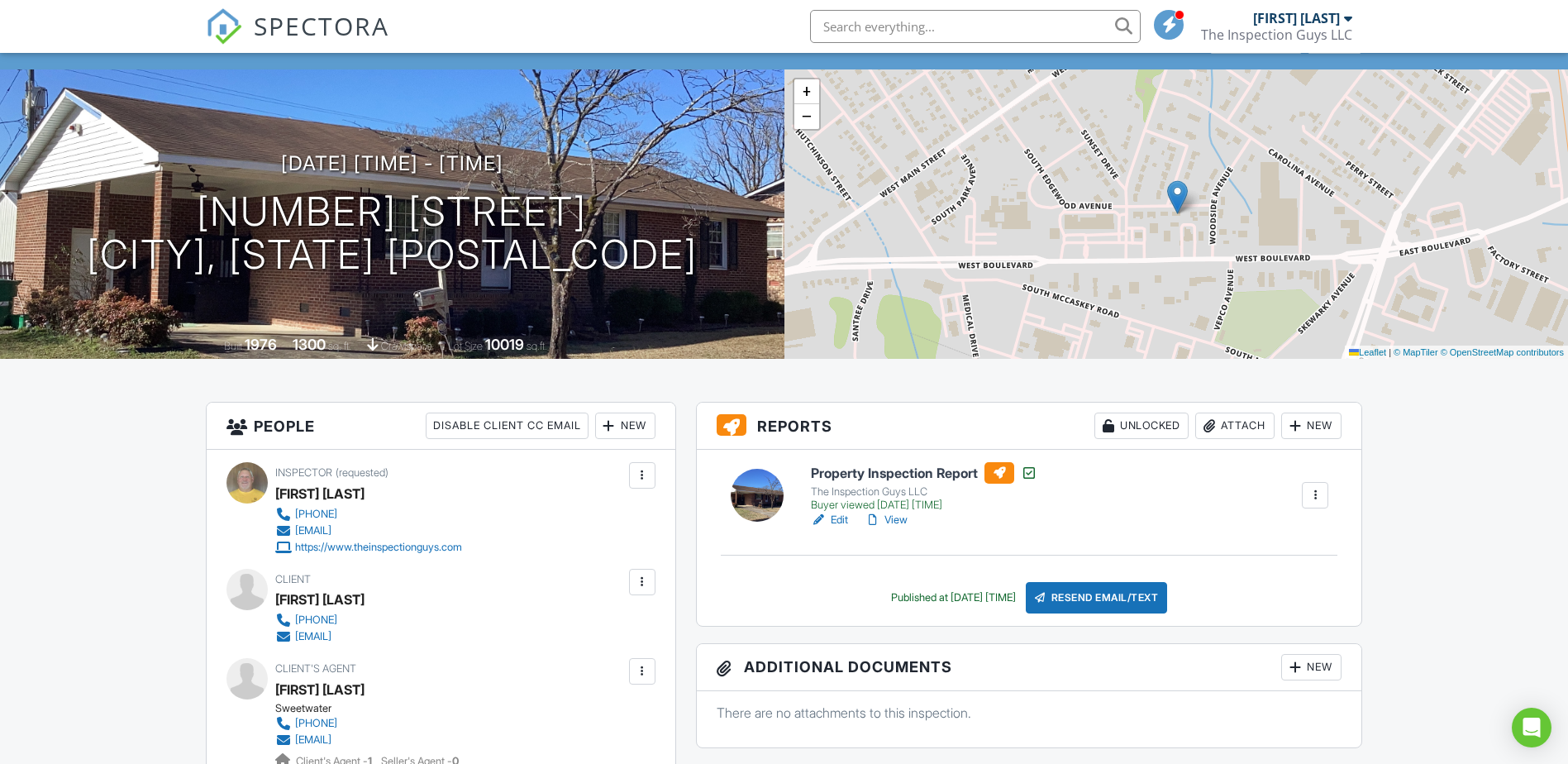 click at bounding box center [975, 26] 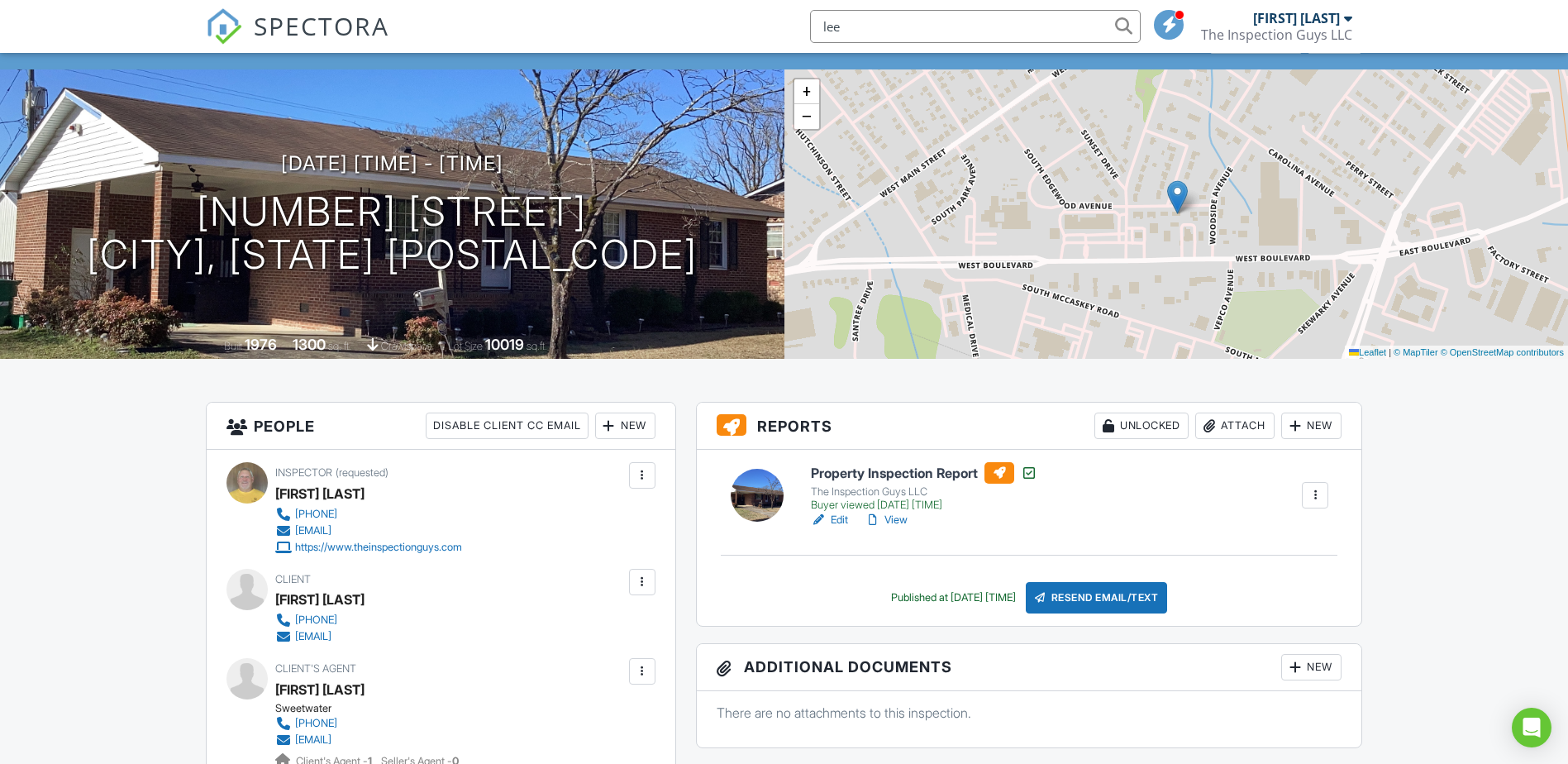 type on "lee" 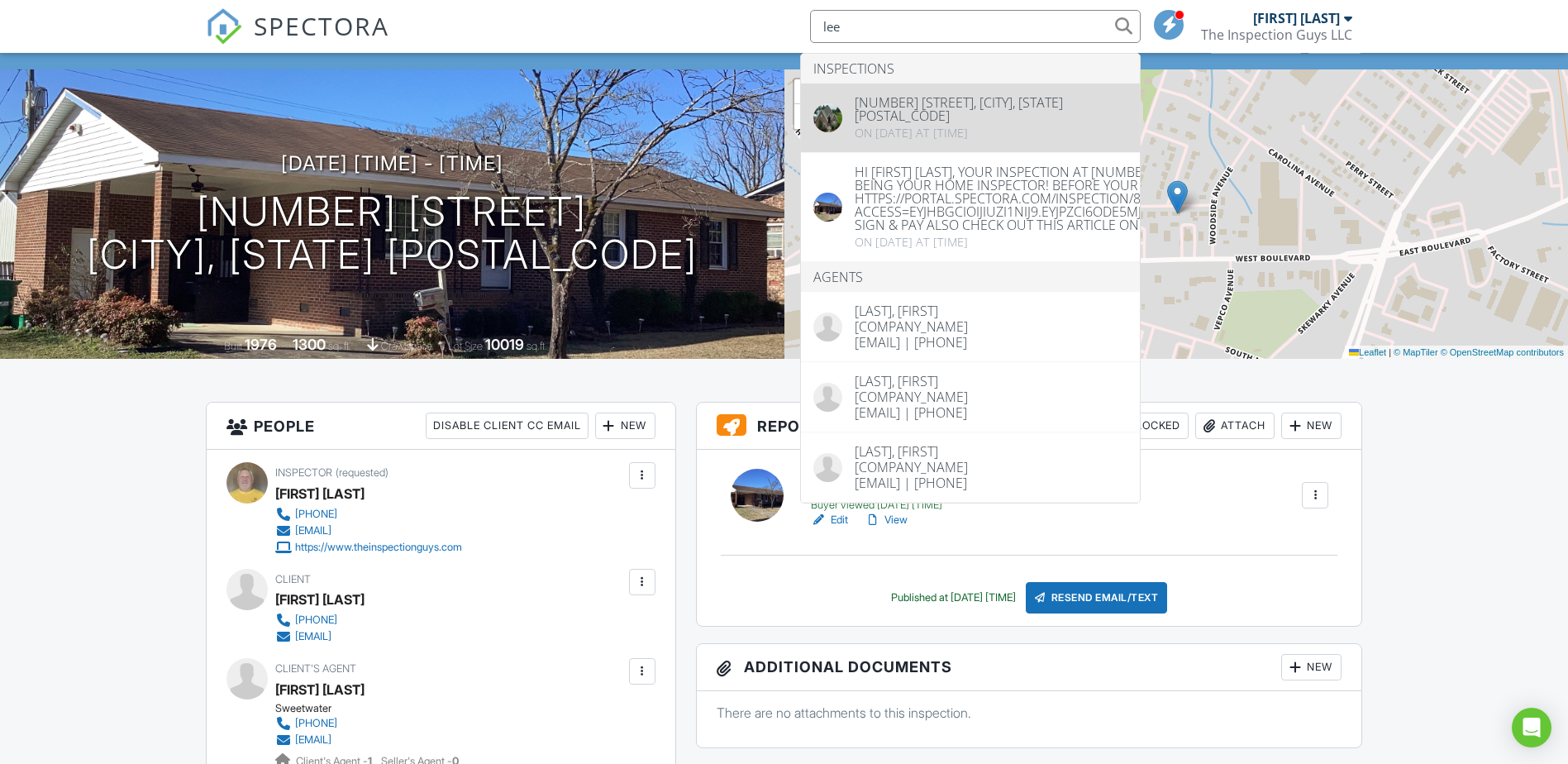 type 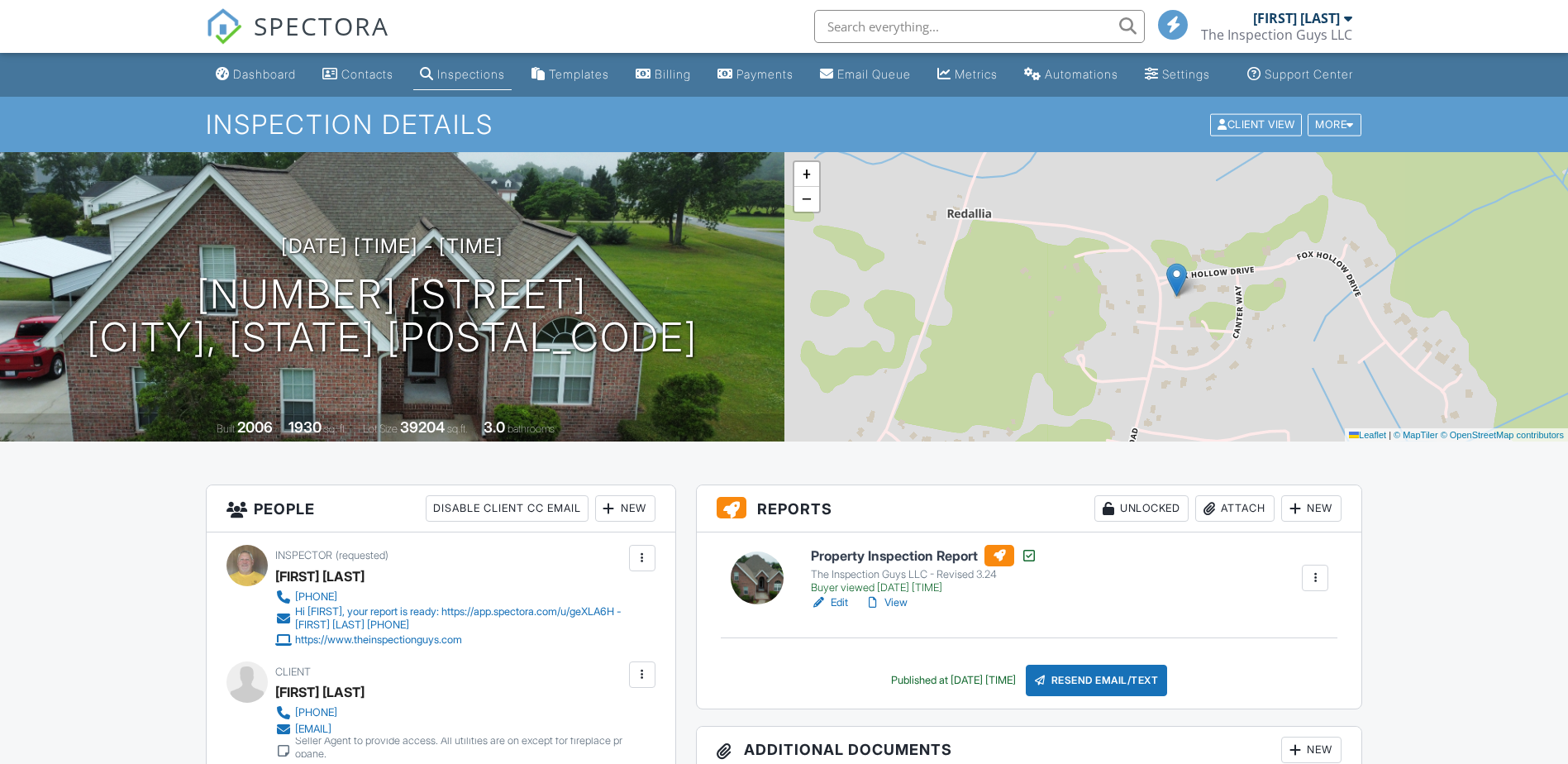 scroll, scrollTop: 413, scrollLeft: 0, axis: vertical 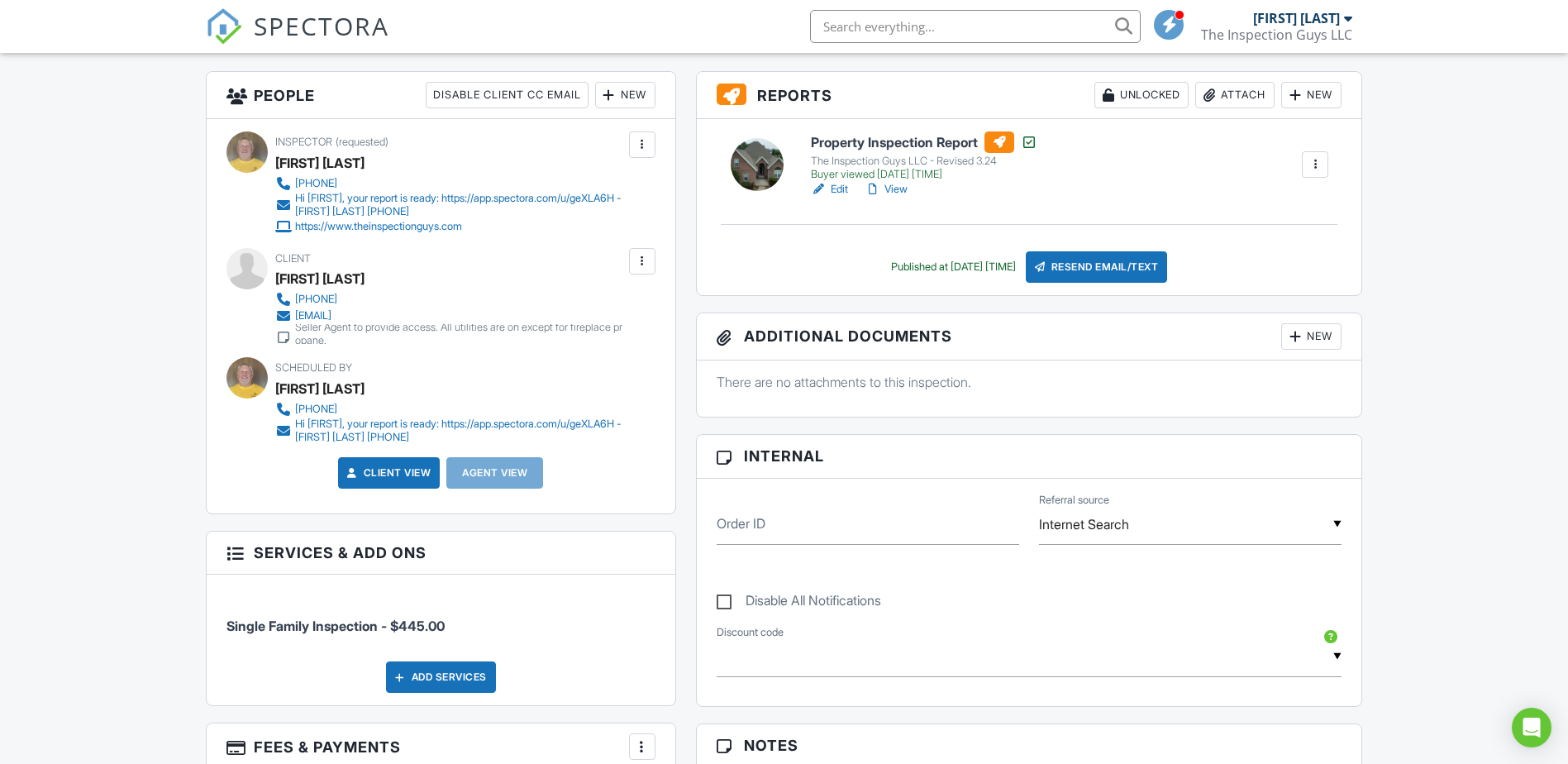 click on "Internet Search" at bounding box center (1190, 524) 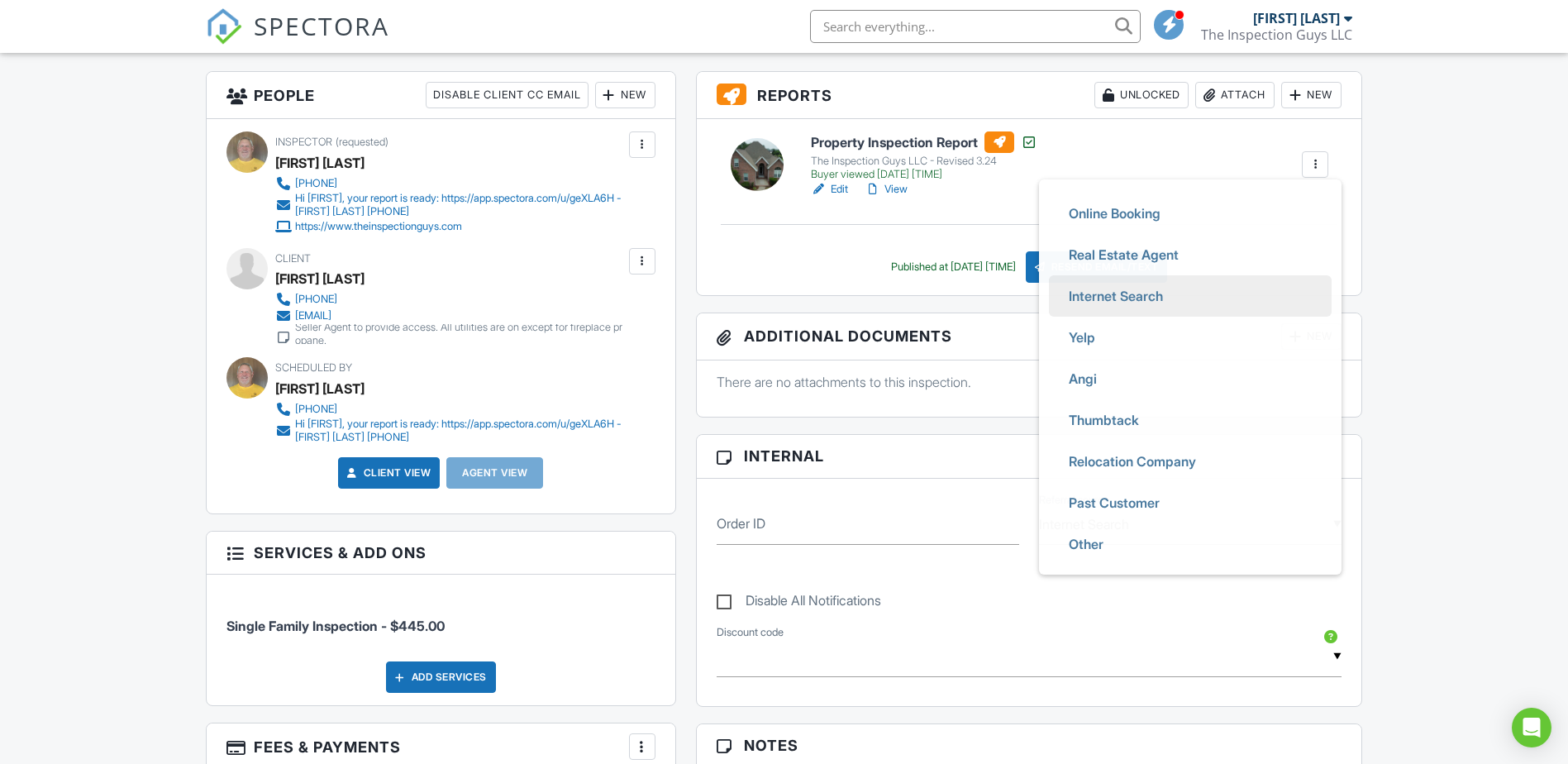scroll, scrollTop: 36, scrollLeft: 0, axis: vertical 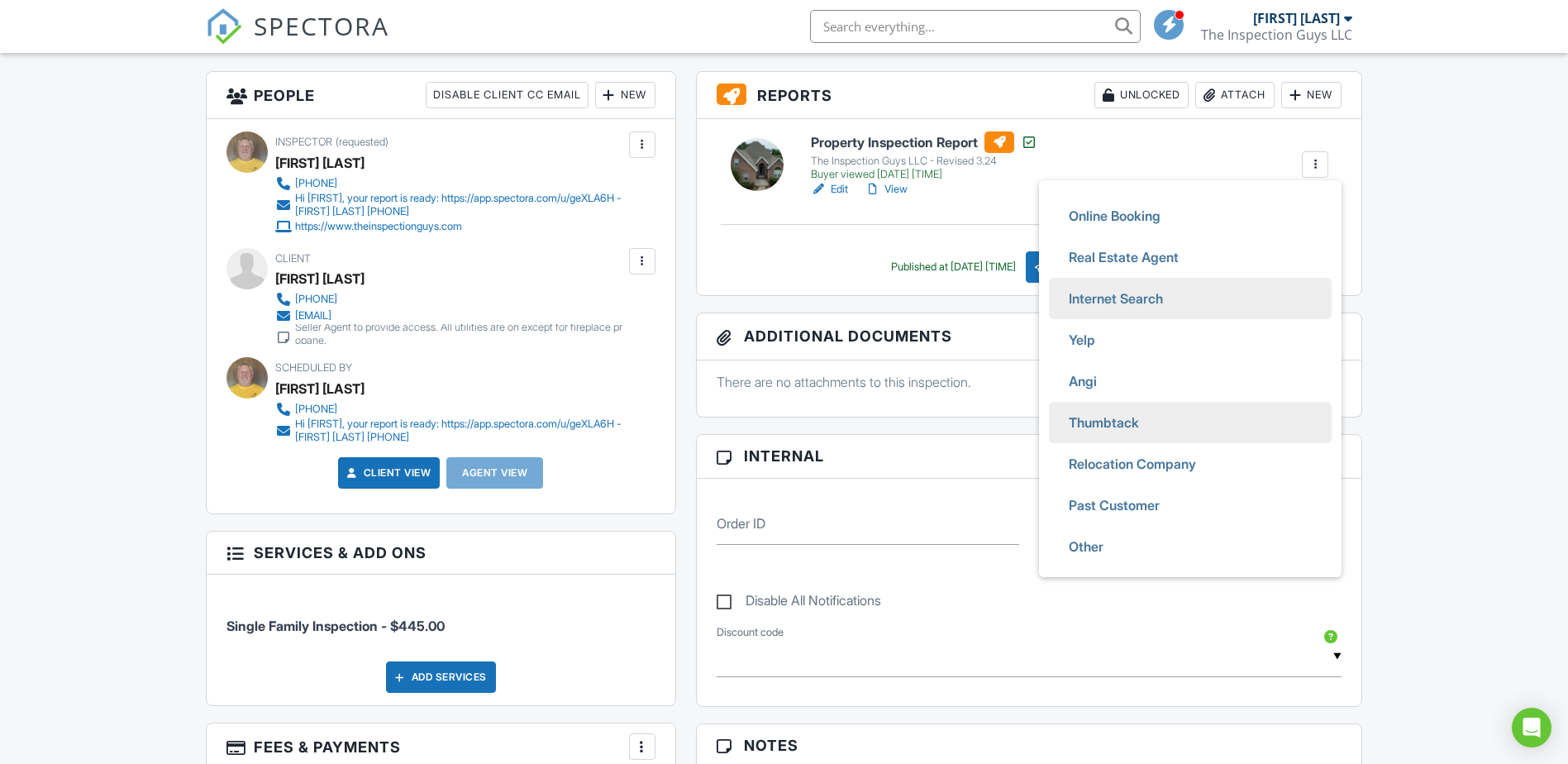 click on "Thumbtack" at bounding box center [1103, 423] 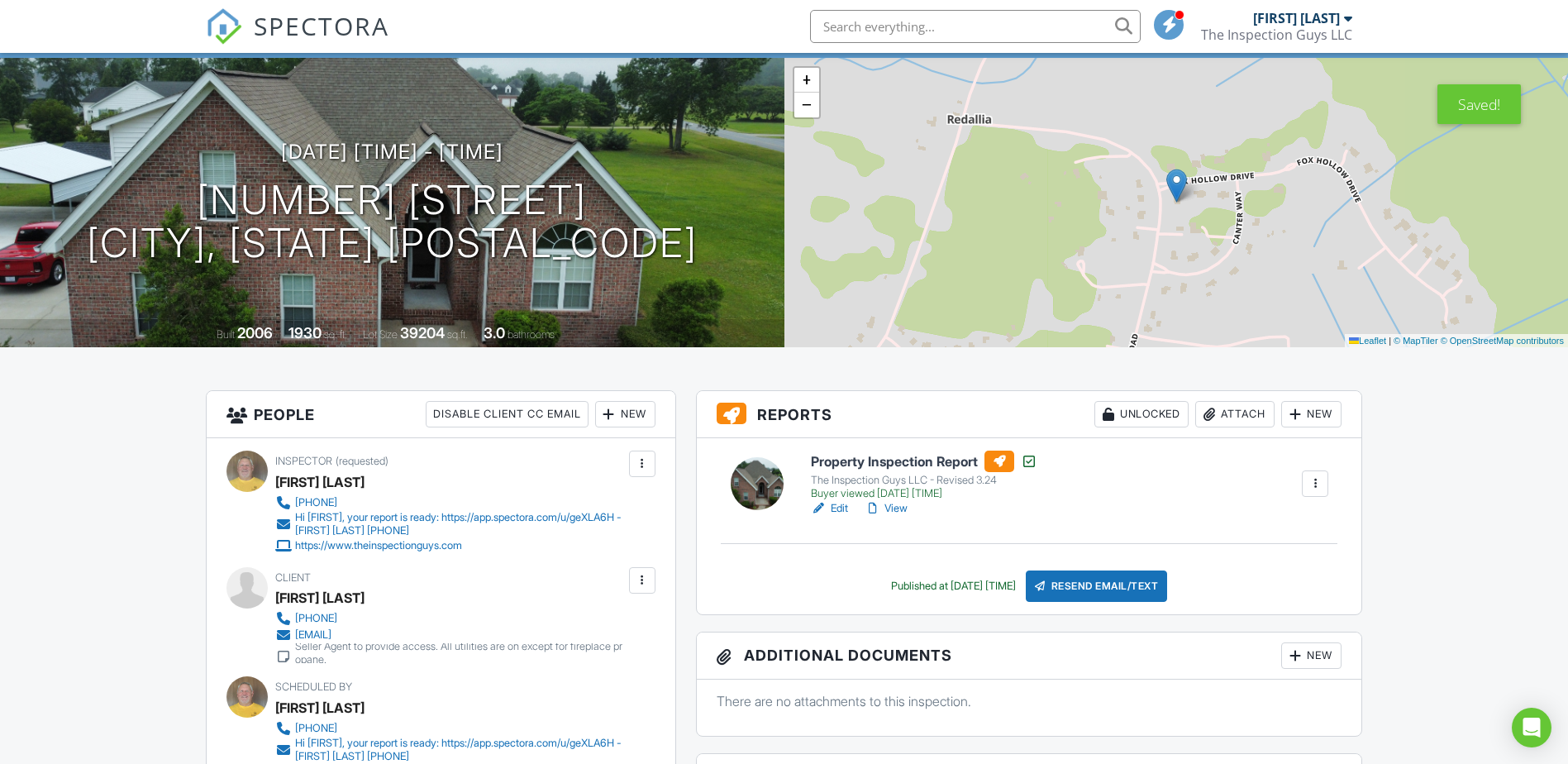 scroll, scrollTop: 83, scrollLeft: 0, axis: vertical 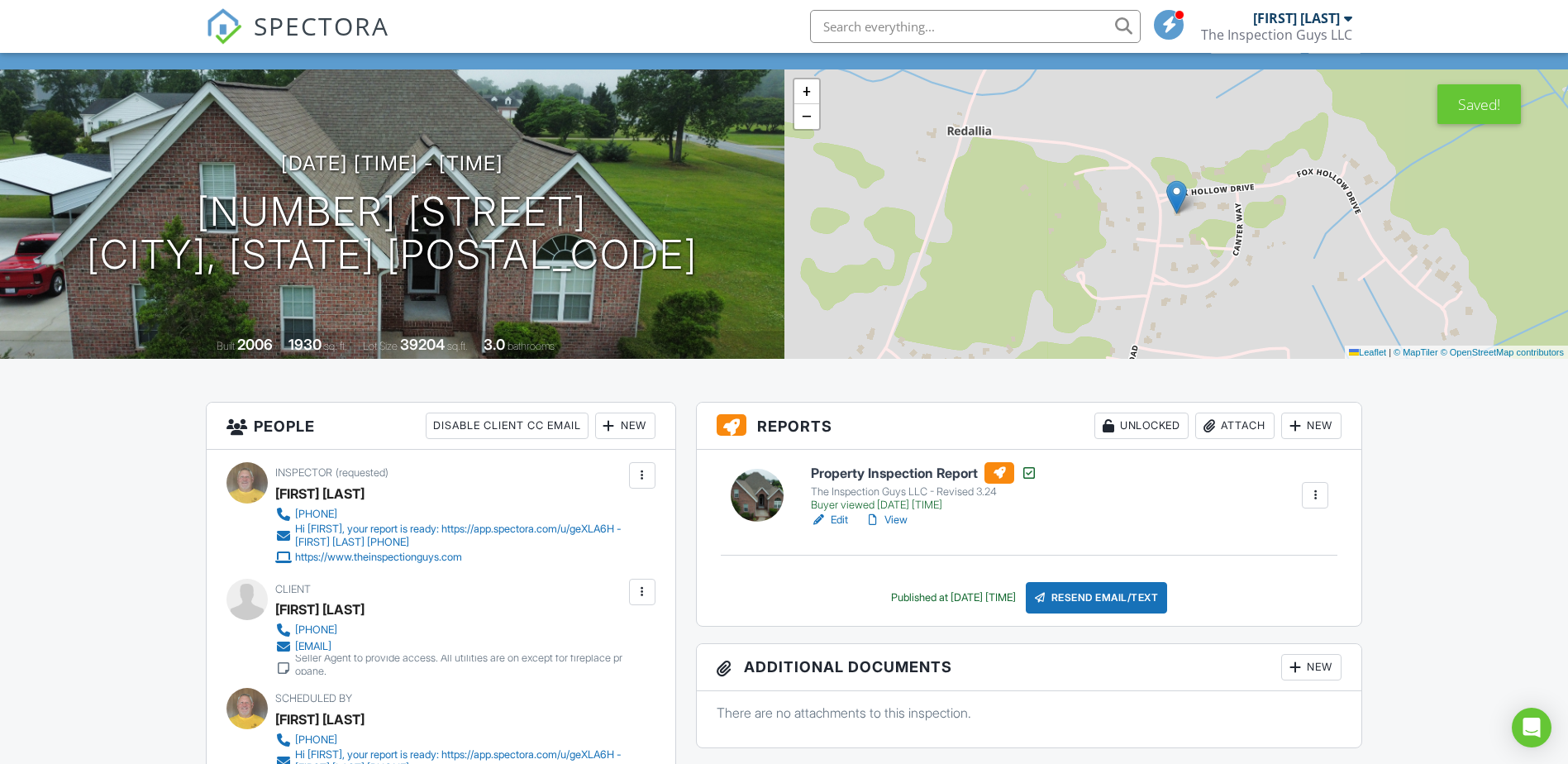 click at bounding box center [975, 26] 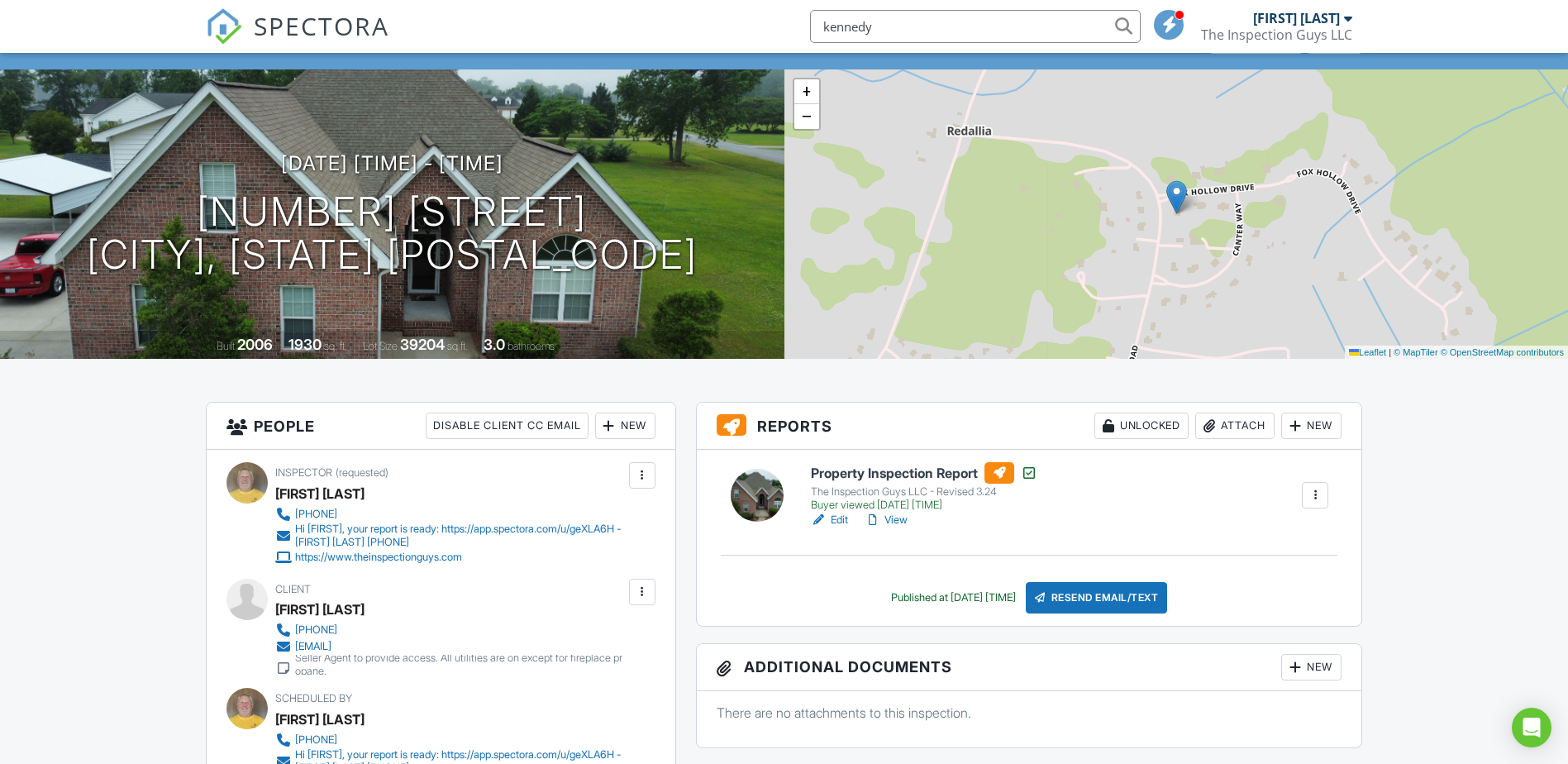 type on "kennedy" 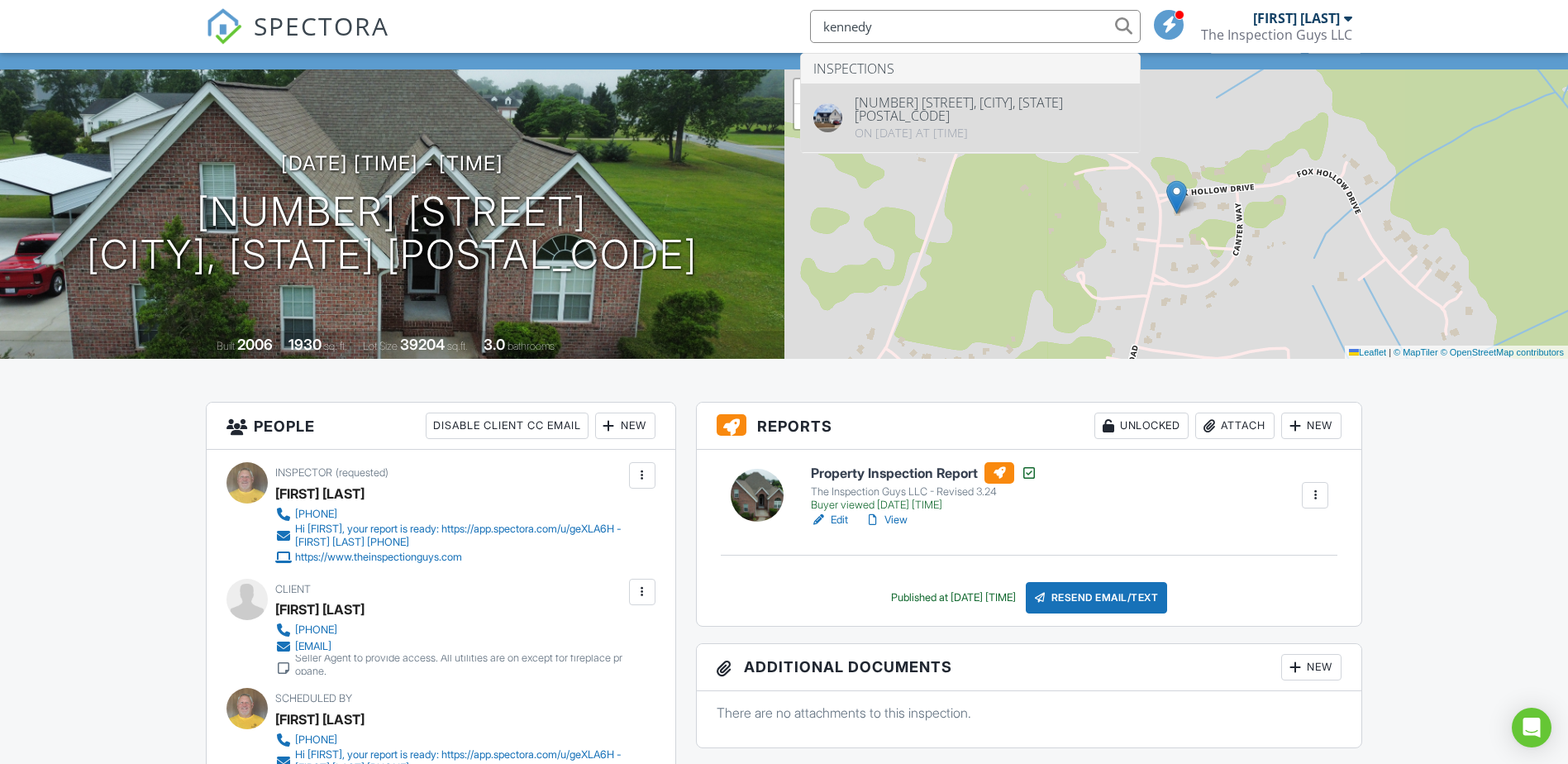 type 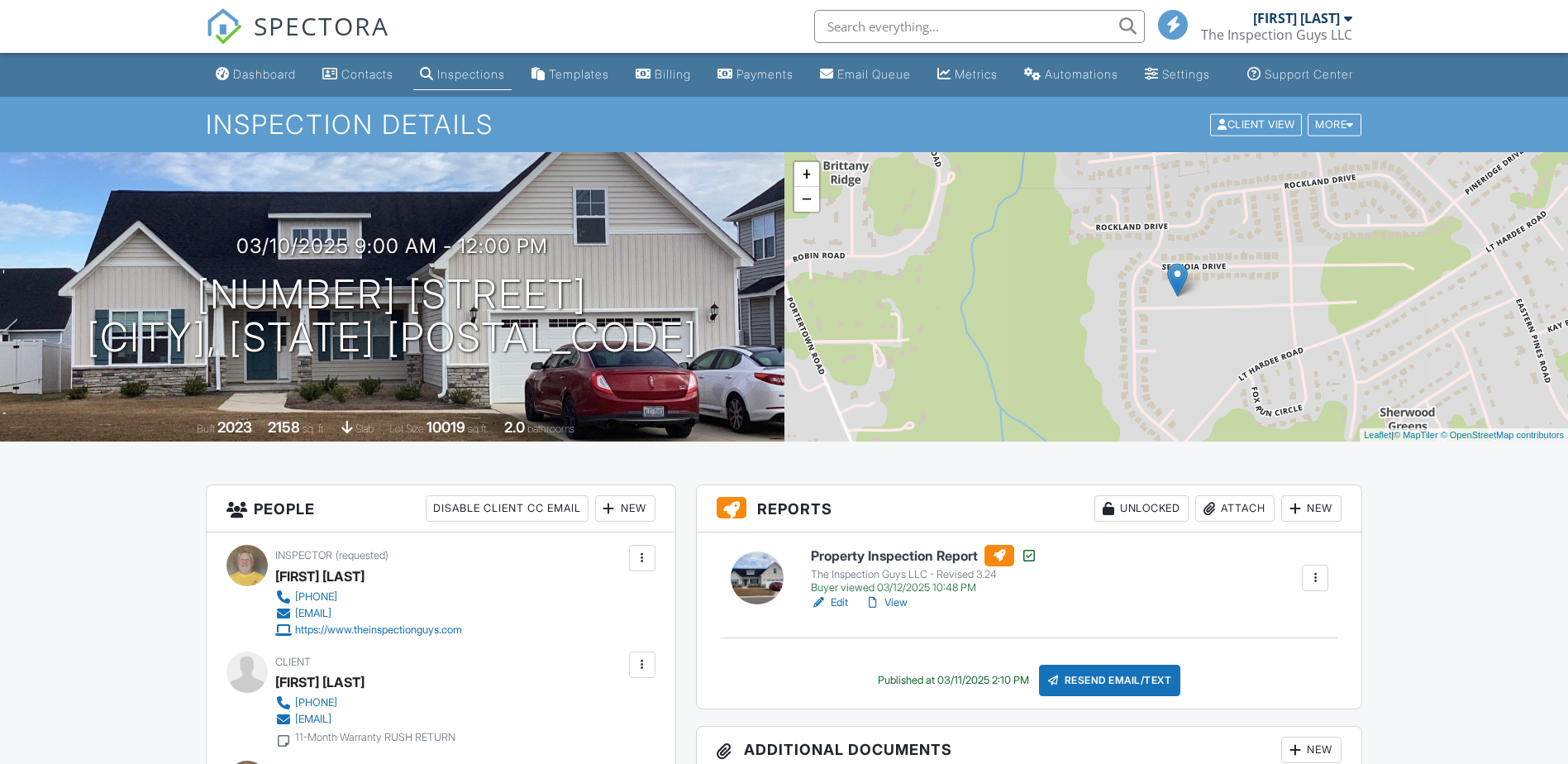 scroll, scrollTop: 413, scrollLeft: 0, axis: vertical 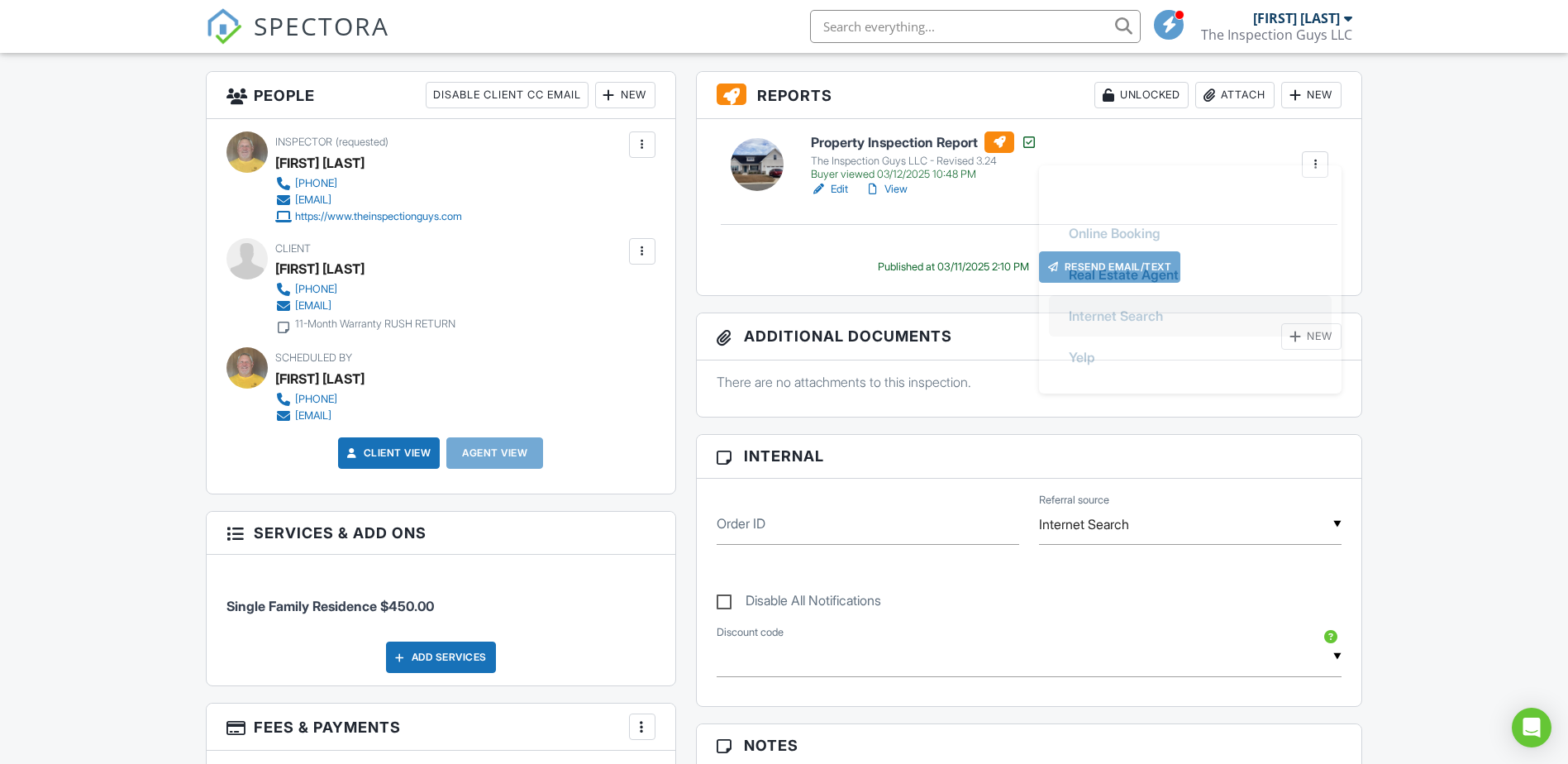click on "Internet Search" at bounding box center (1190, 524) 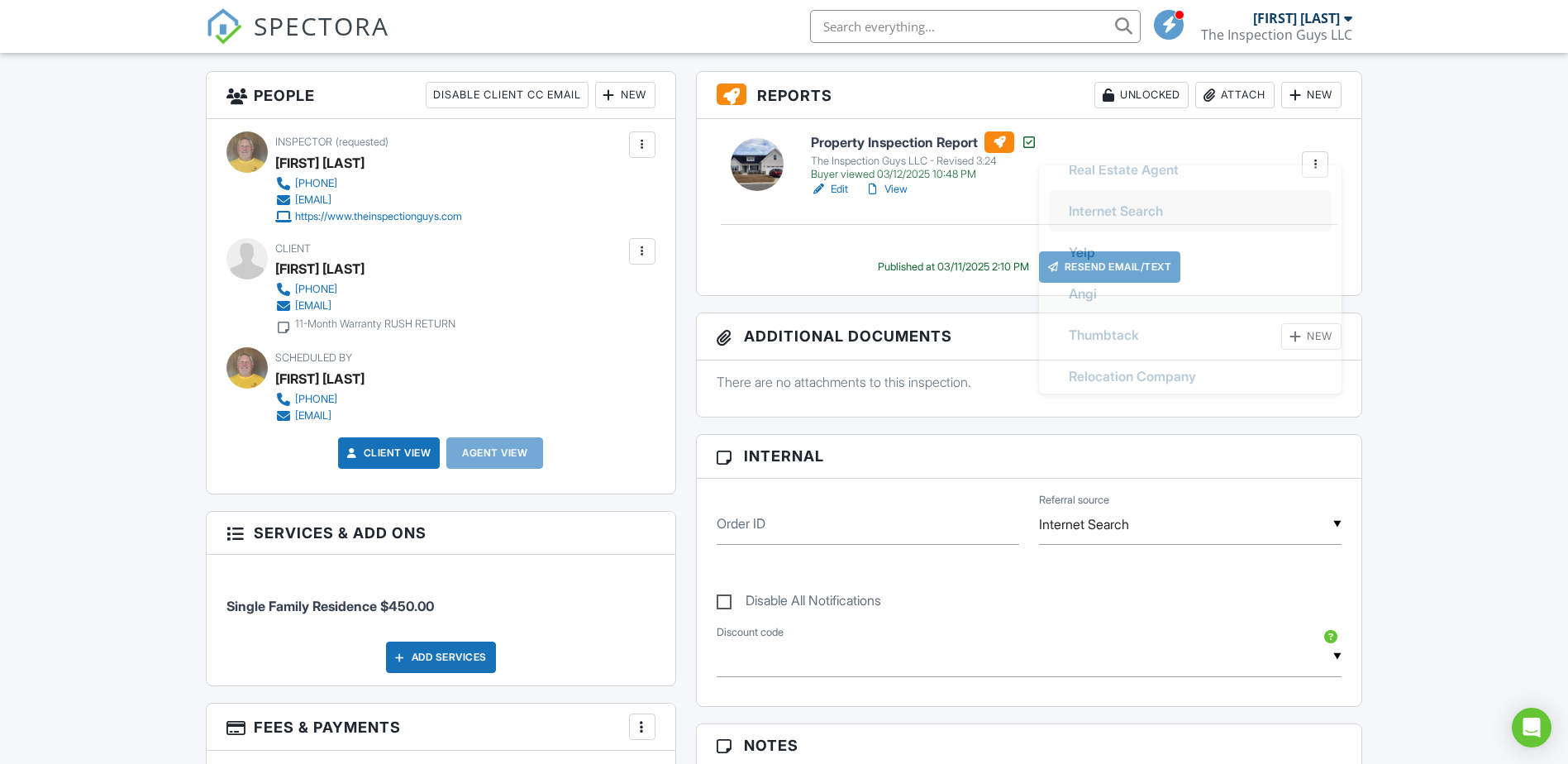 scroll, scrollTop: 36, scrollLeft: 0, axis: vertical 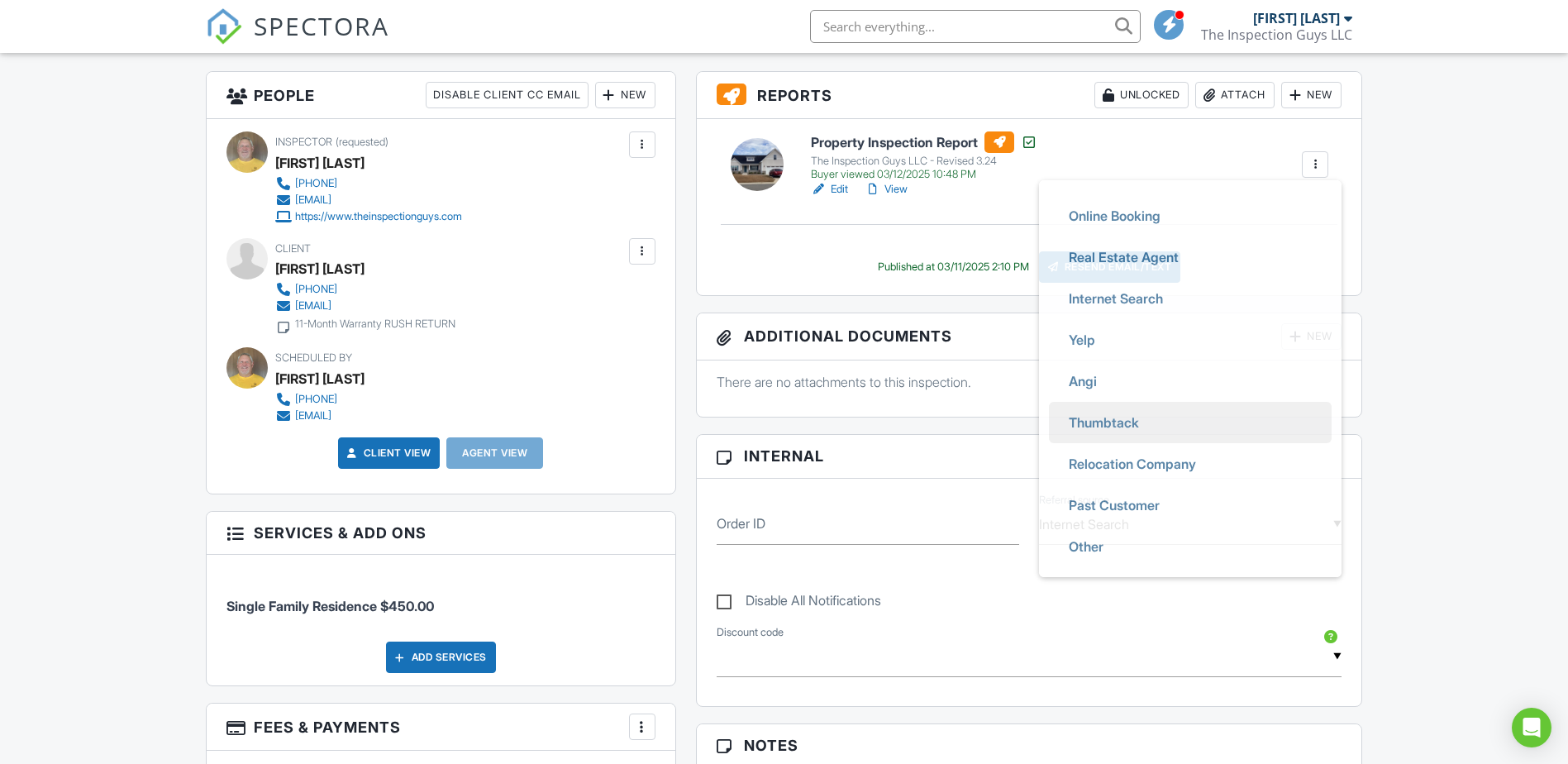 click on "Thumbtack" at bounding box center (1103, 423) 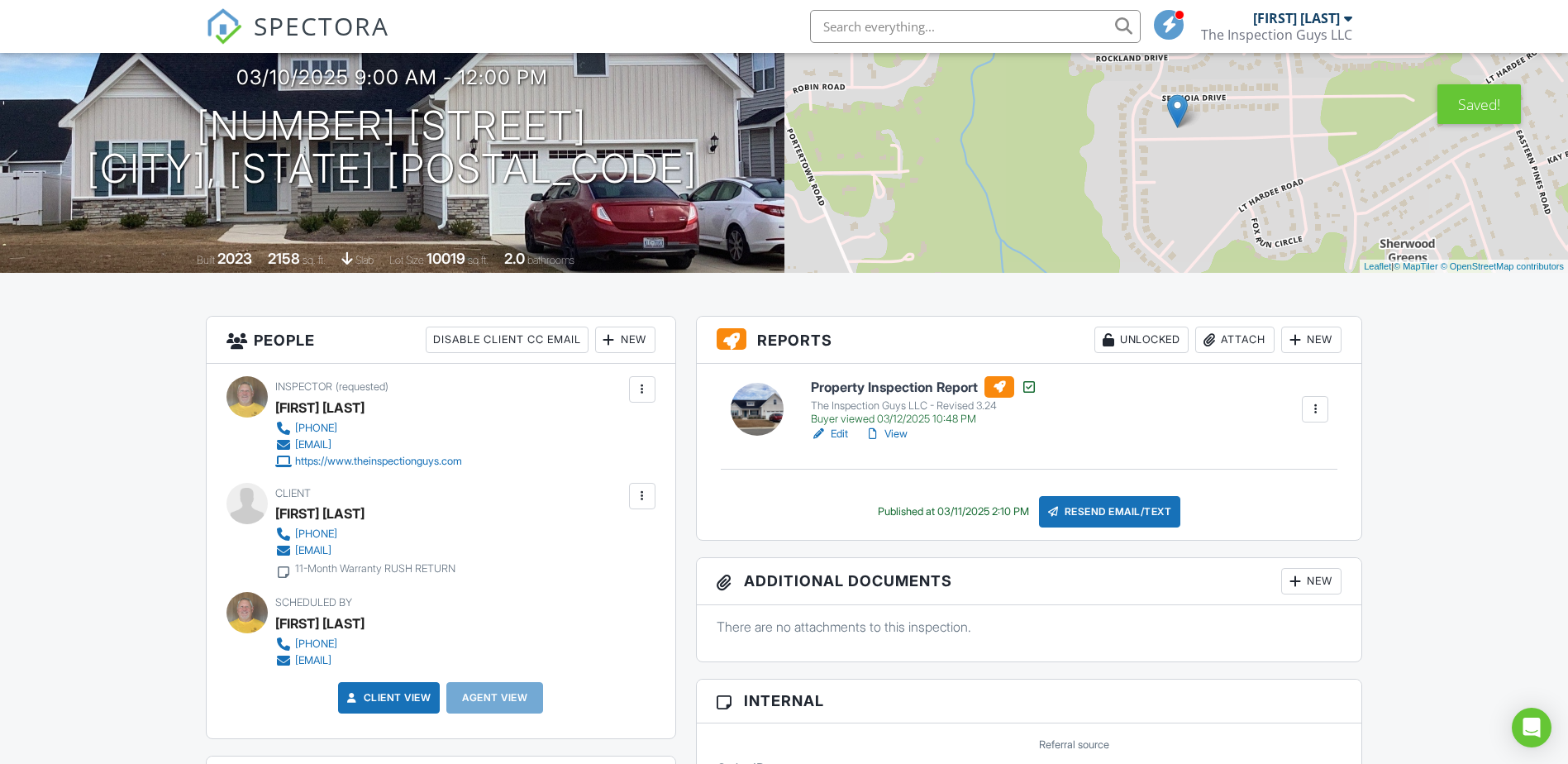 scroll, scrollTop: 165, scrollLeft: 0, axis: vertical 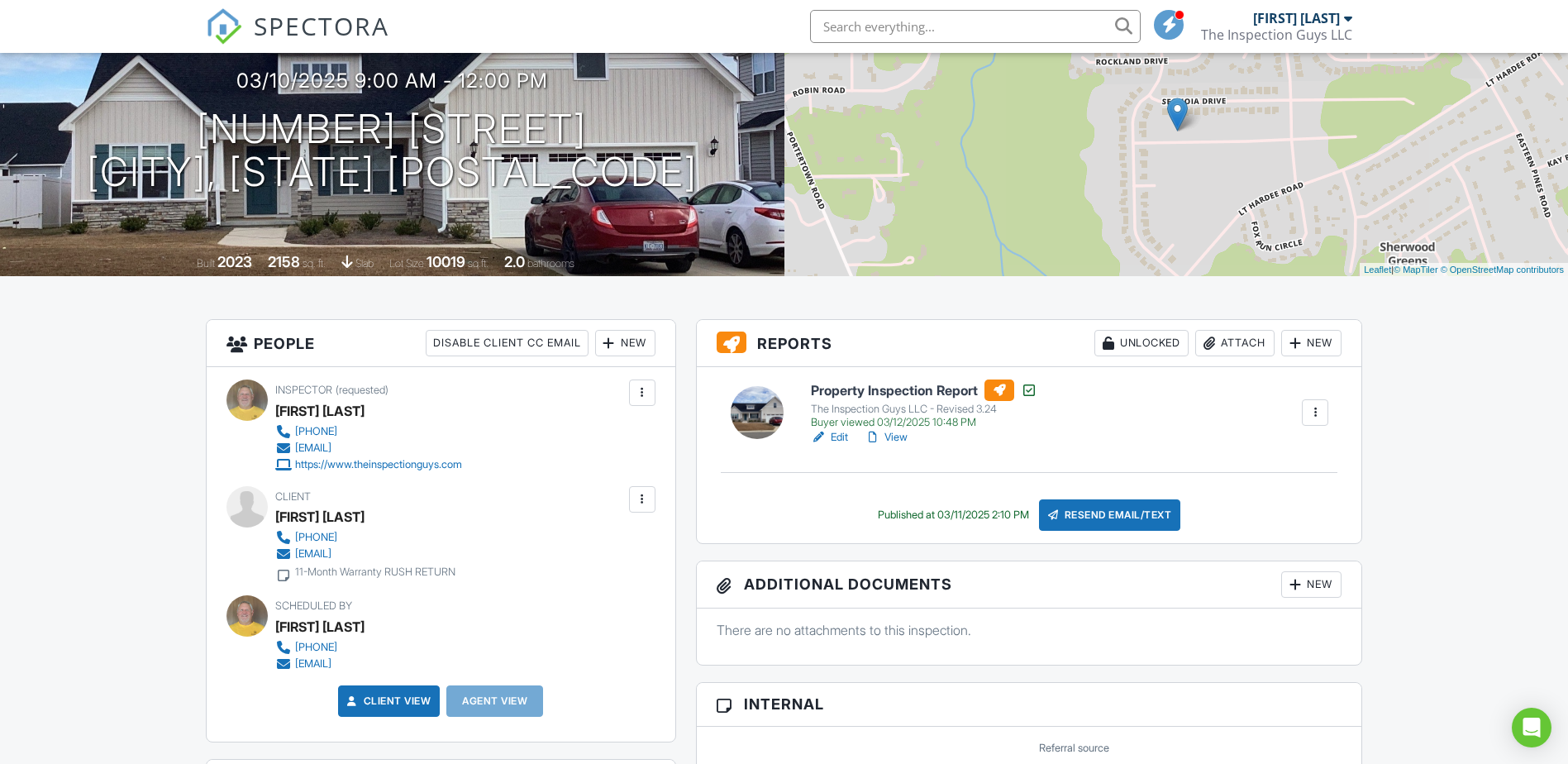 click at bounding box center (975, 26) 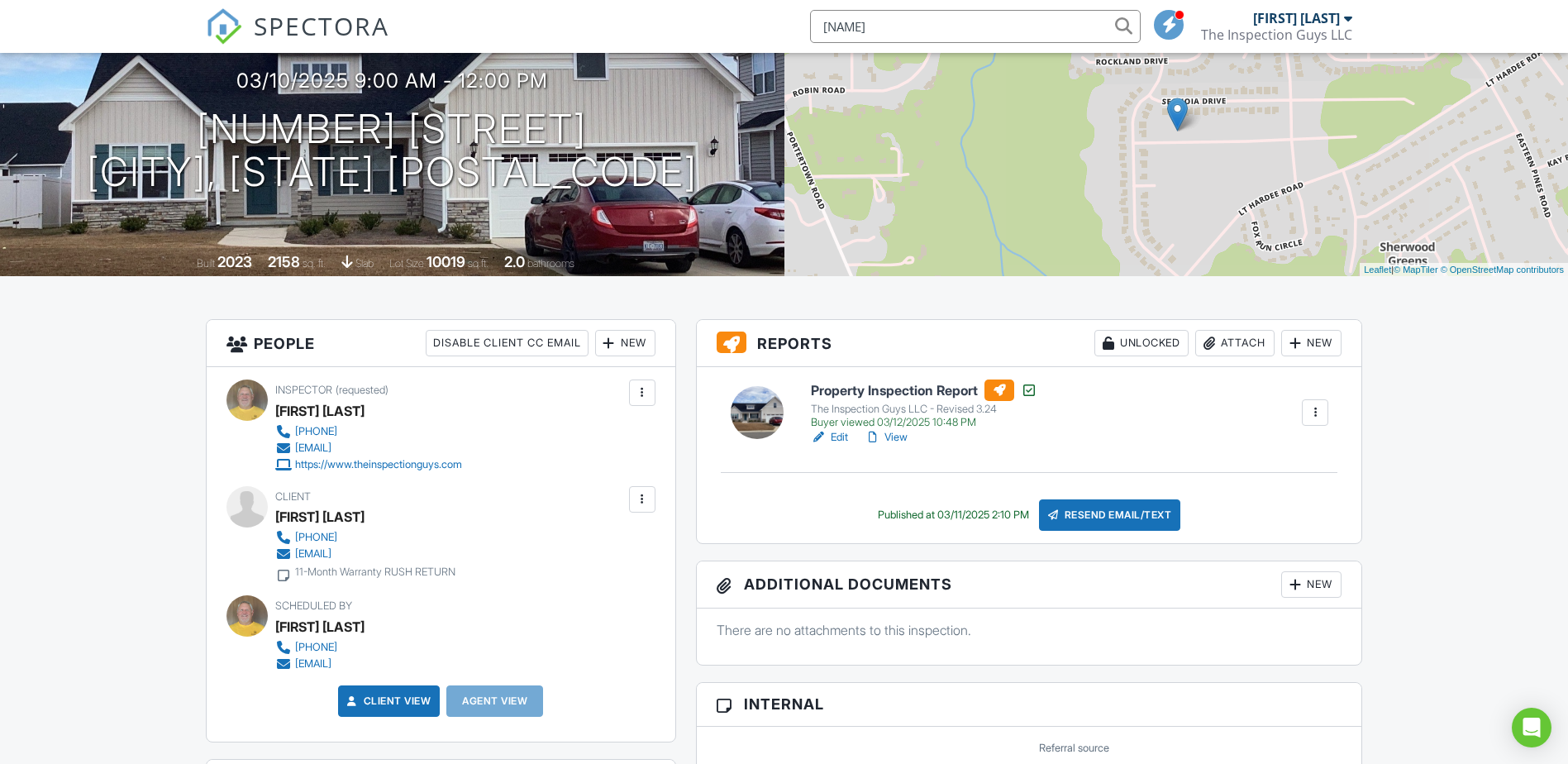 type on "cookler" 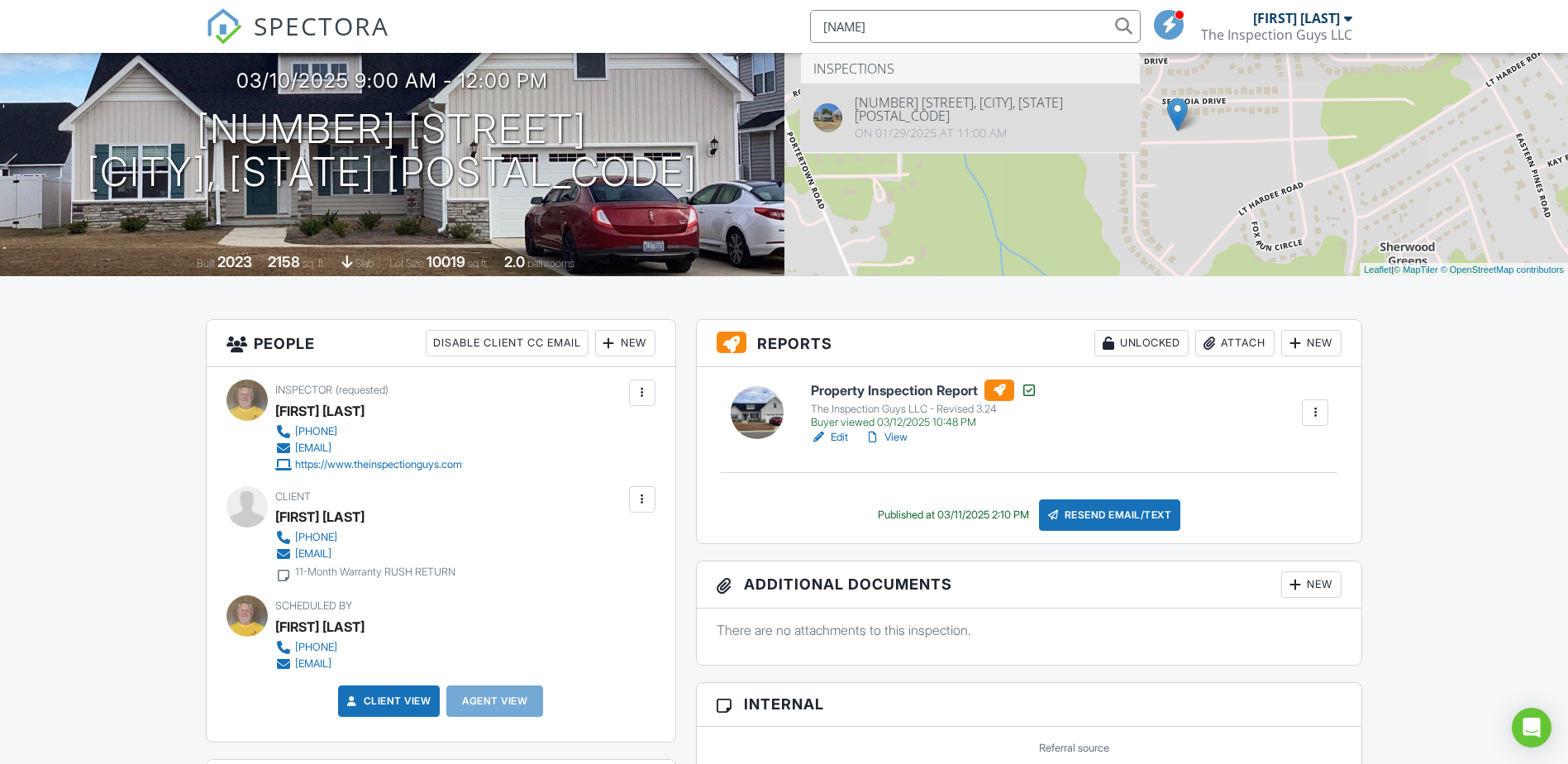 type 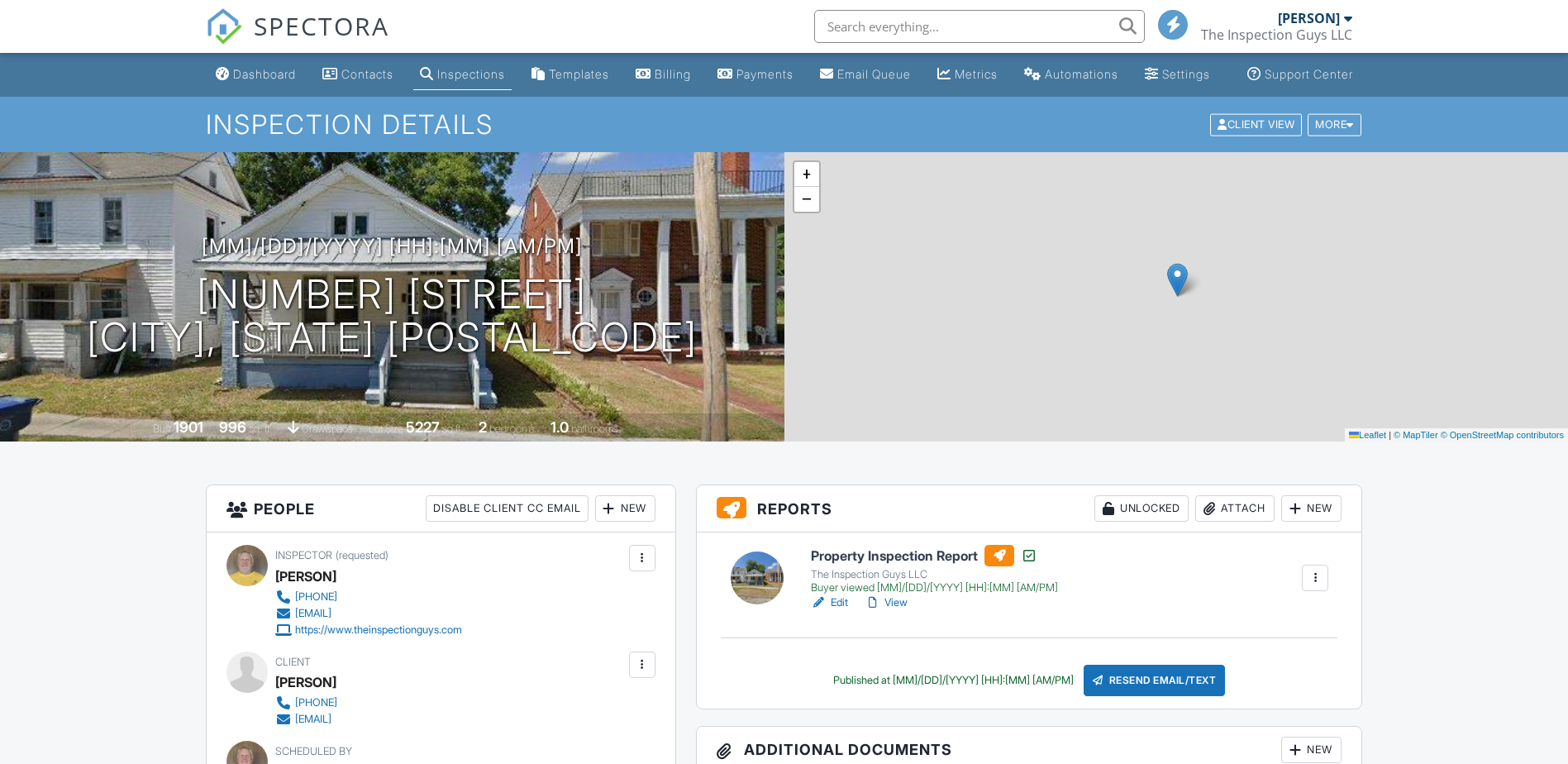 scroll, scrollTop: 331, scrollLeft: 0, axis: vertical 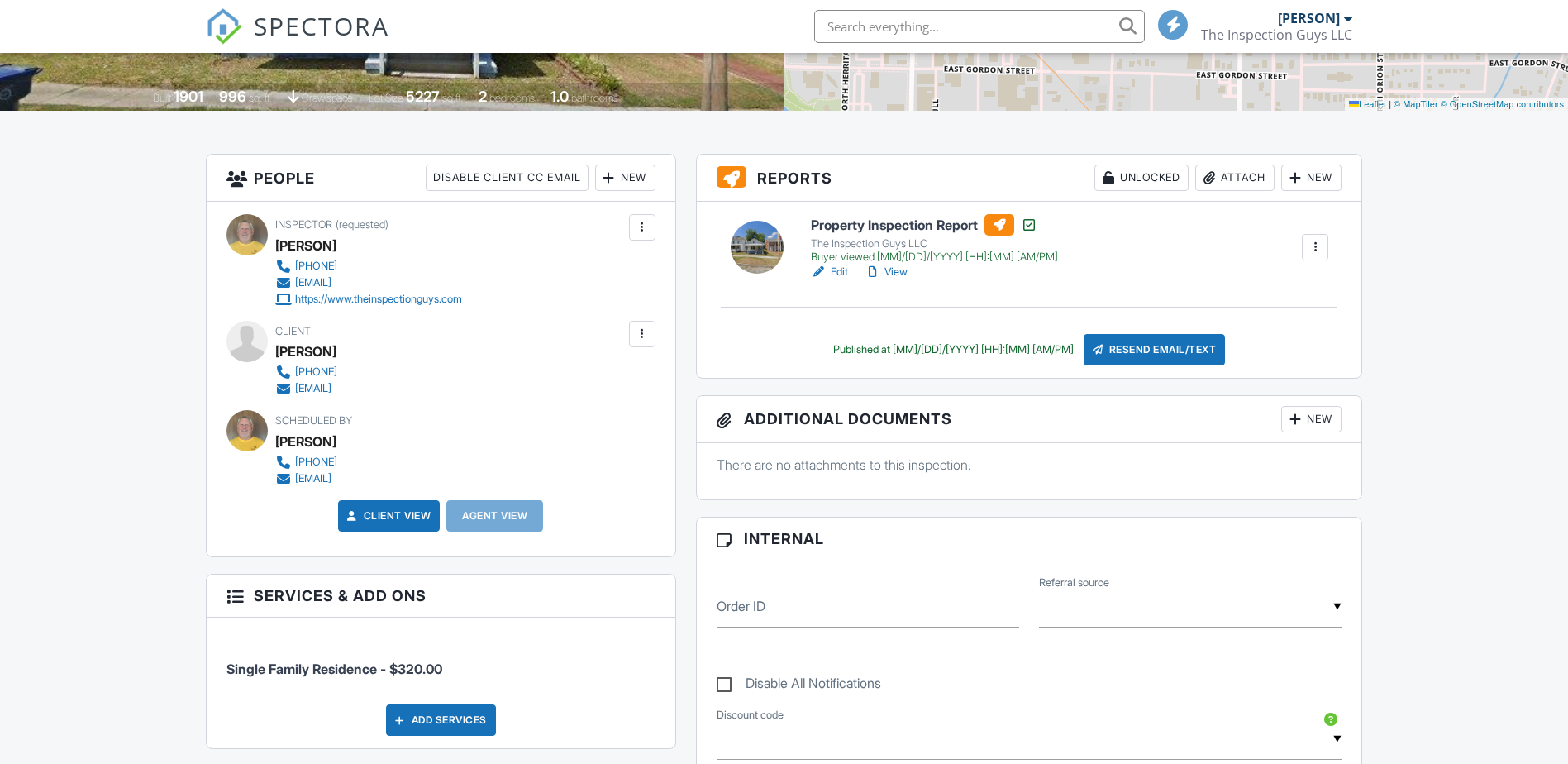click at bounding box center (1190, 607) 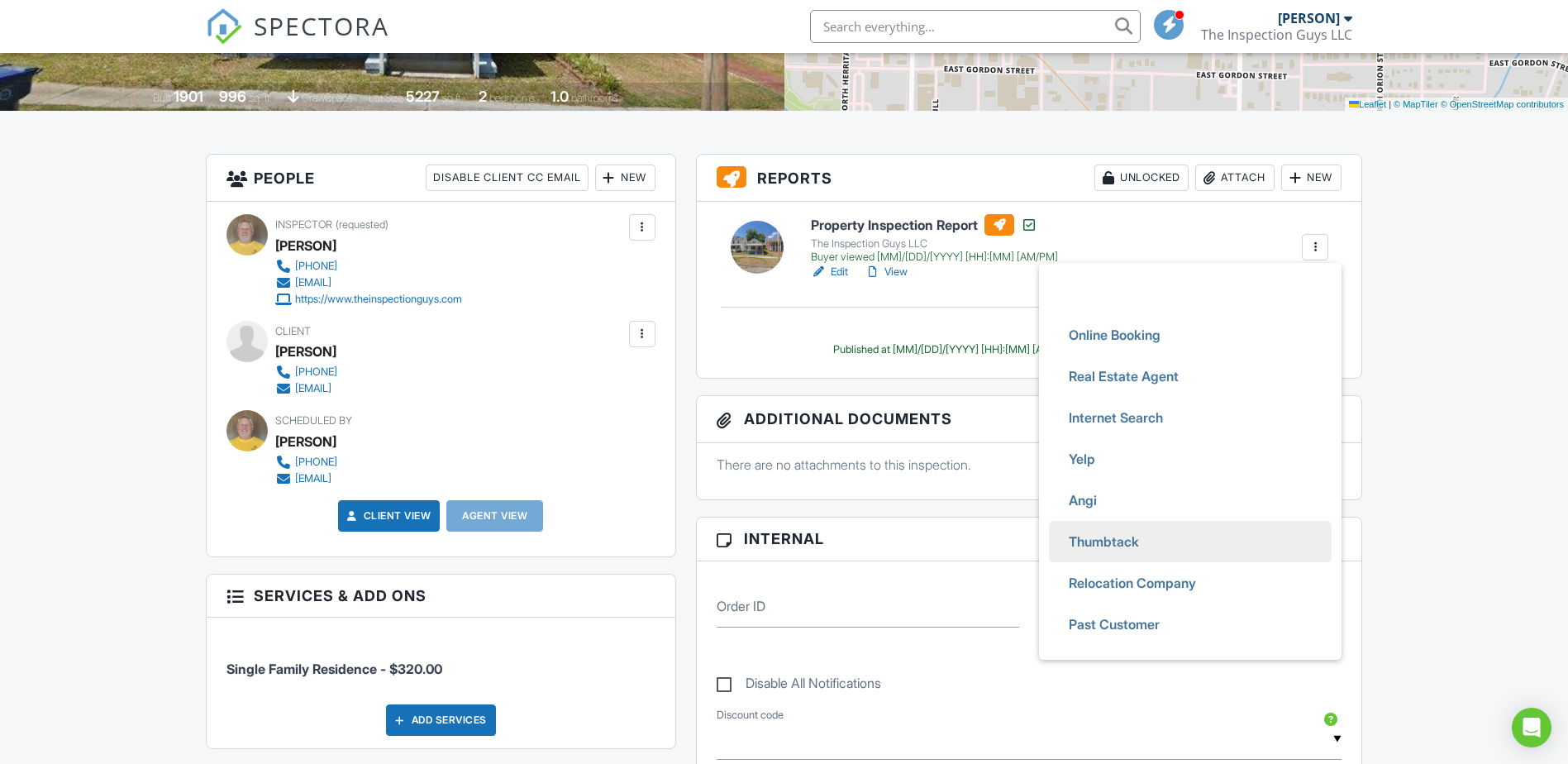 click on "Thumbtack" at bounding box center (1103, 542) 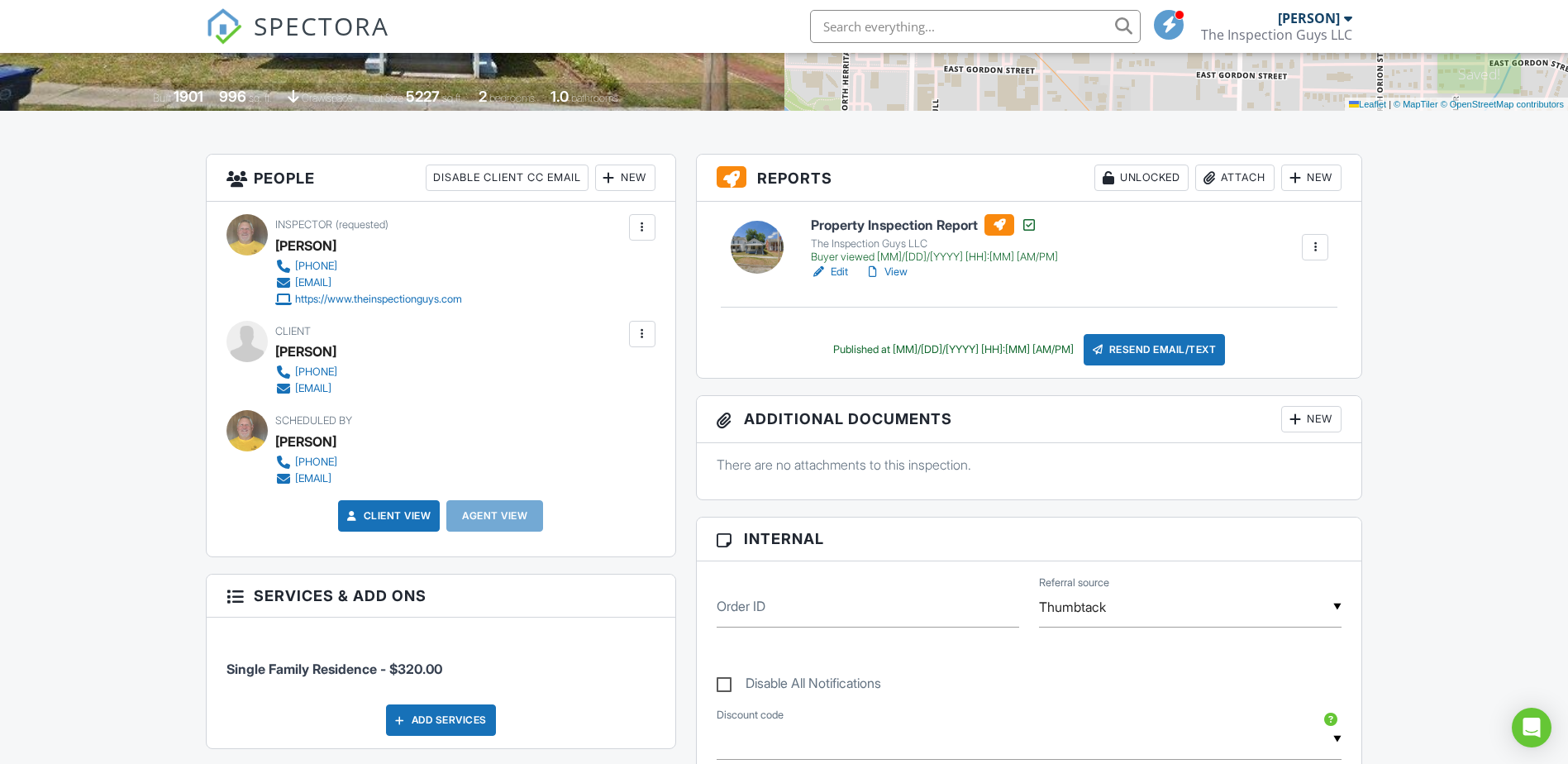 click at bounding box center [975, 26] 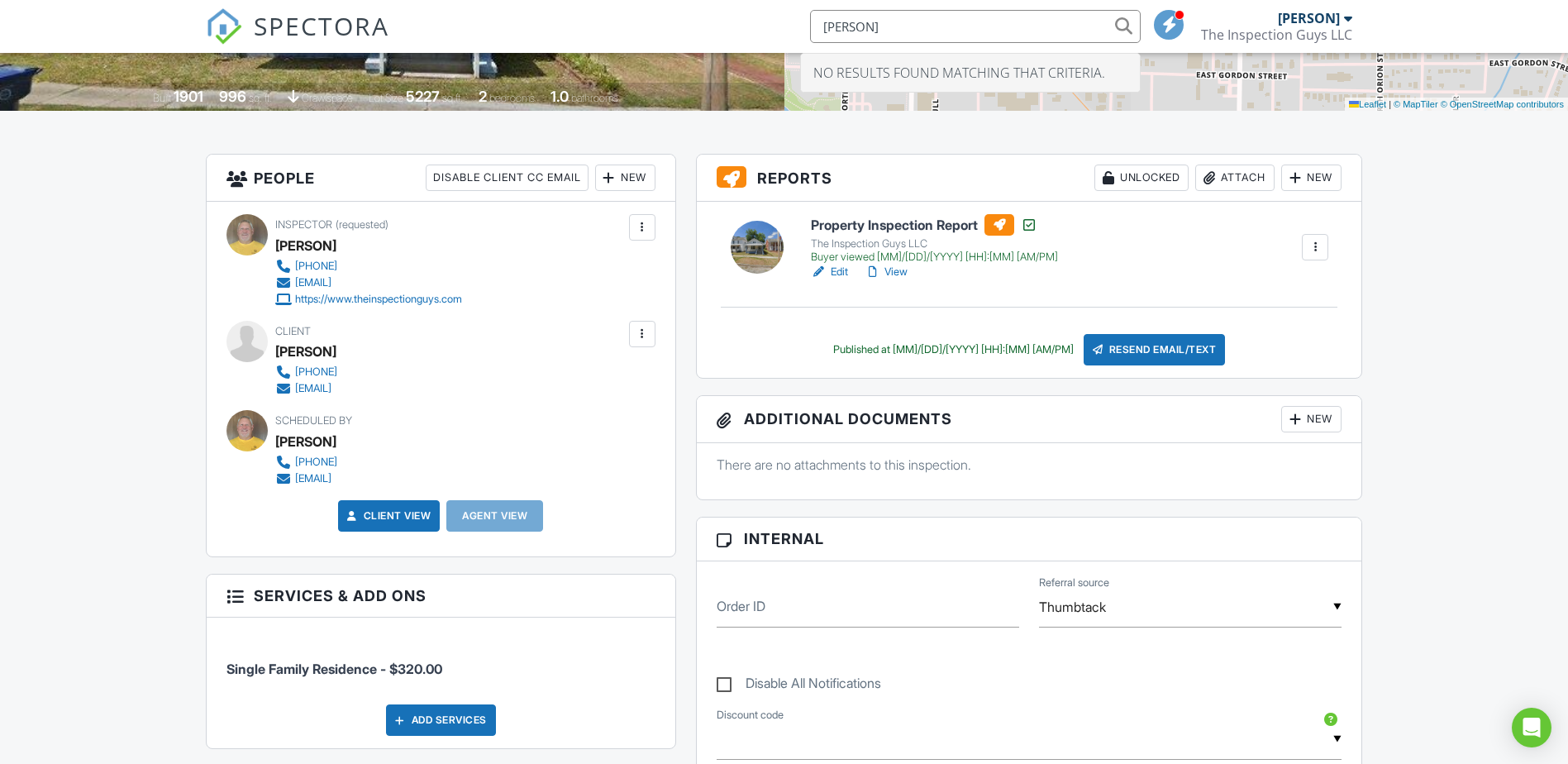 click on "holland" at bounding box center [975, 26] 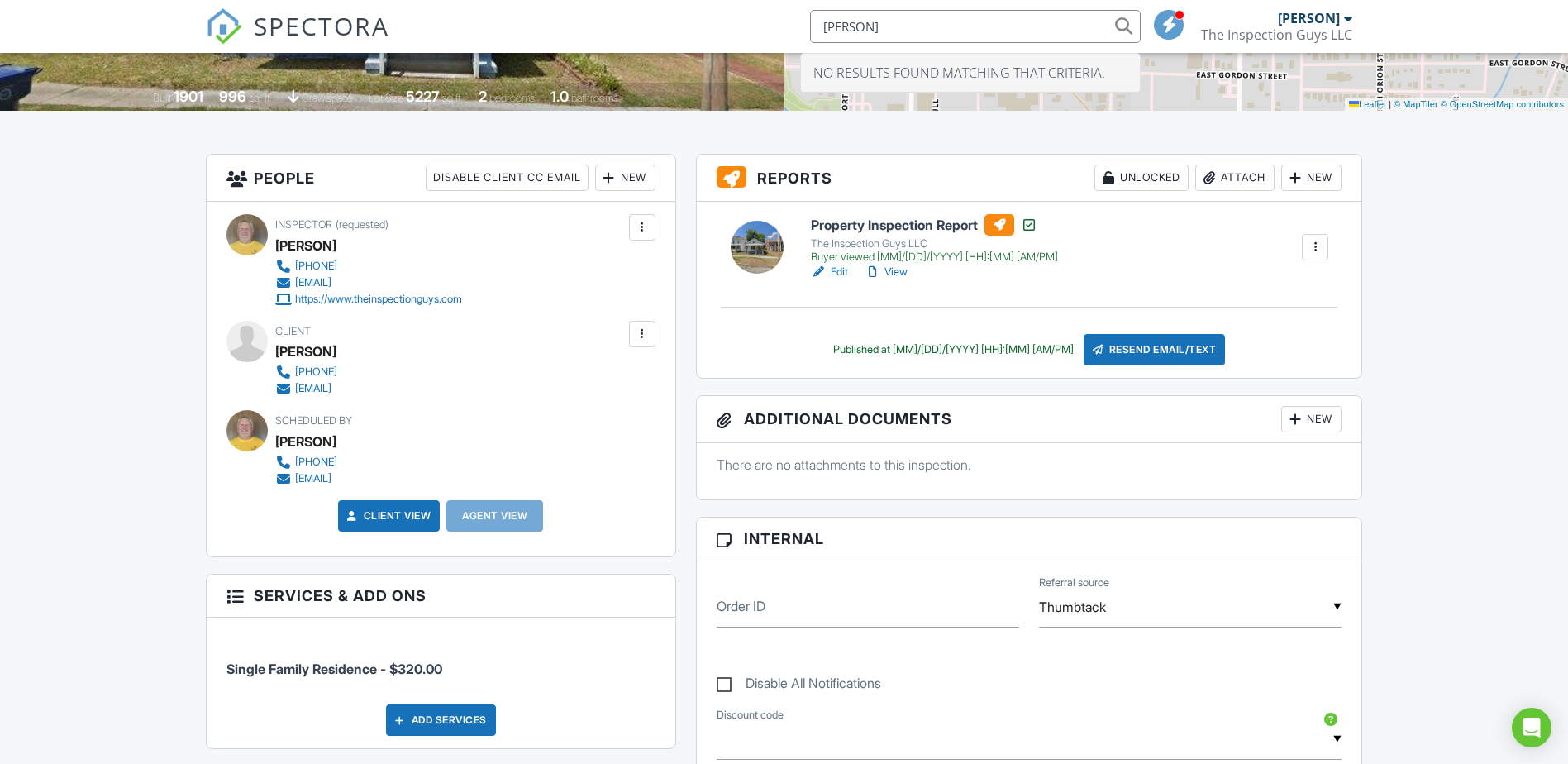 click on "holland" at bounding box center [975, 26] 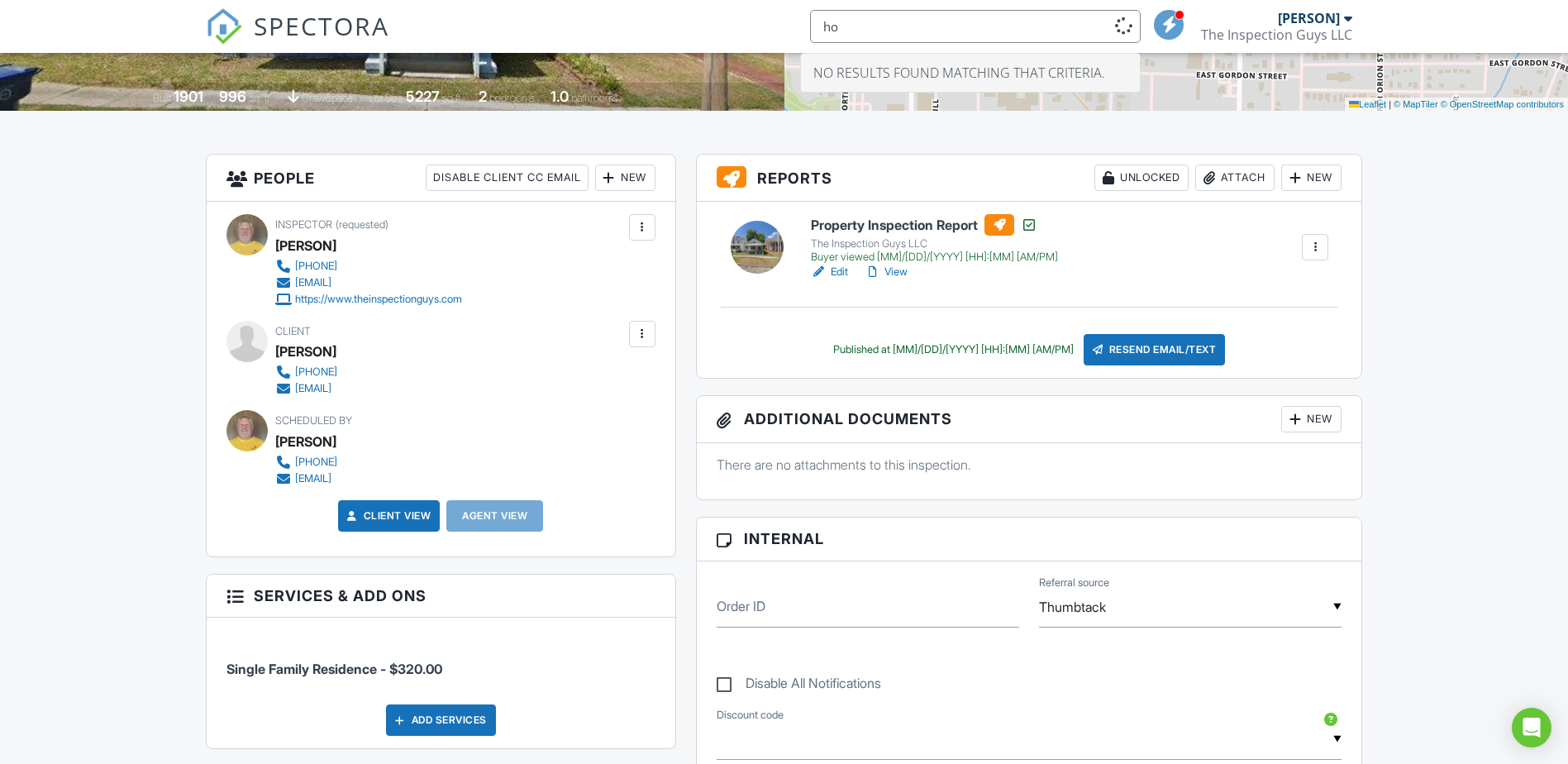 type on "h" 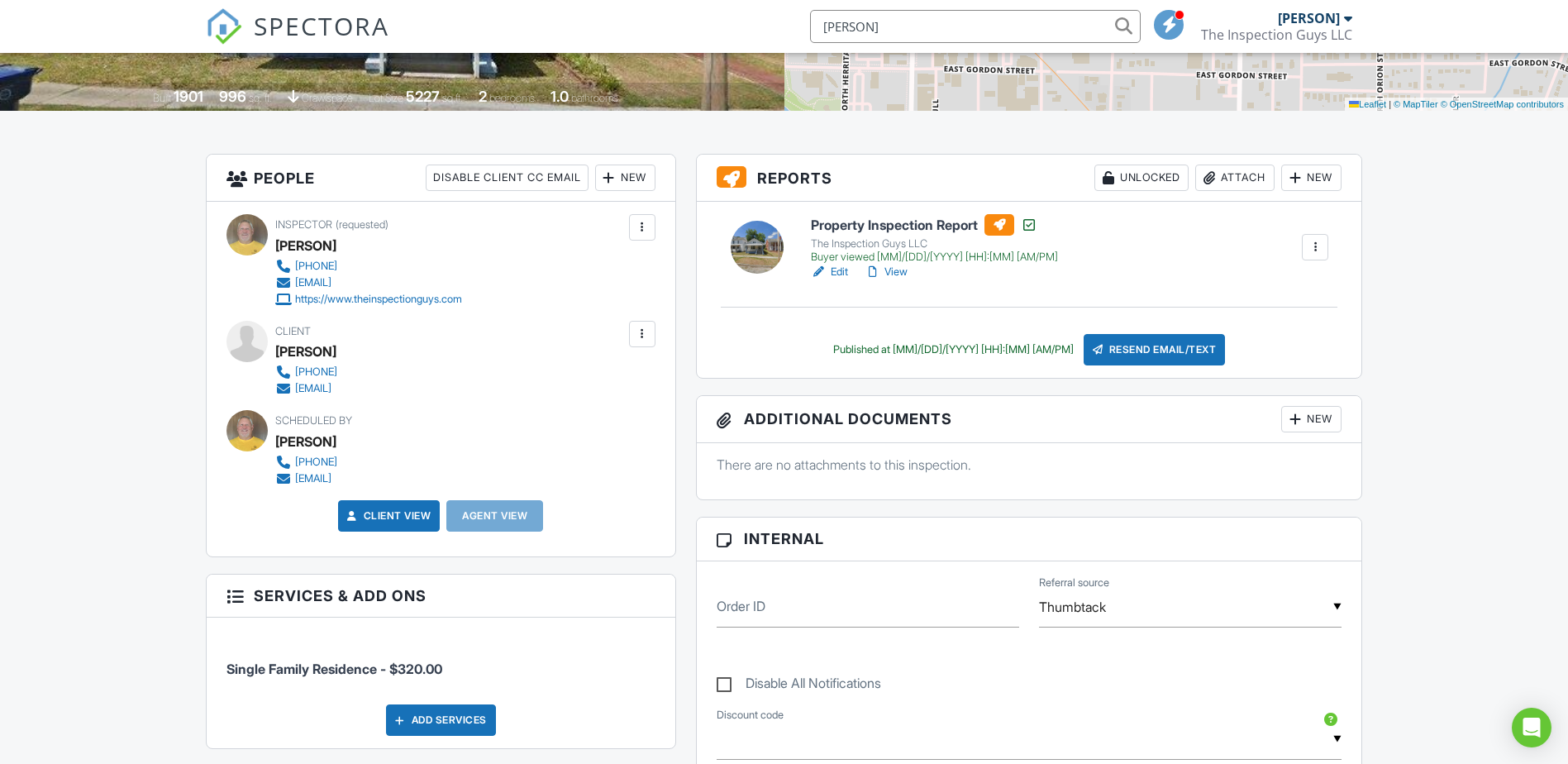 click on "cox" at bounding box center [975, 26] 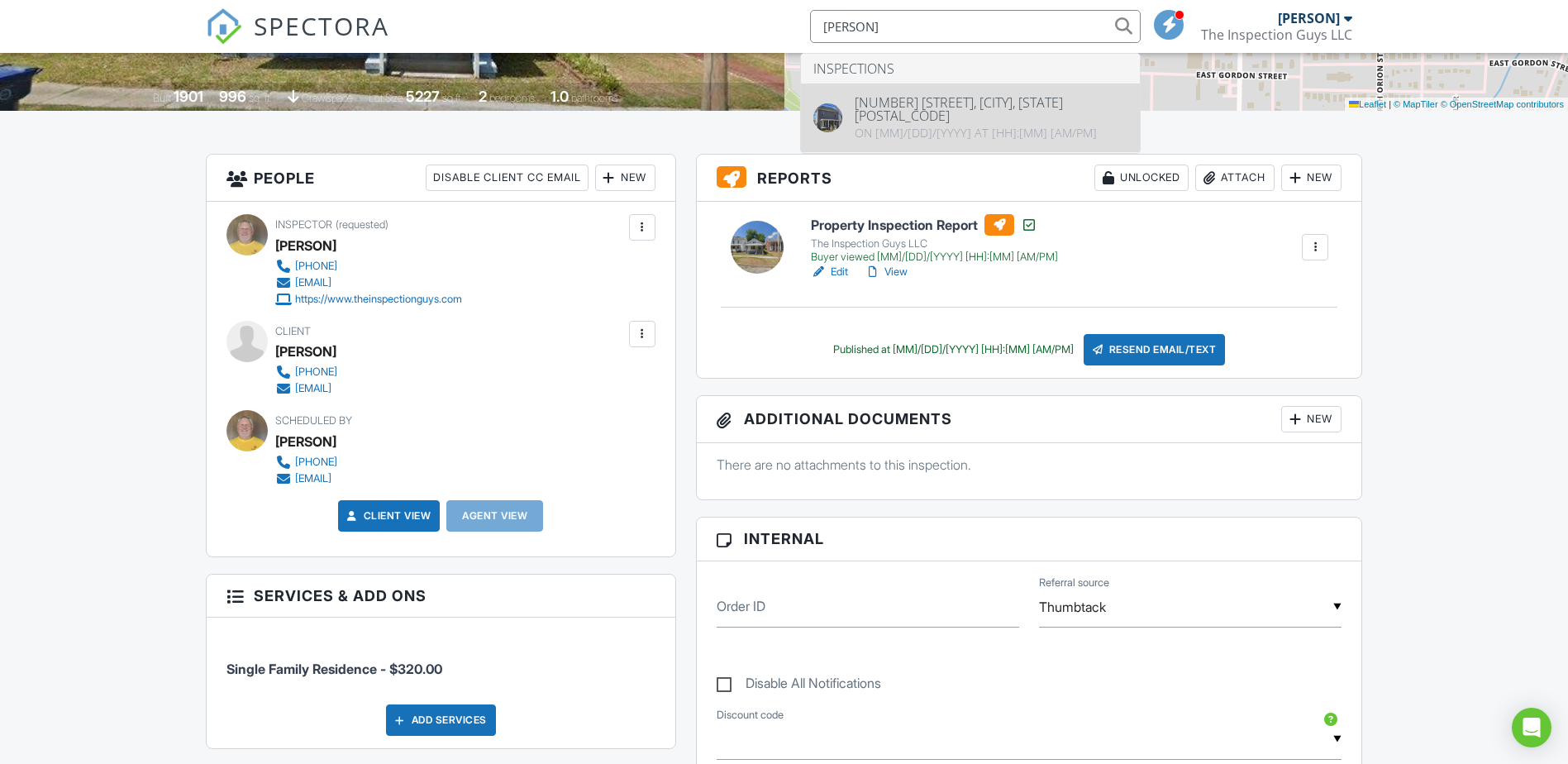 type on "cox" 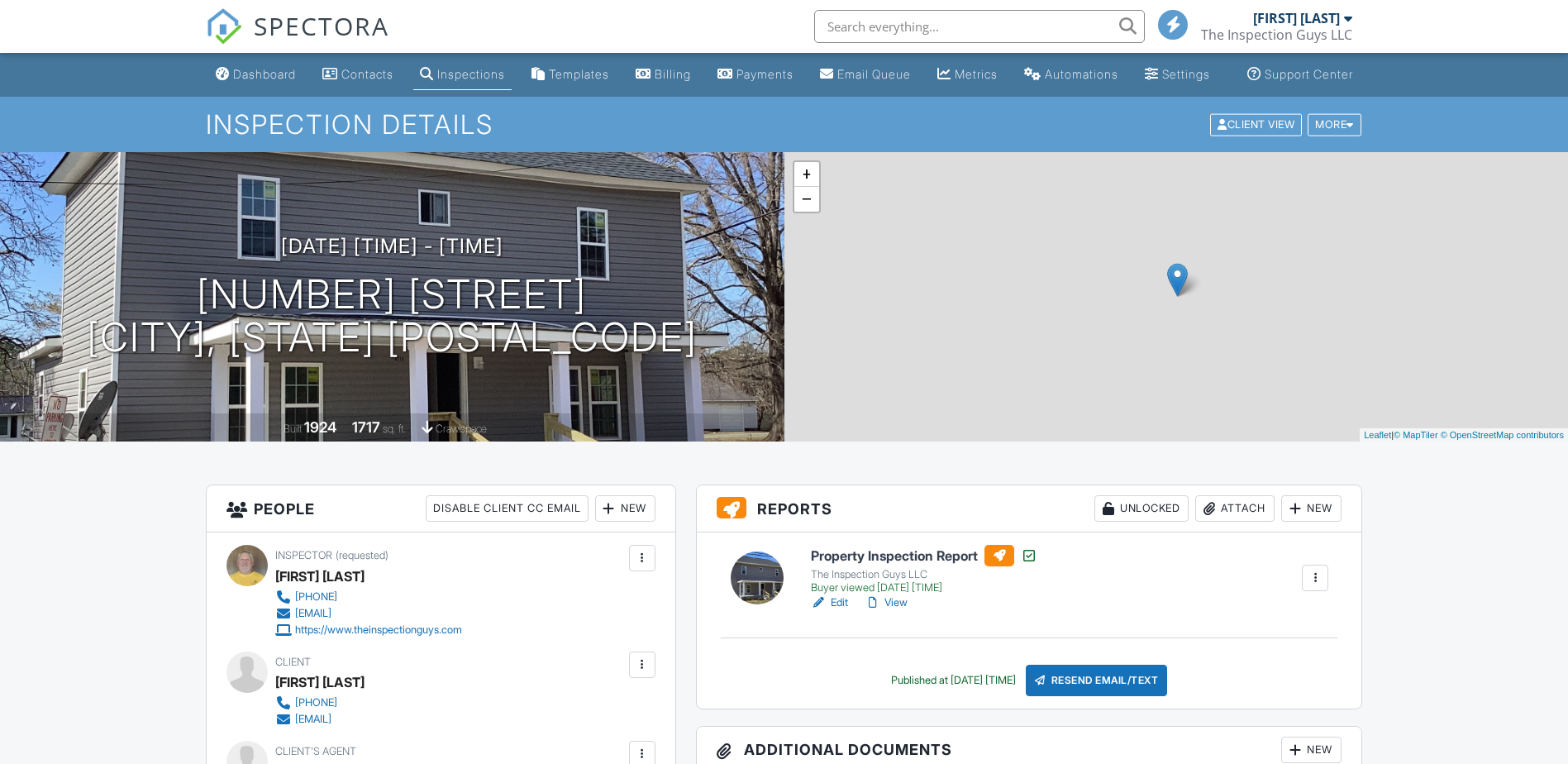scroll, scrollTop: 331, scrollLeft: 0, axis: vertical 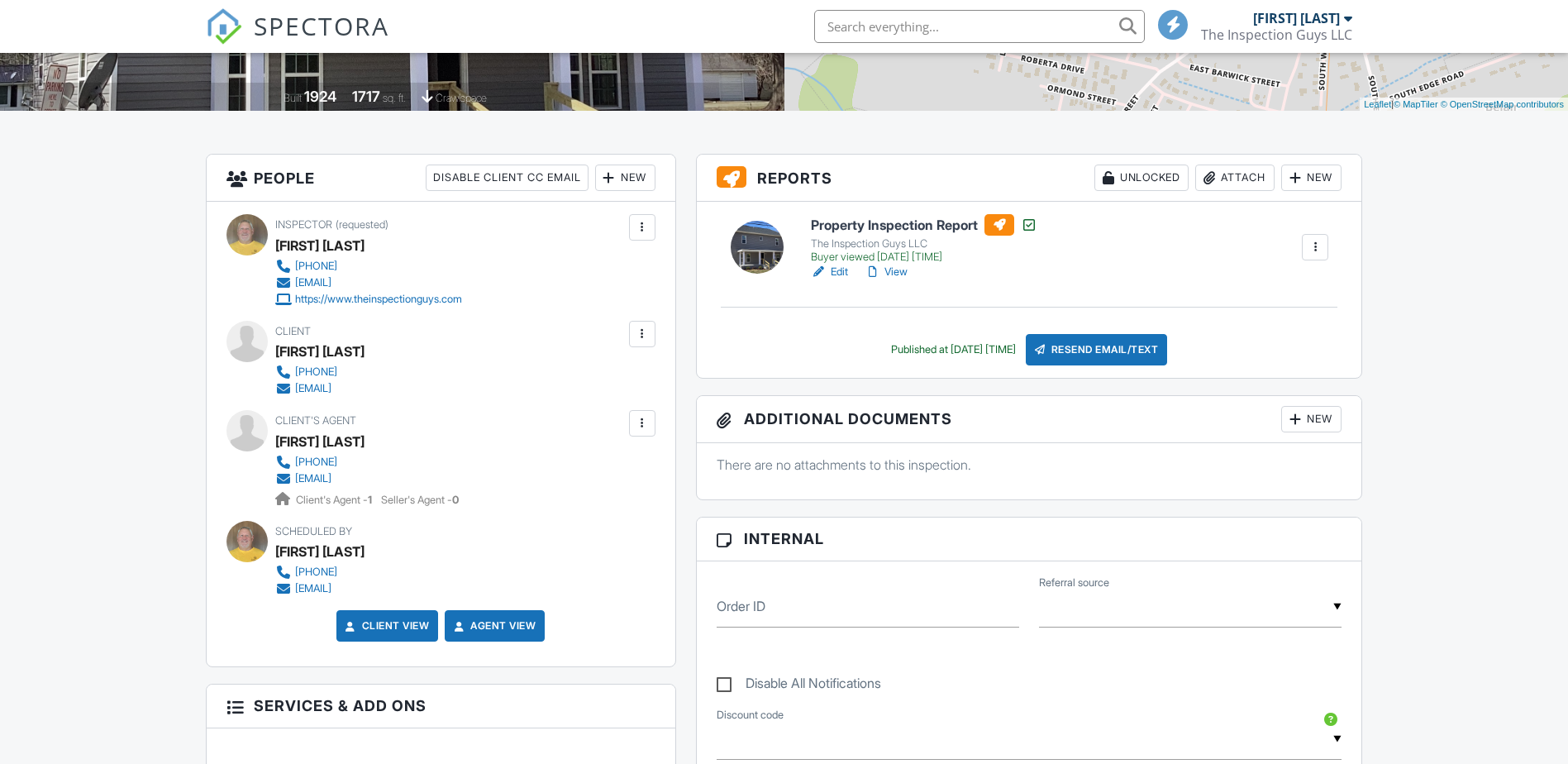 click at bounding box center (1190, 607) 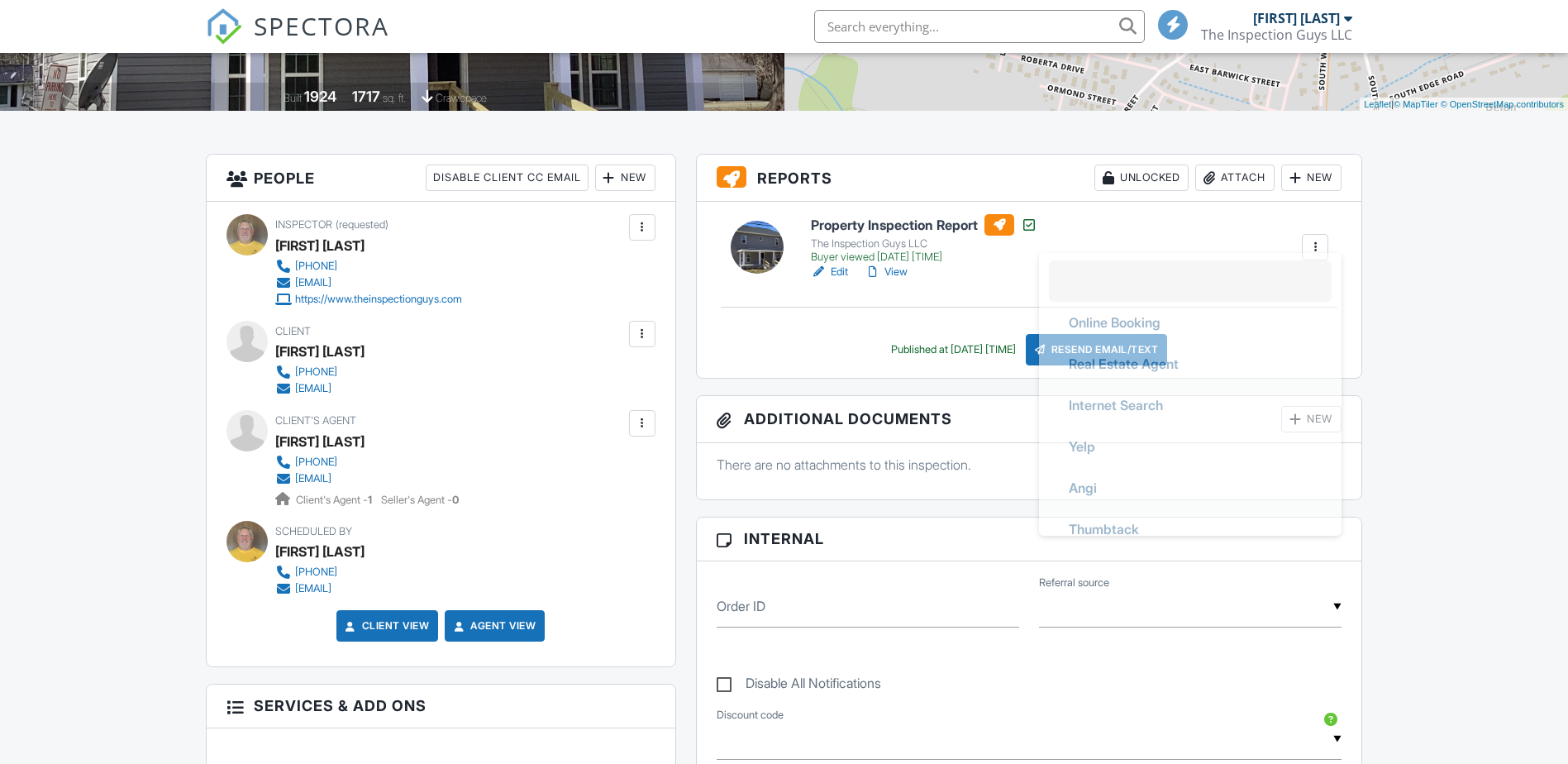 scroll, scrollTop: 331, scrollLeft: 0, axis: vertical 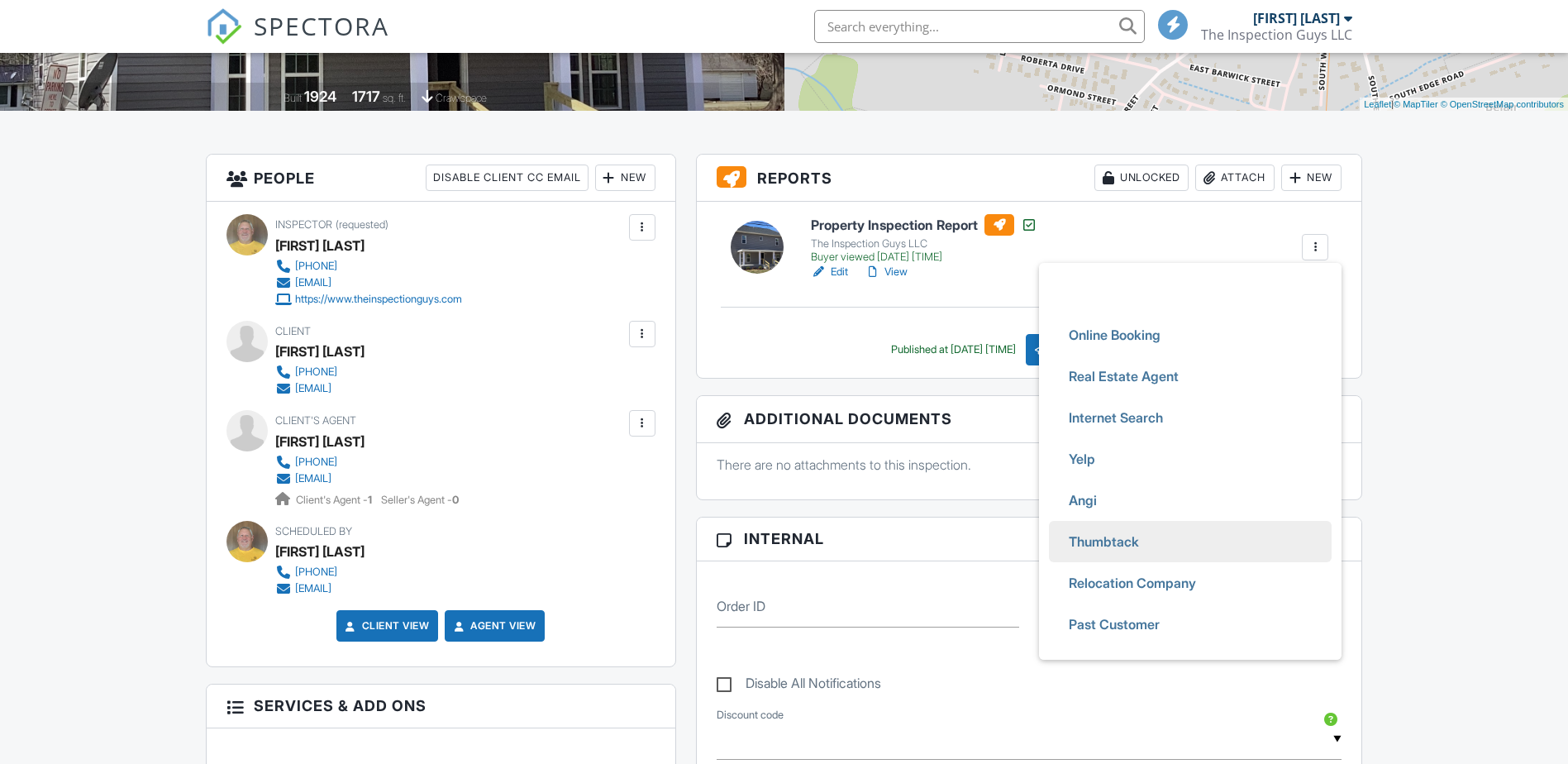 click on "Thumbtack" at bounding box center [1103, 542] 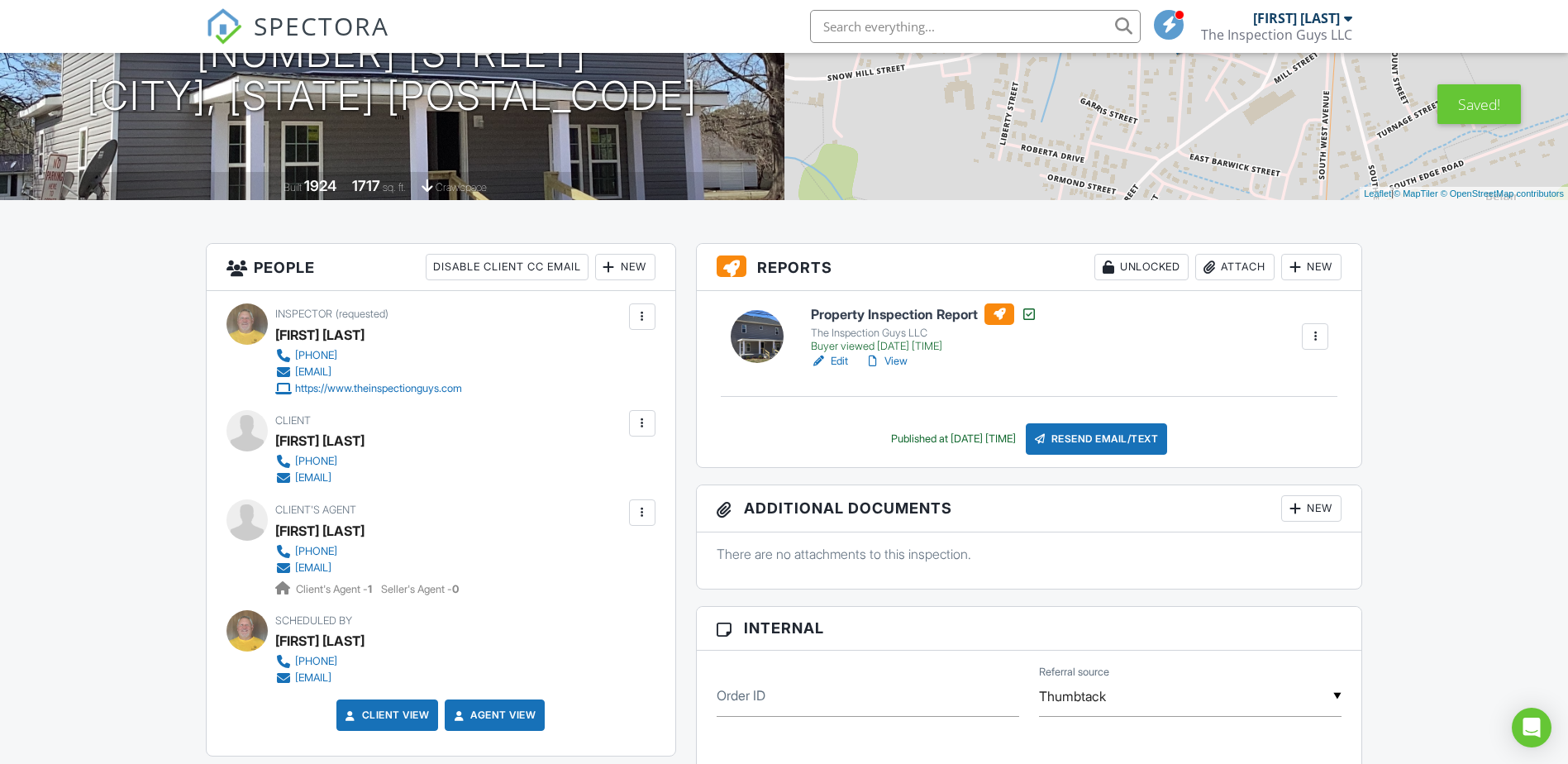 scroll, scrollTop: 83, scrollLeft: 0, axis: vertical 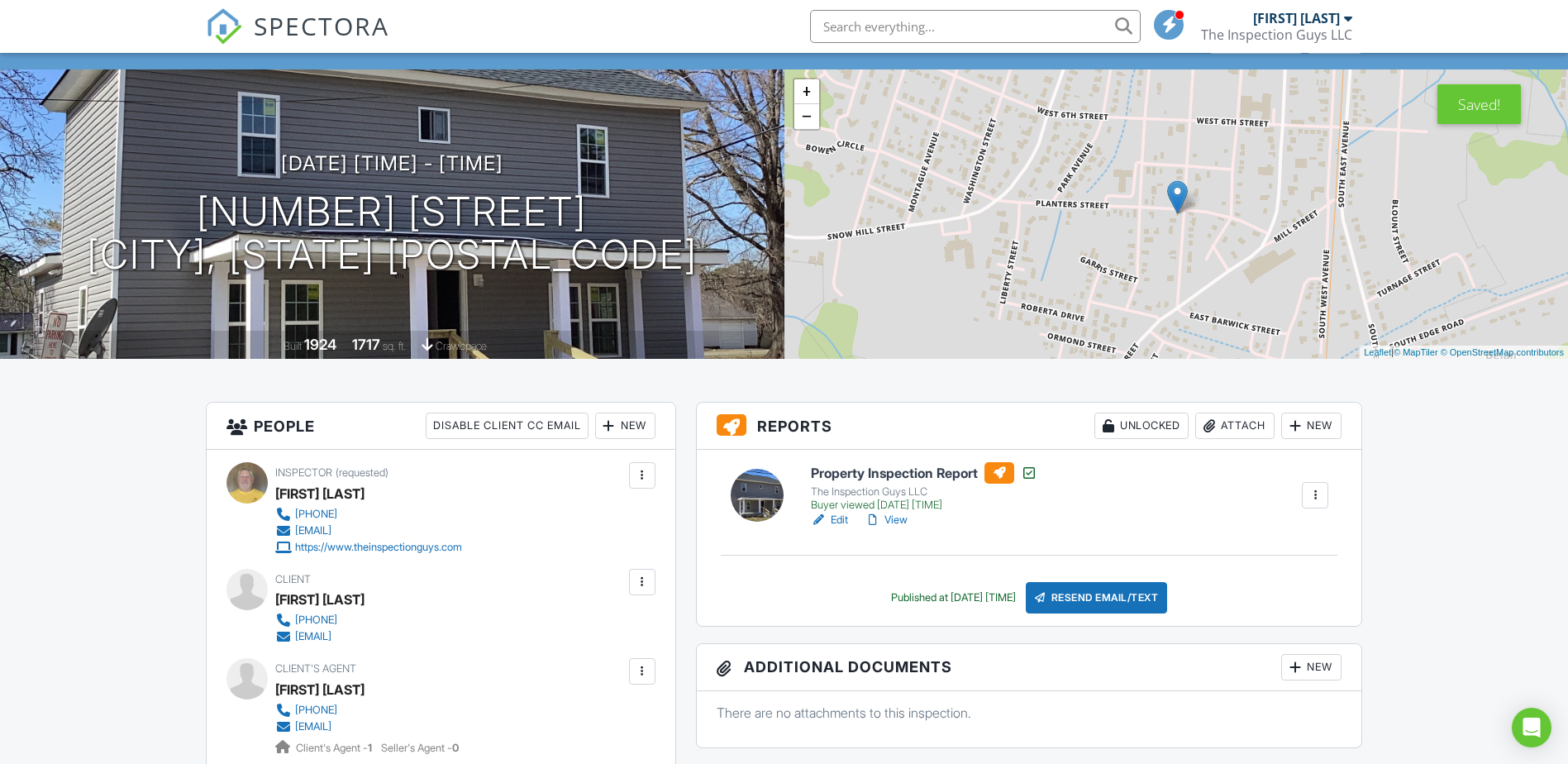 click at bounding box center [975, 26] 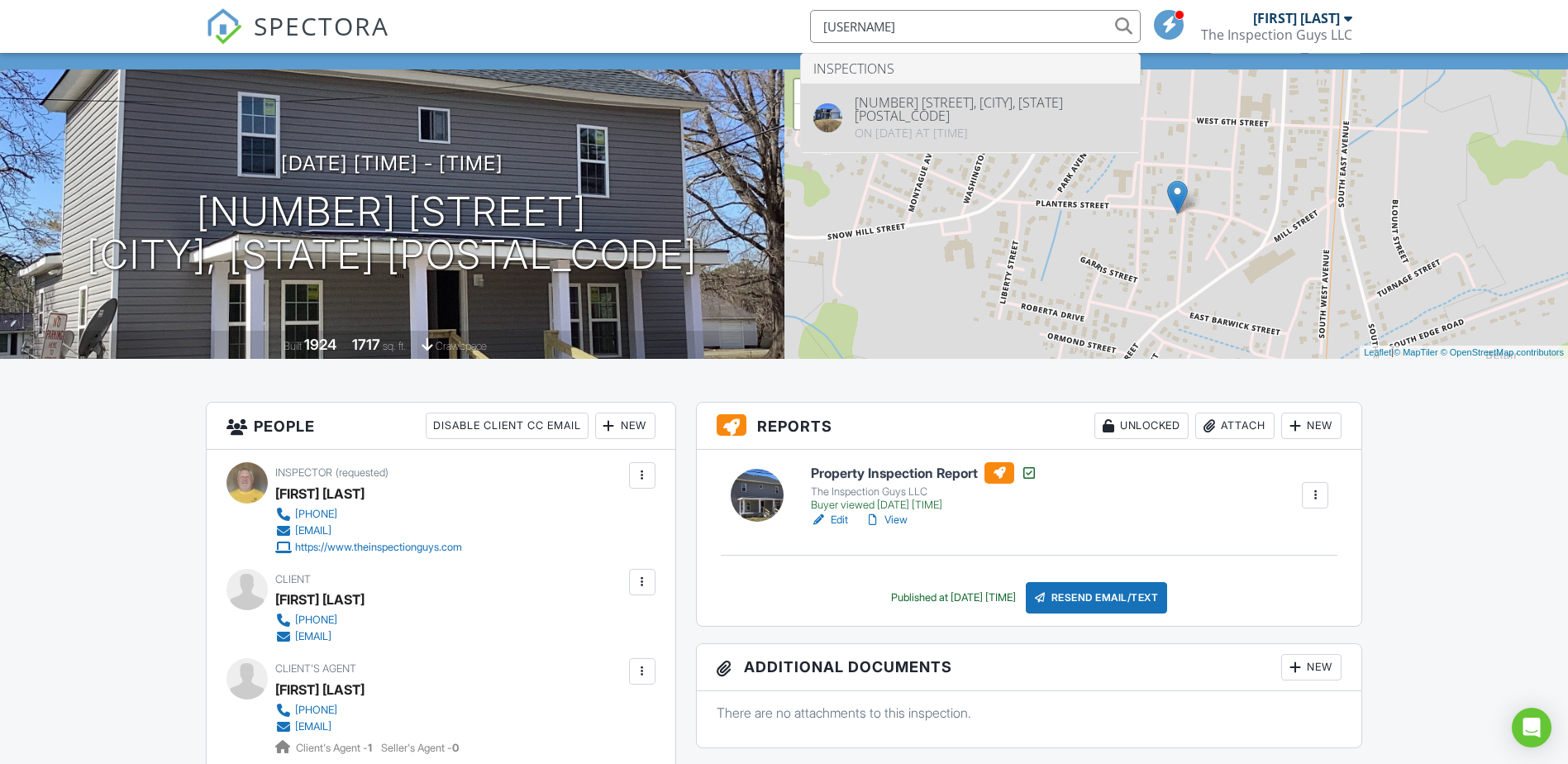 type on "stephenso" 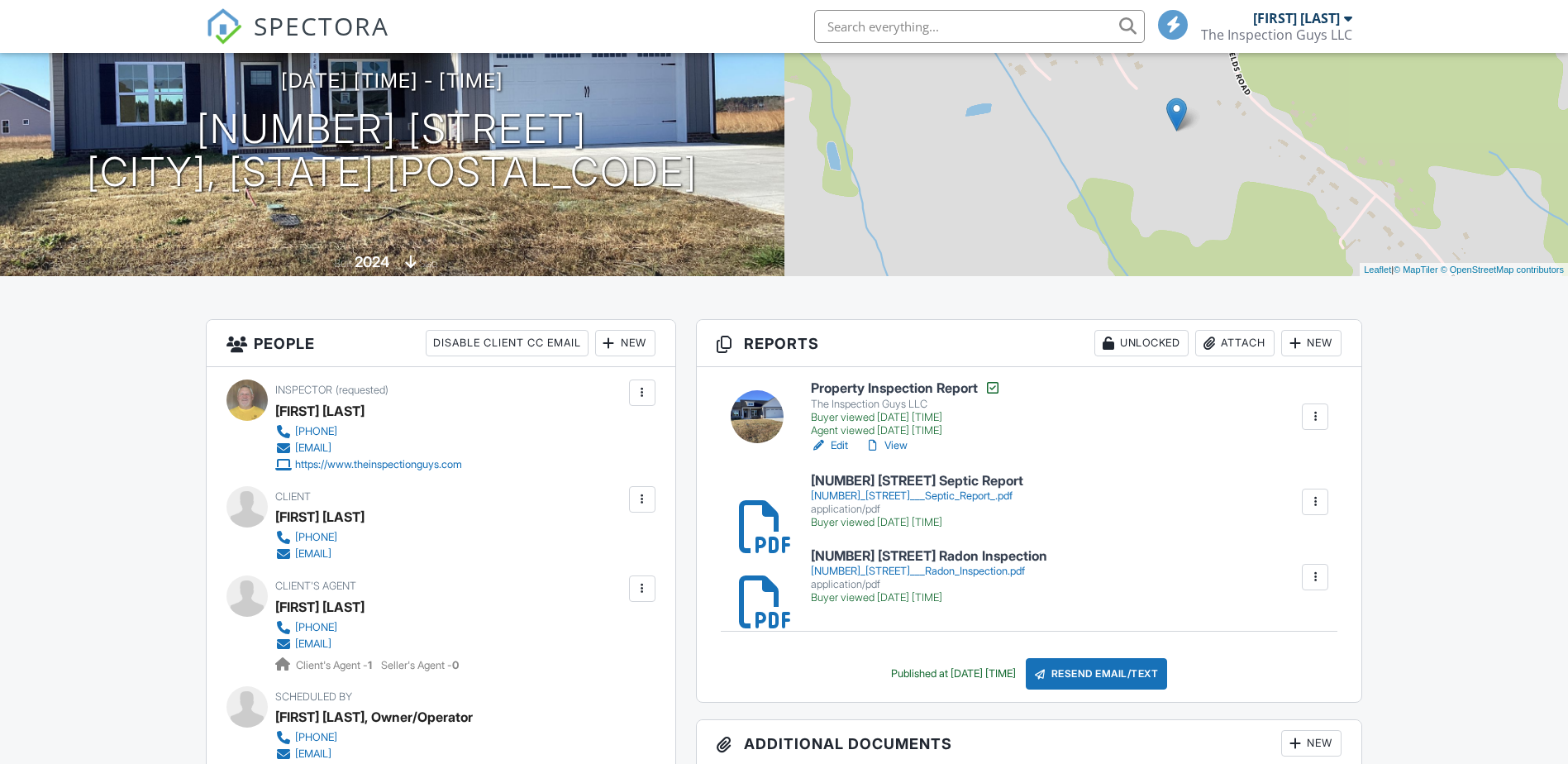 scroll, scrollTop: 413, scrollLeft: 0, axis: vertical 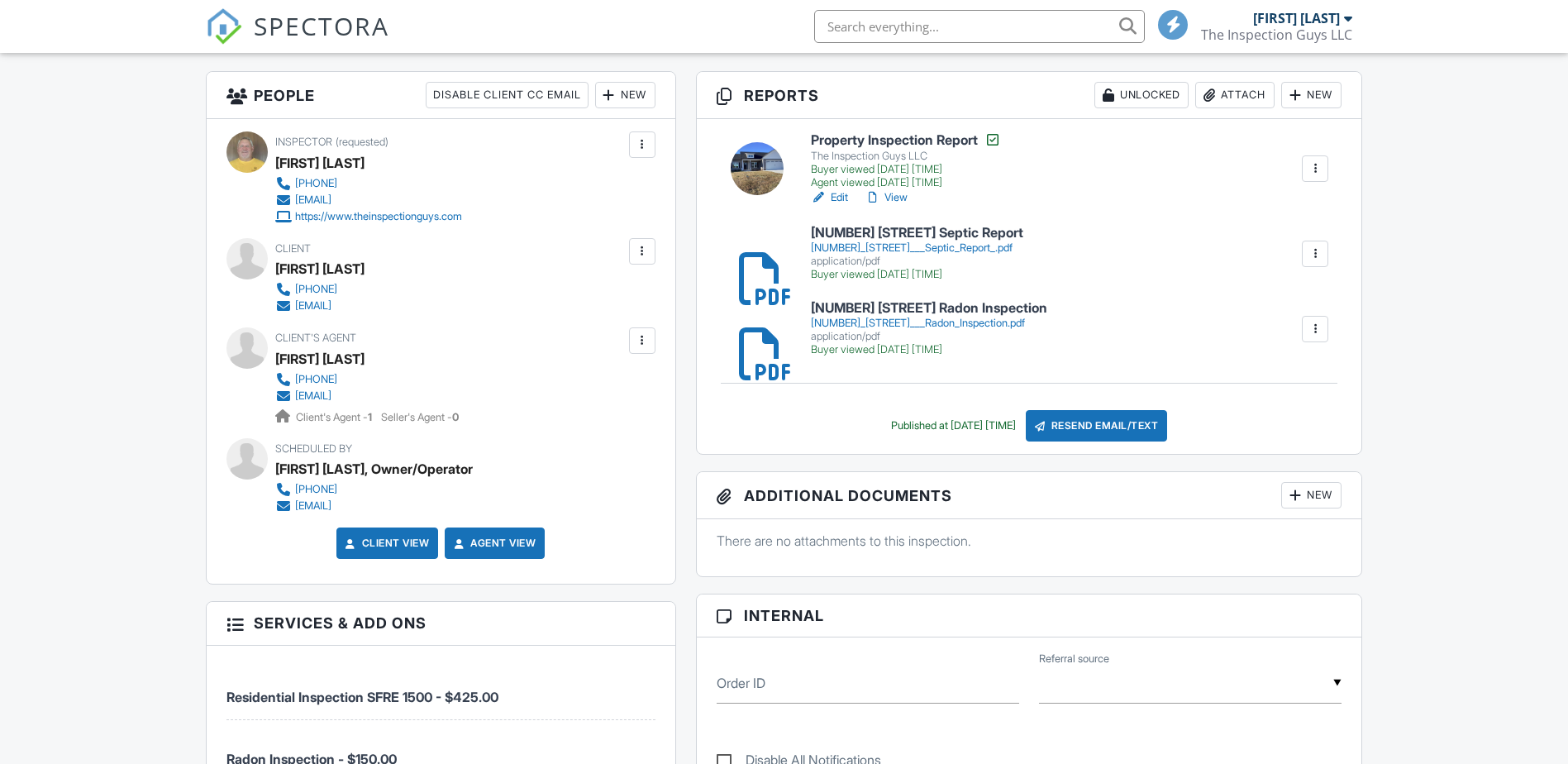 click at bounding box center [1190, 683] 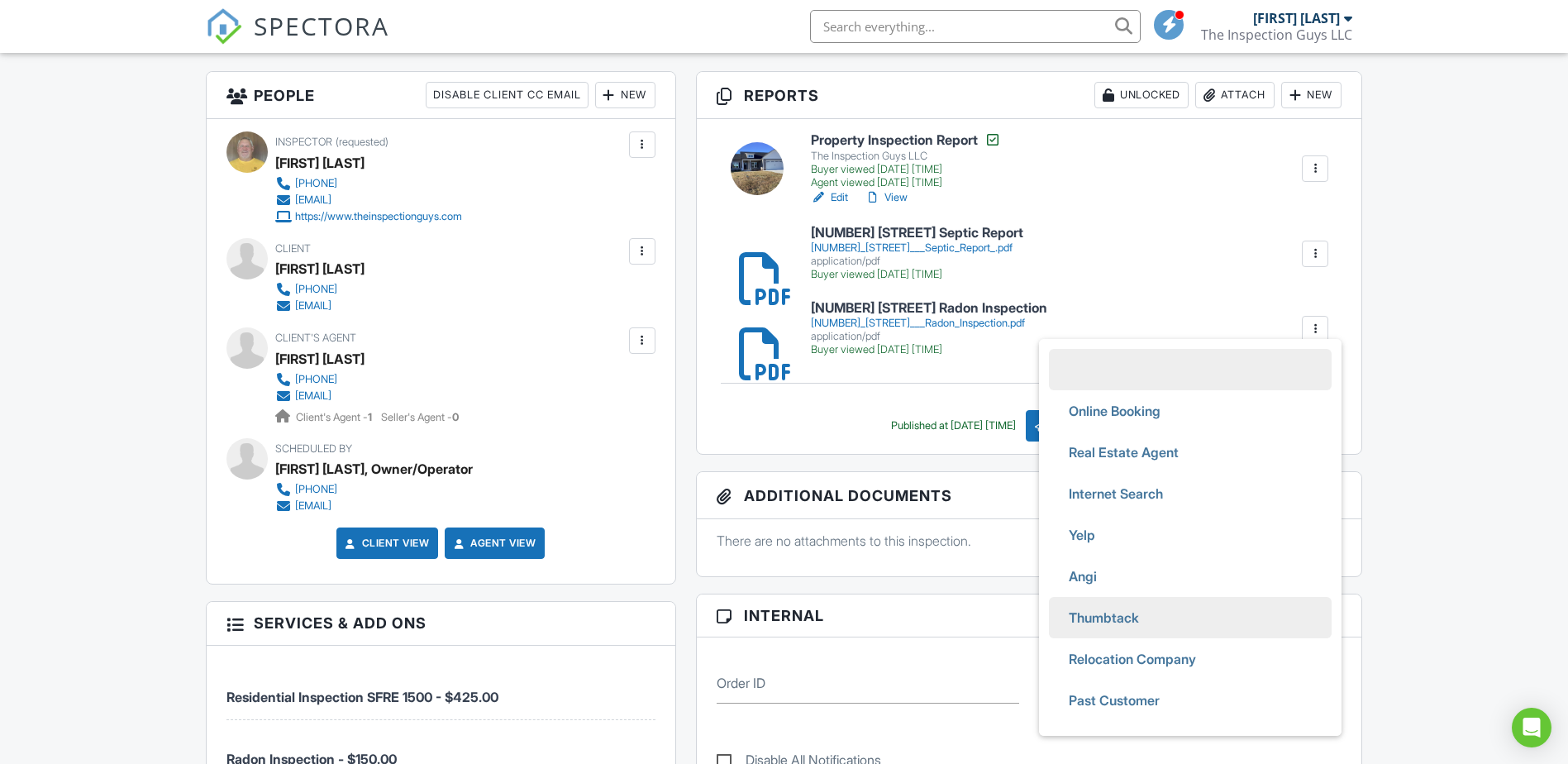 click on "Thumbtack" at bounding box center (1103, 618) 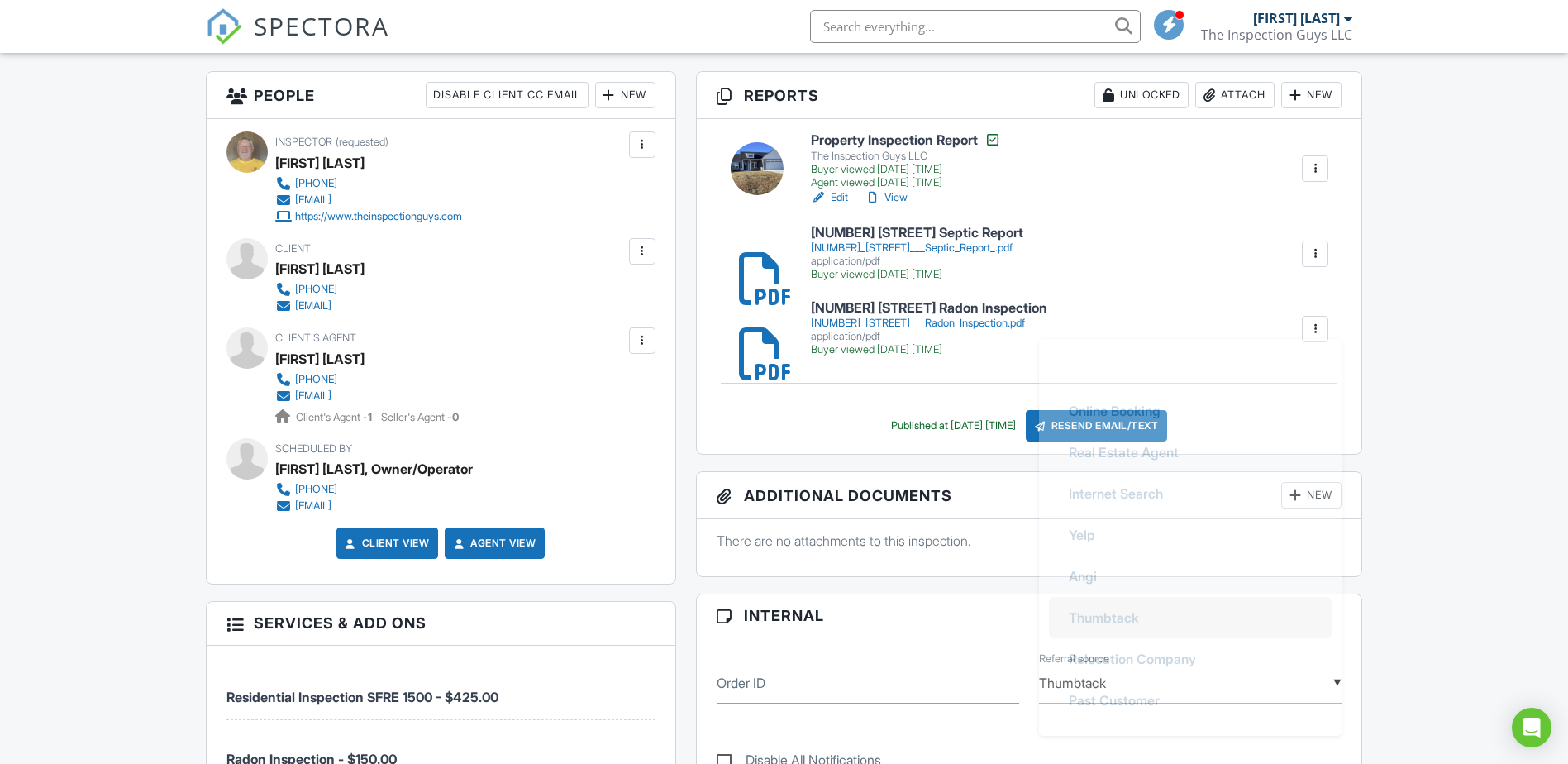 scroll, scrollTop: 36, scrollLeft: 0, axis: vertical 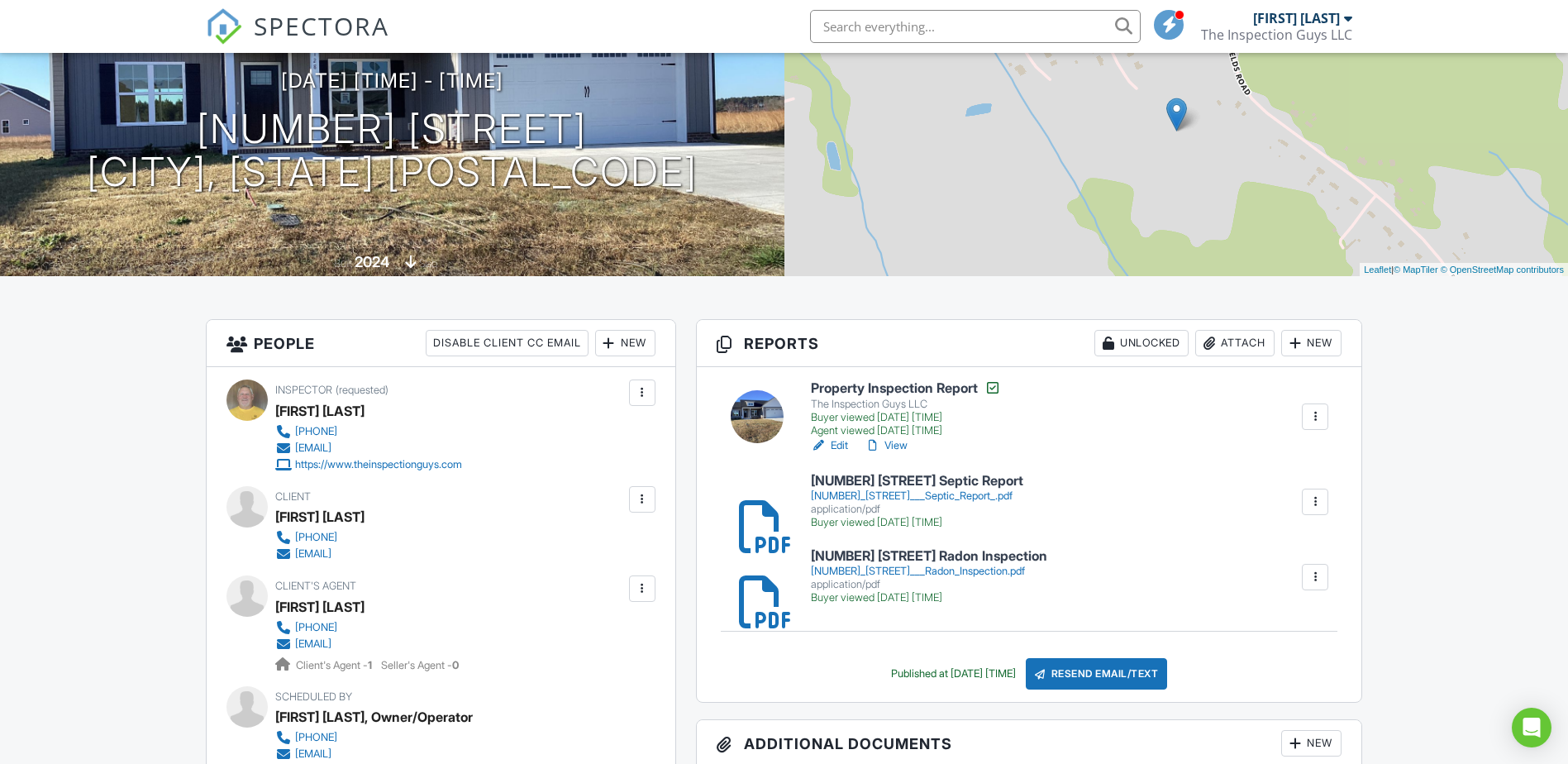 click at bounding box center (975, 26) 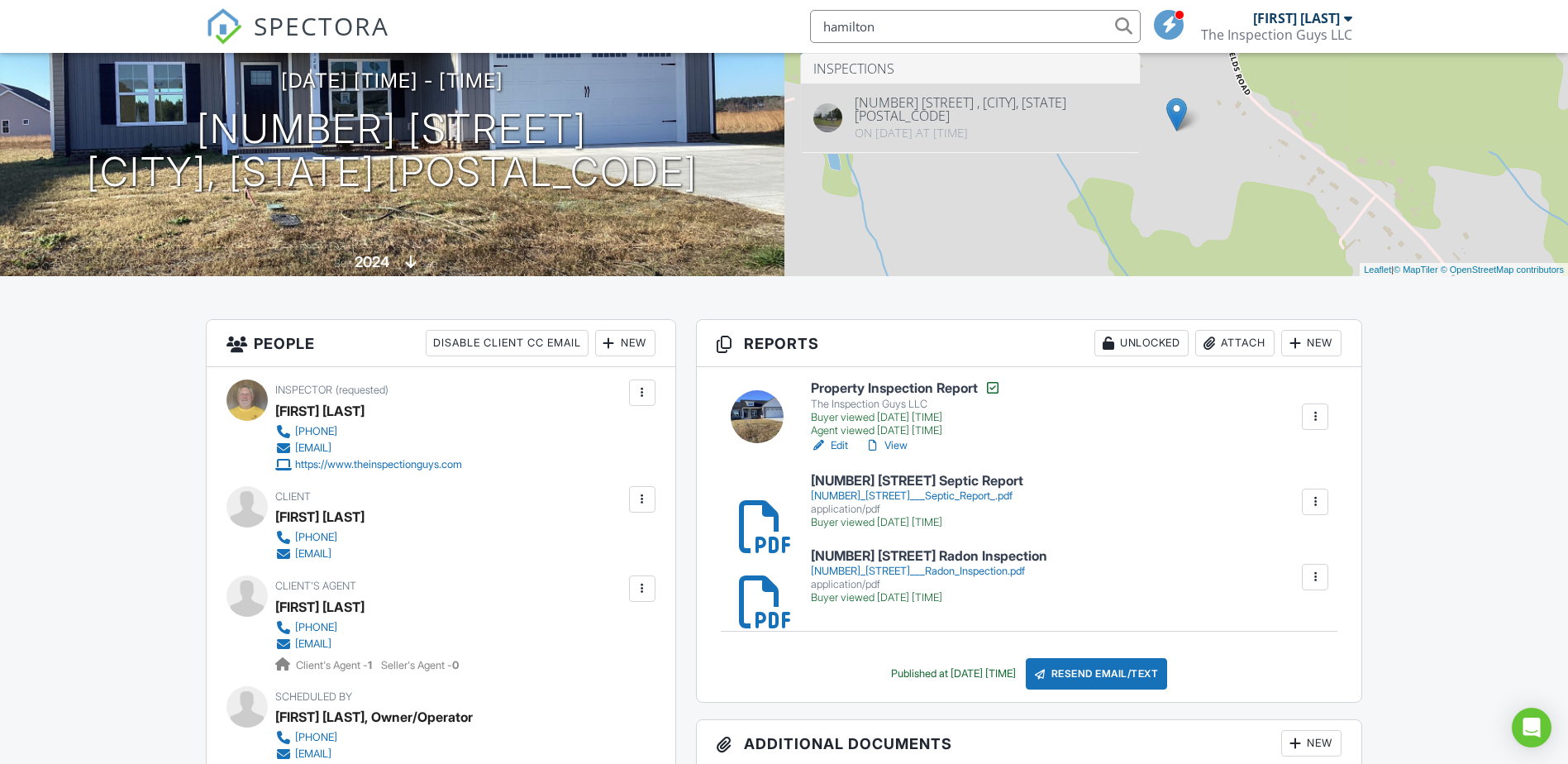 type on "hamilton" 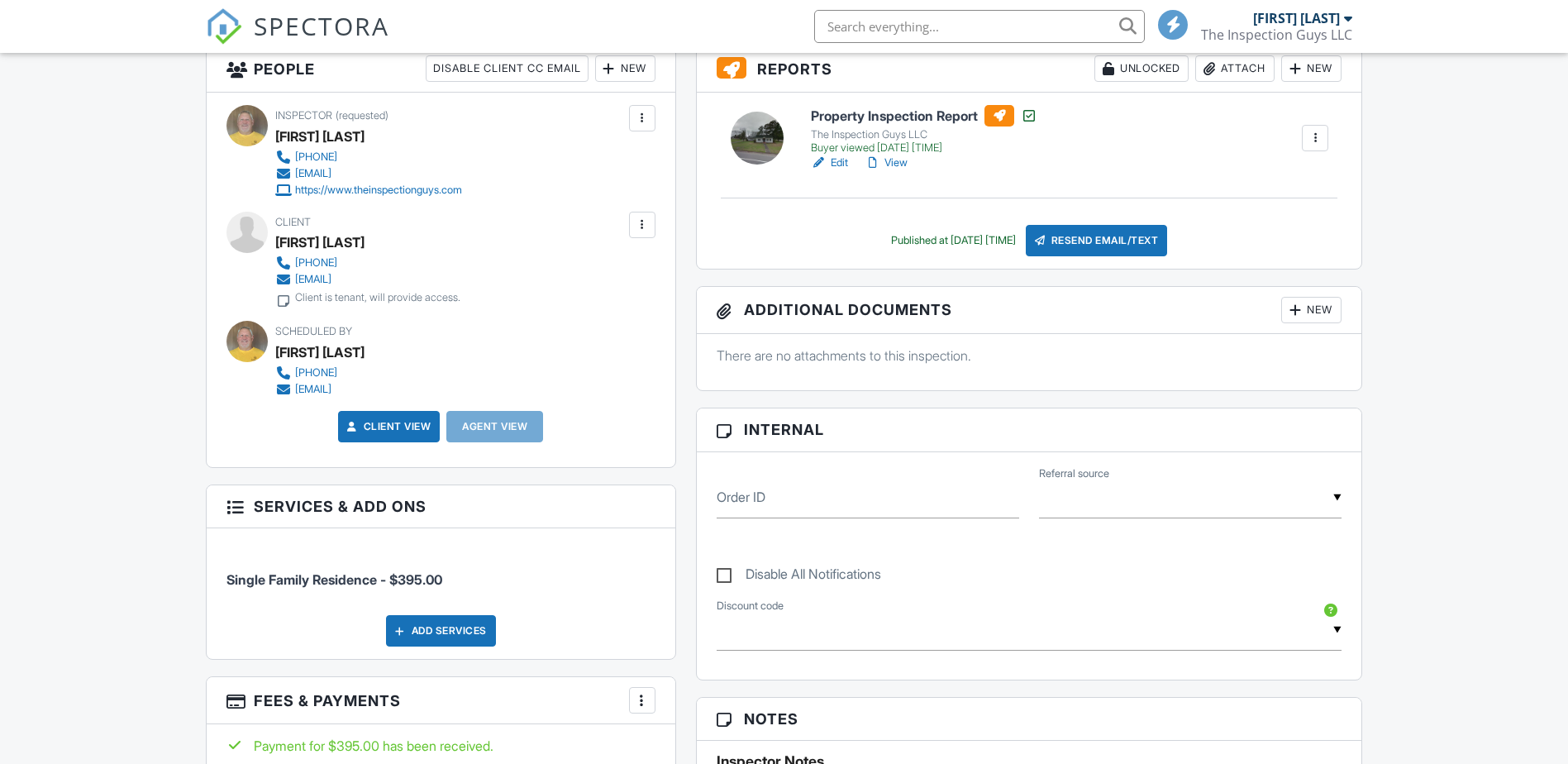 scroll, scrollTop: 496, scrollLeft: 0, axis: vertical 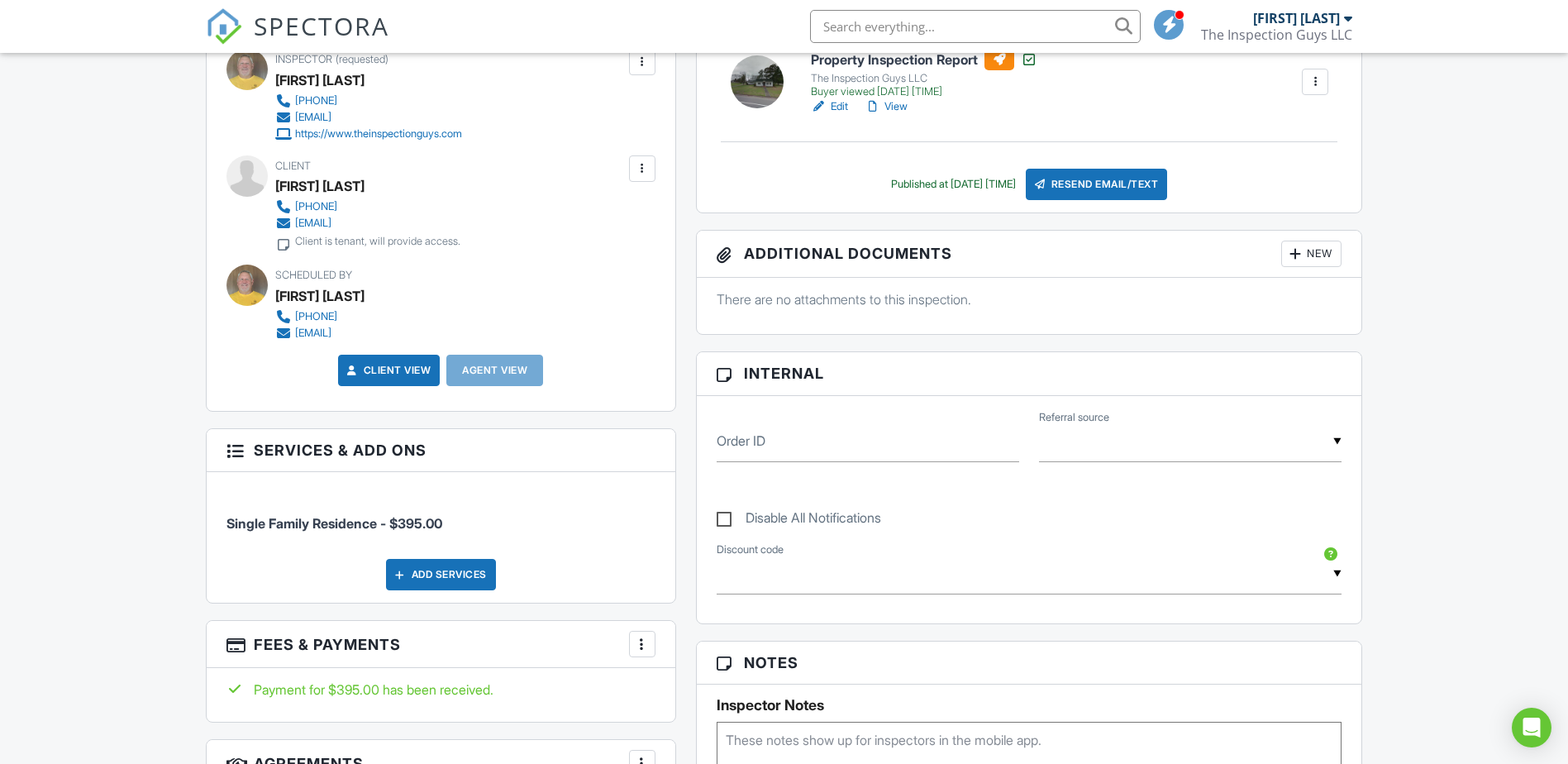click at bounding box center [1190, 442] 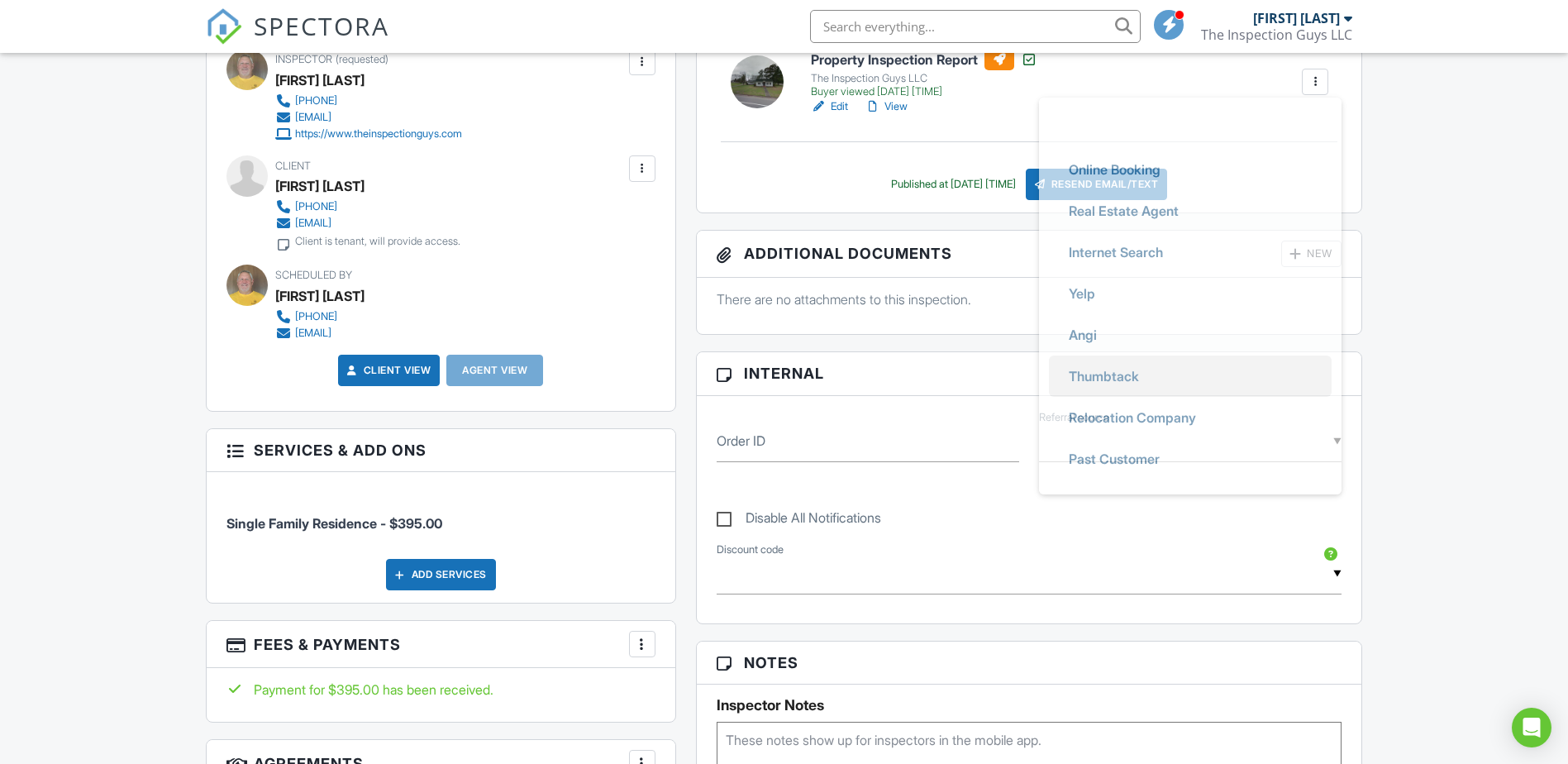 click on "Thumbtack" at bounding box center (1190, 376) 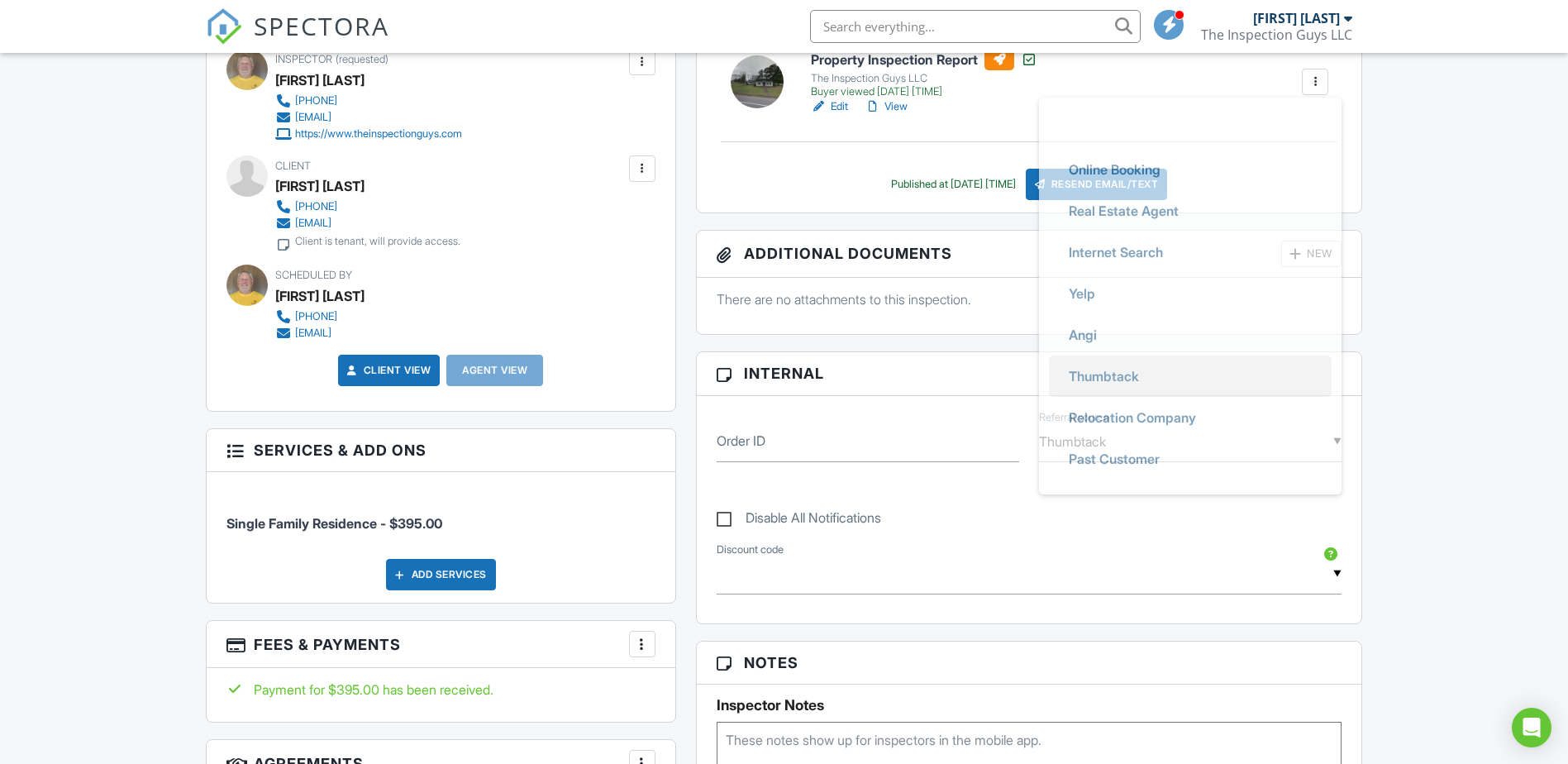 scroll, scrollTop: 36, scrollLeft: 0, axis: vertical 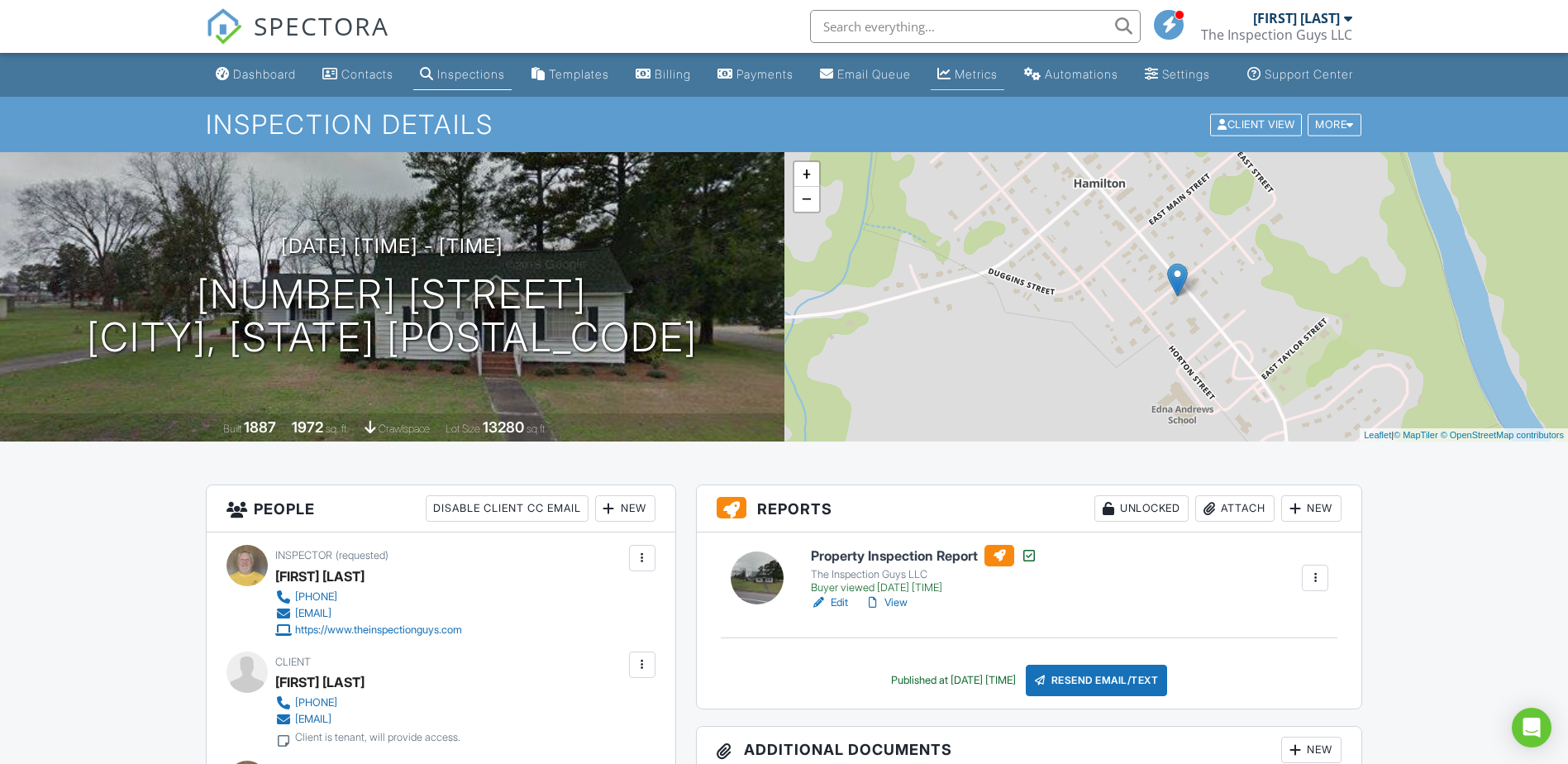 click on "Metrics" at bounding box center [976, 74] 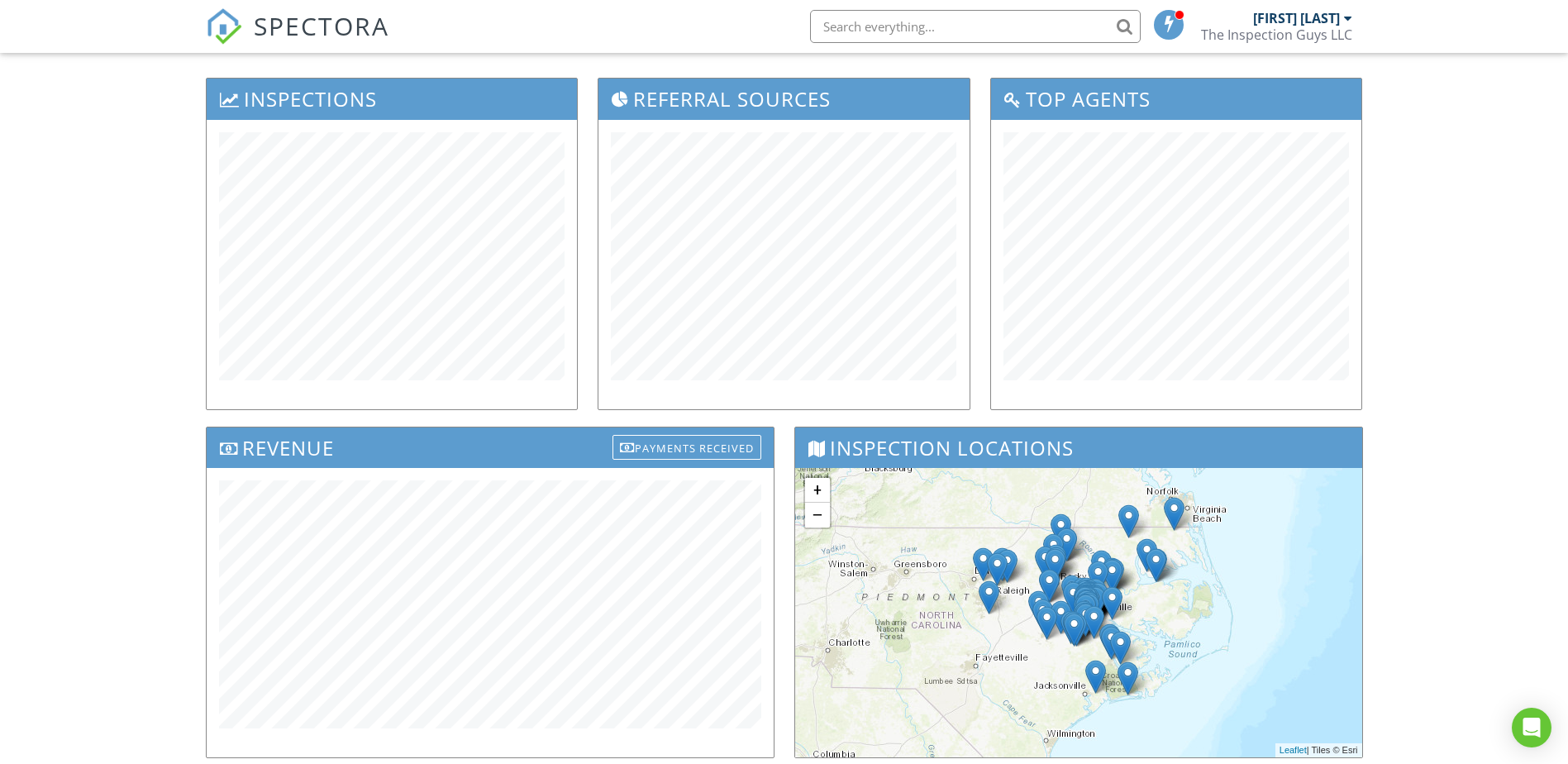 scroll, scrollTop: 0, scrollLeft: 0, axis: both 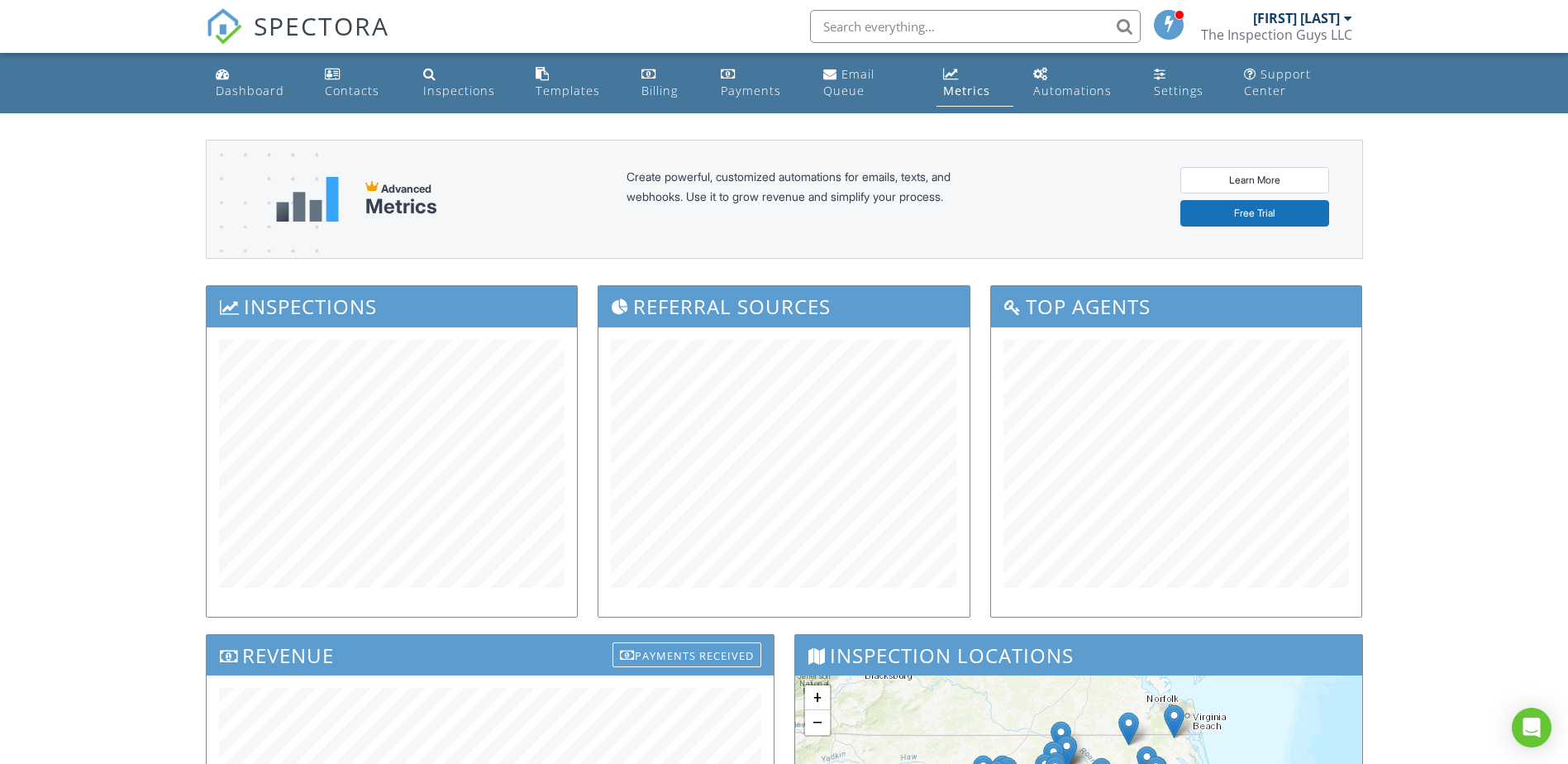click at bounding box center [975, 26] 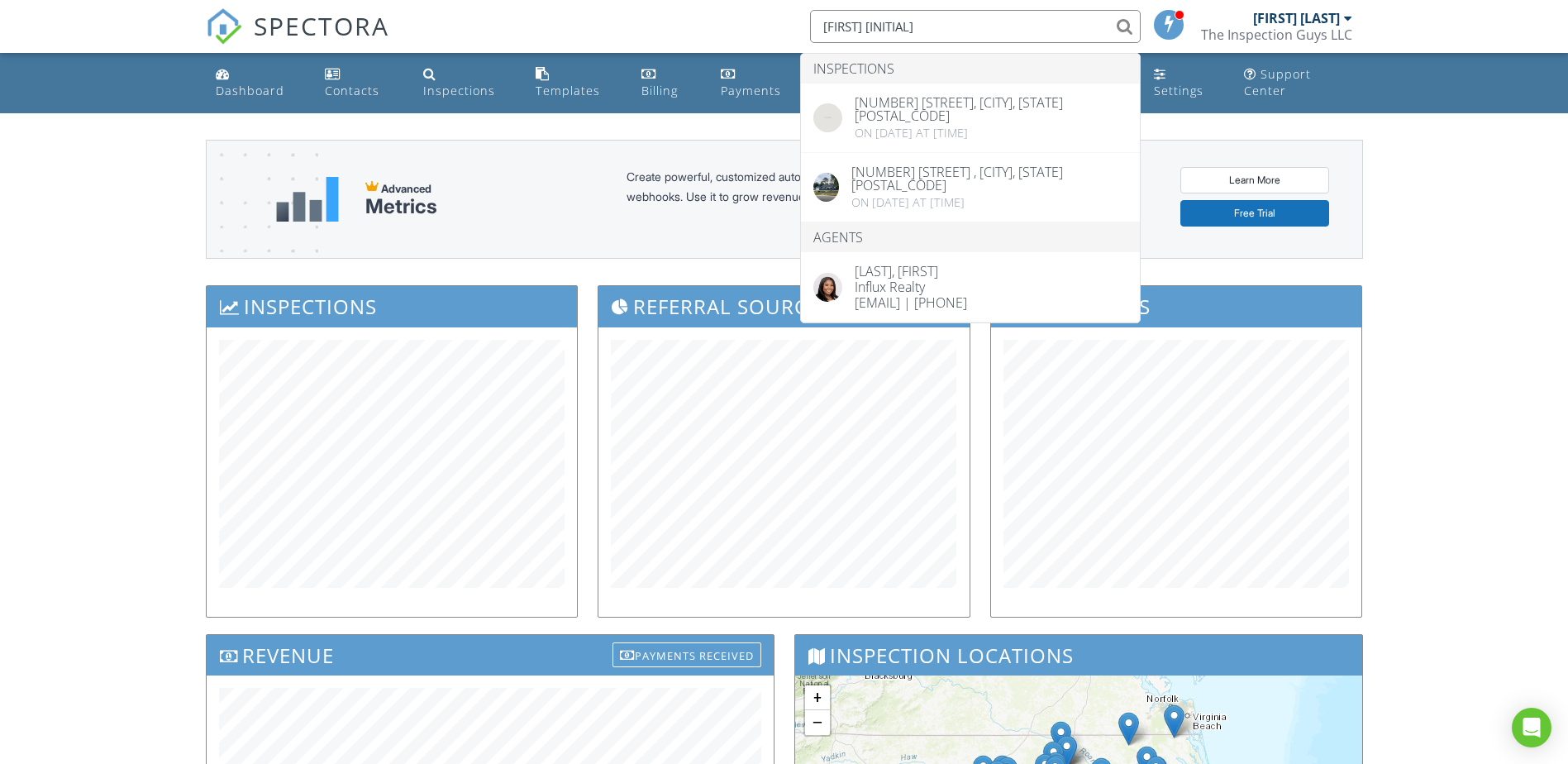 type on "[FIRST] [INITIAL]" 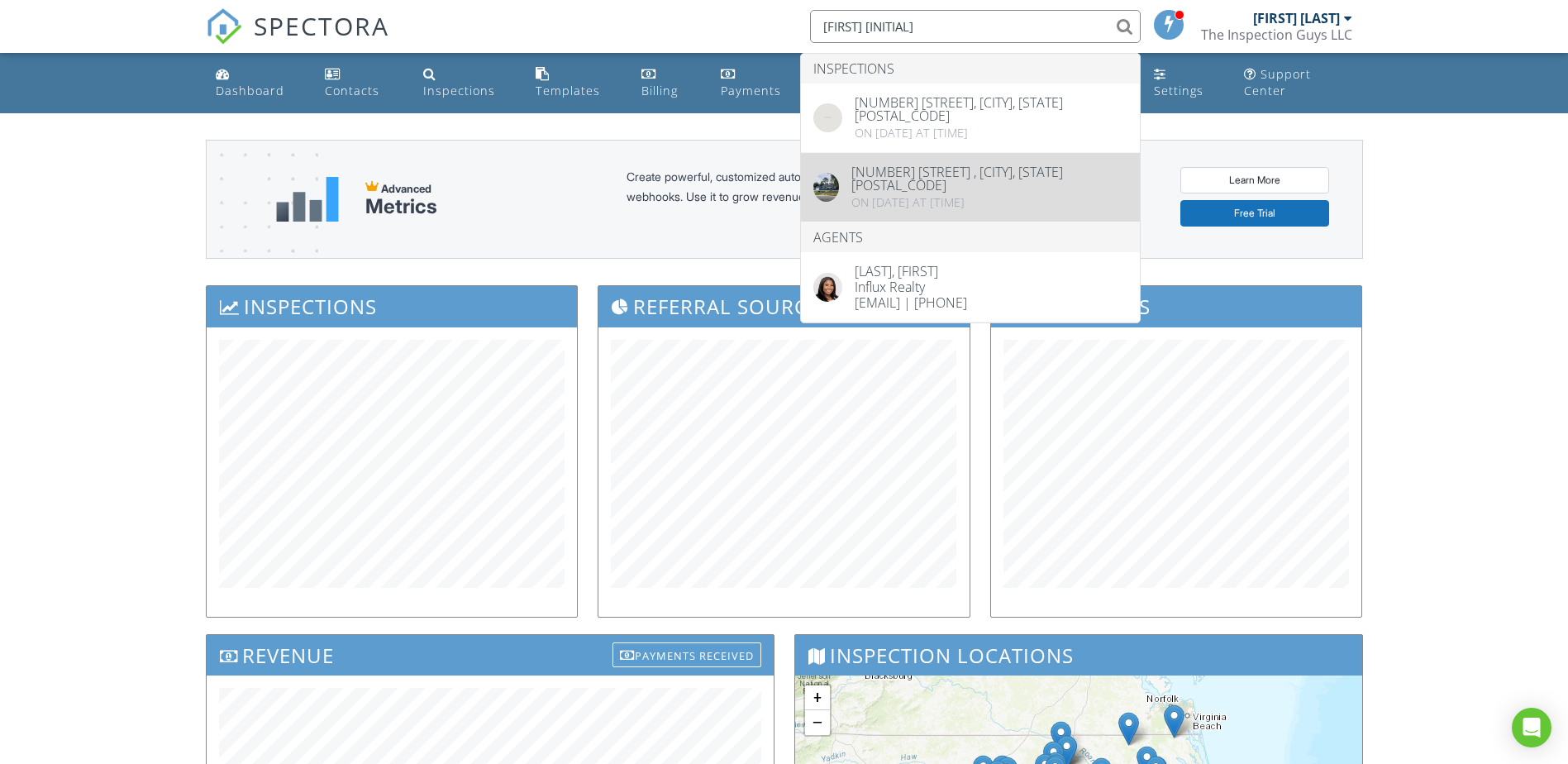 type 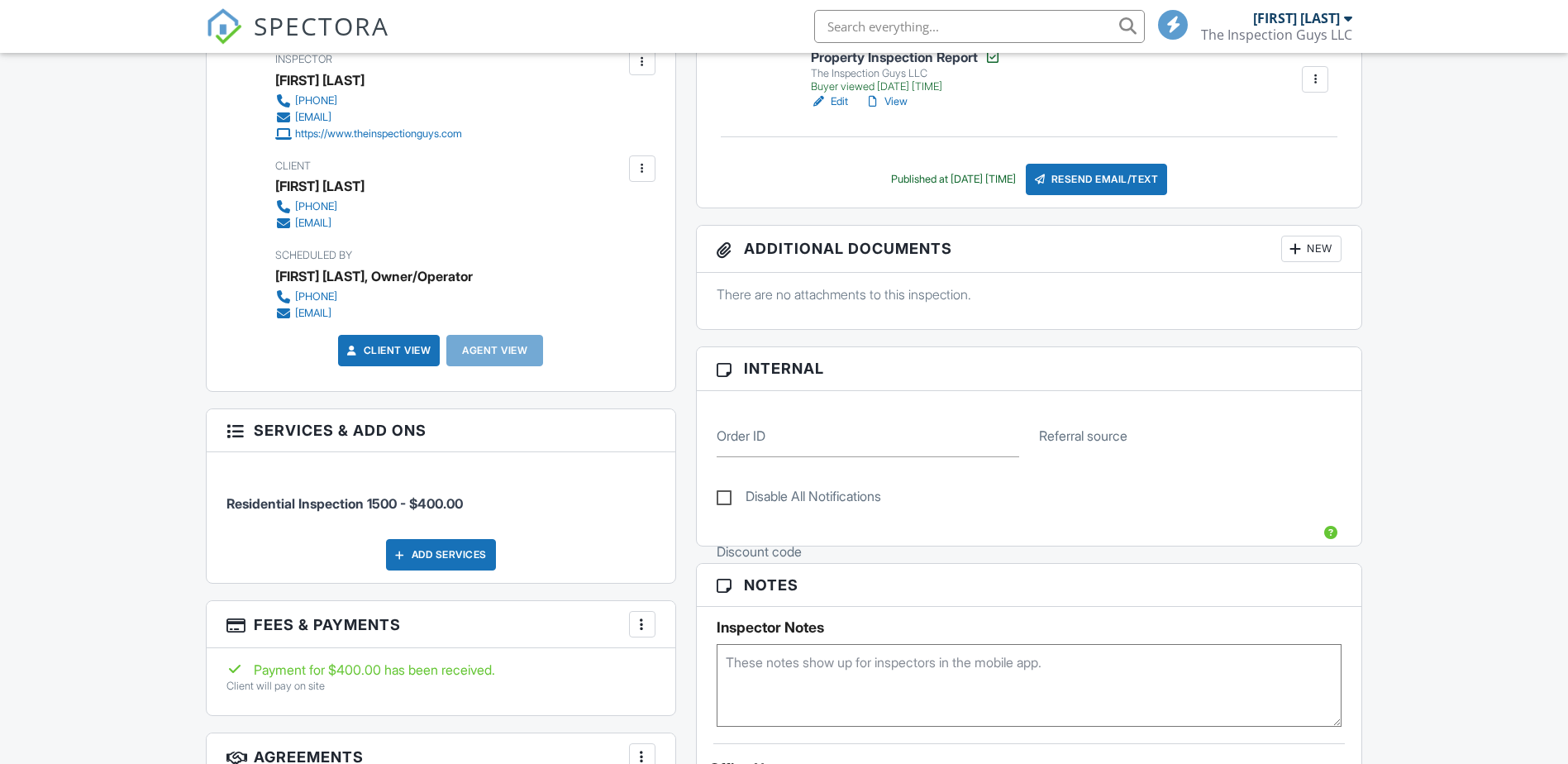 scroll, scrollTop: 496, scrollLeft: 0, axis: vertical 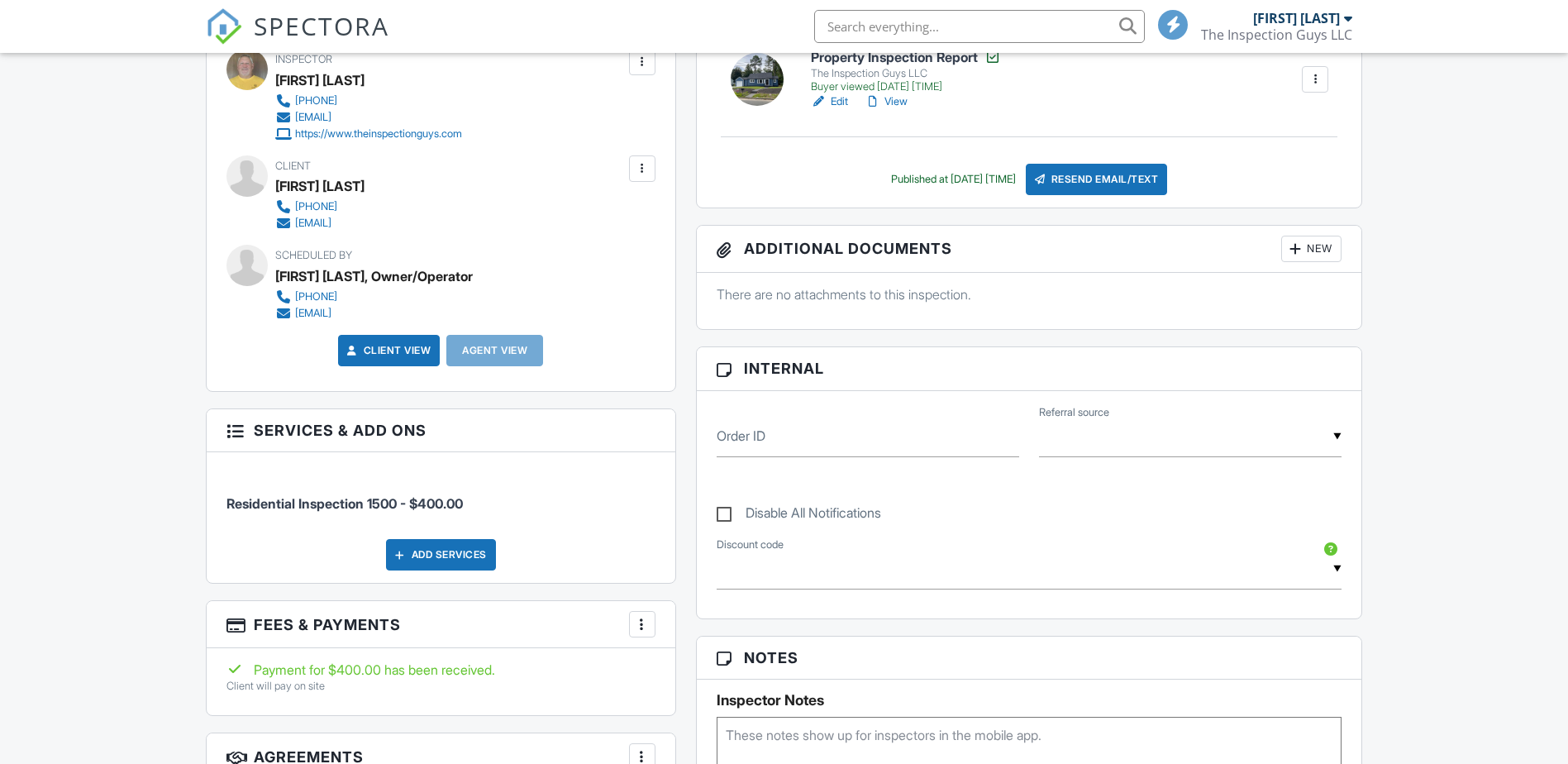 click at bounding box center [1190, 437] 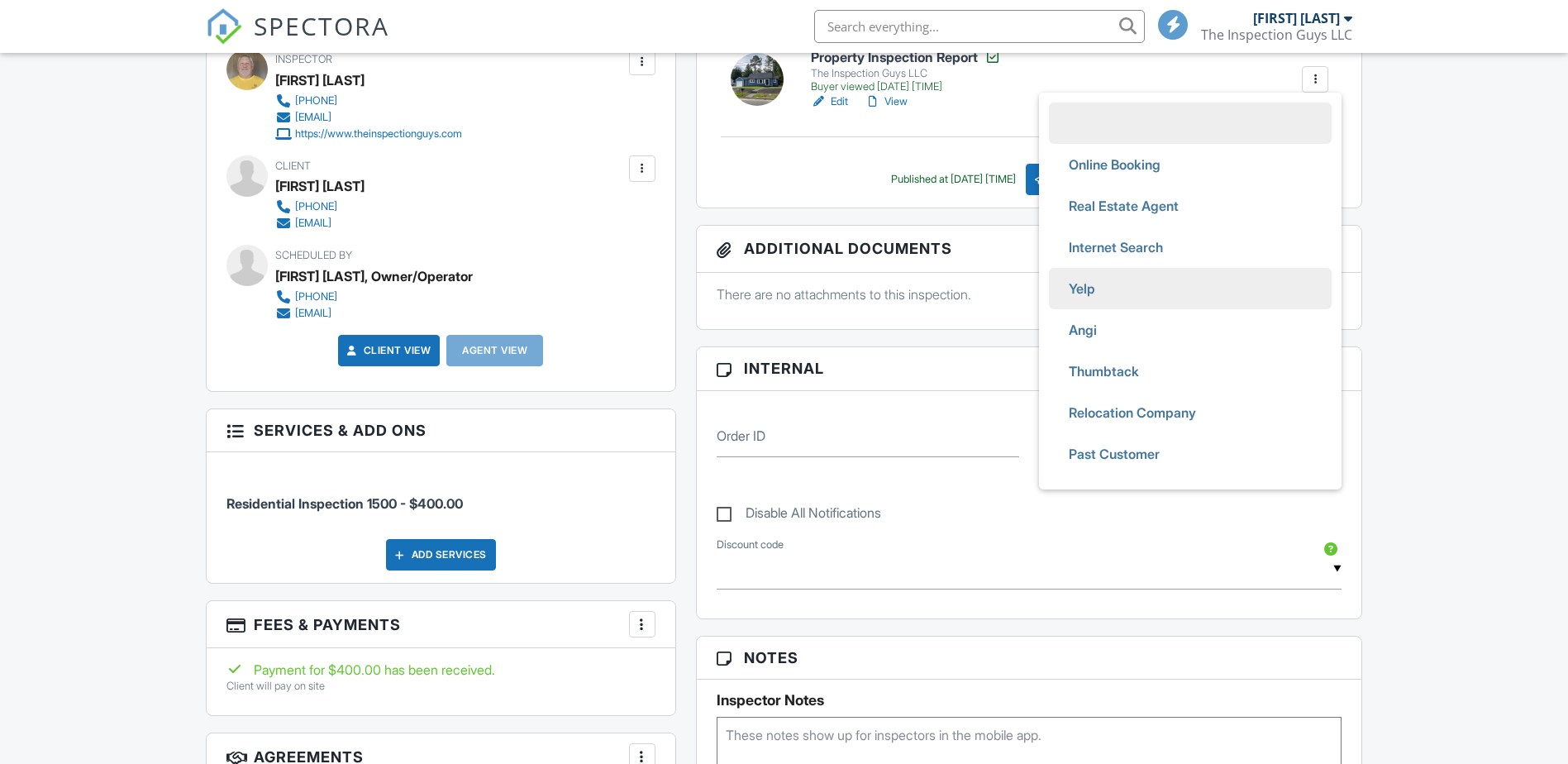 click on "Yelp" at bounding box center [1190, 289] 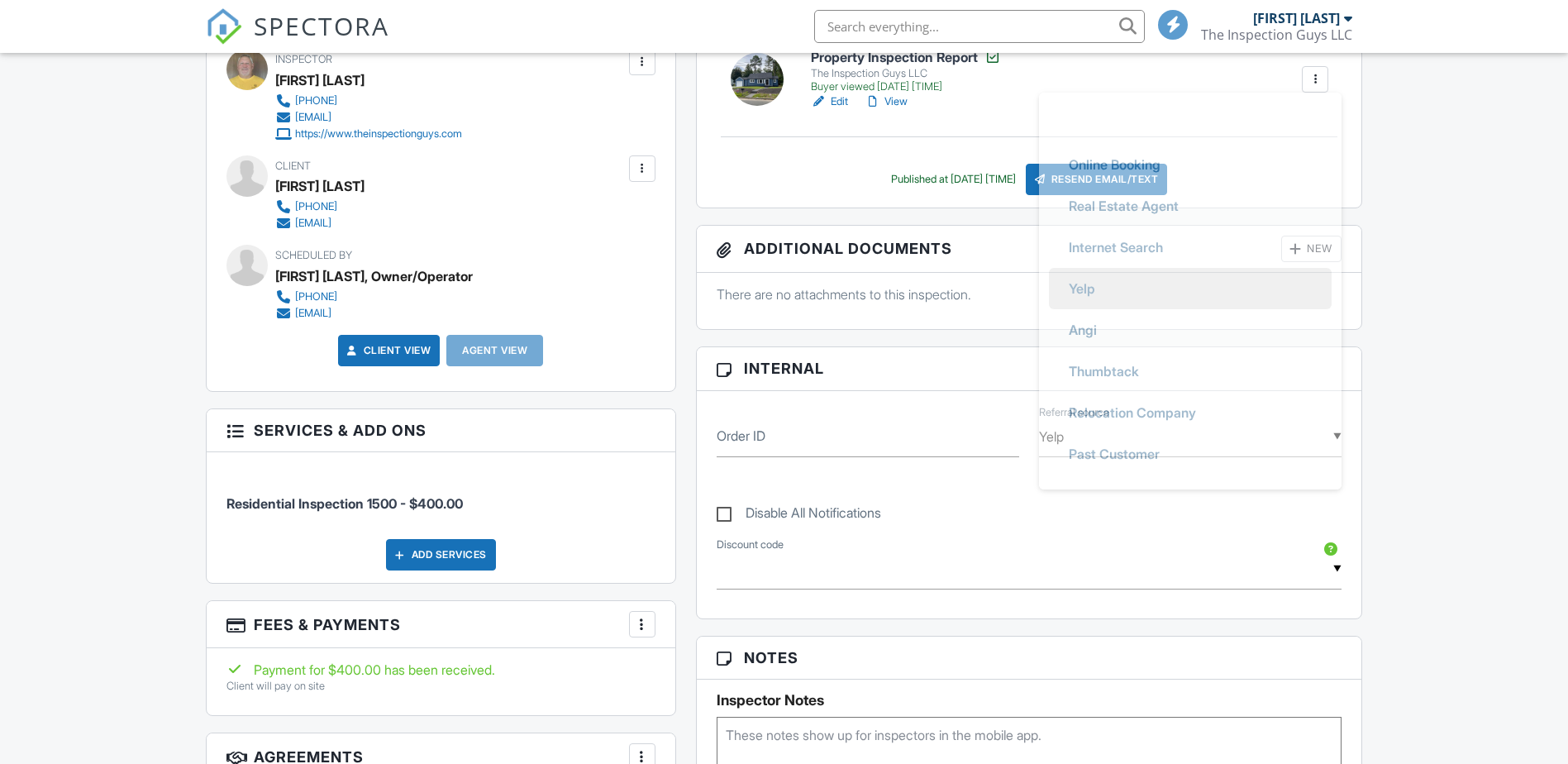 scroll, scrollTop: 36, scrollLeft: 0, axis: vertical 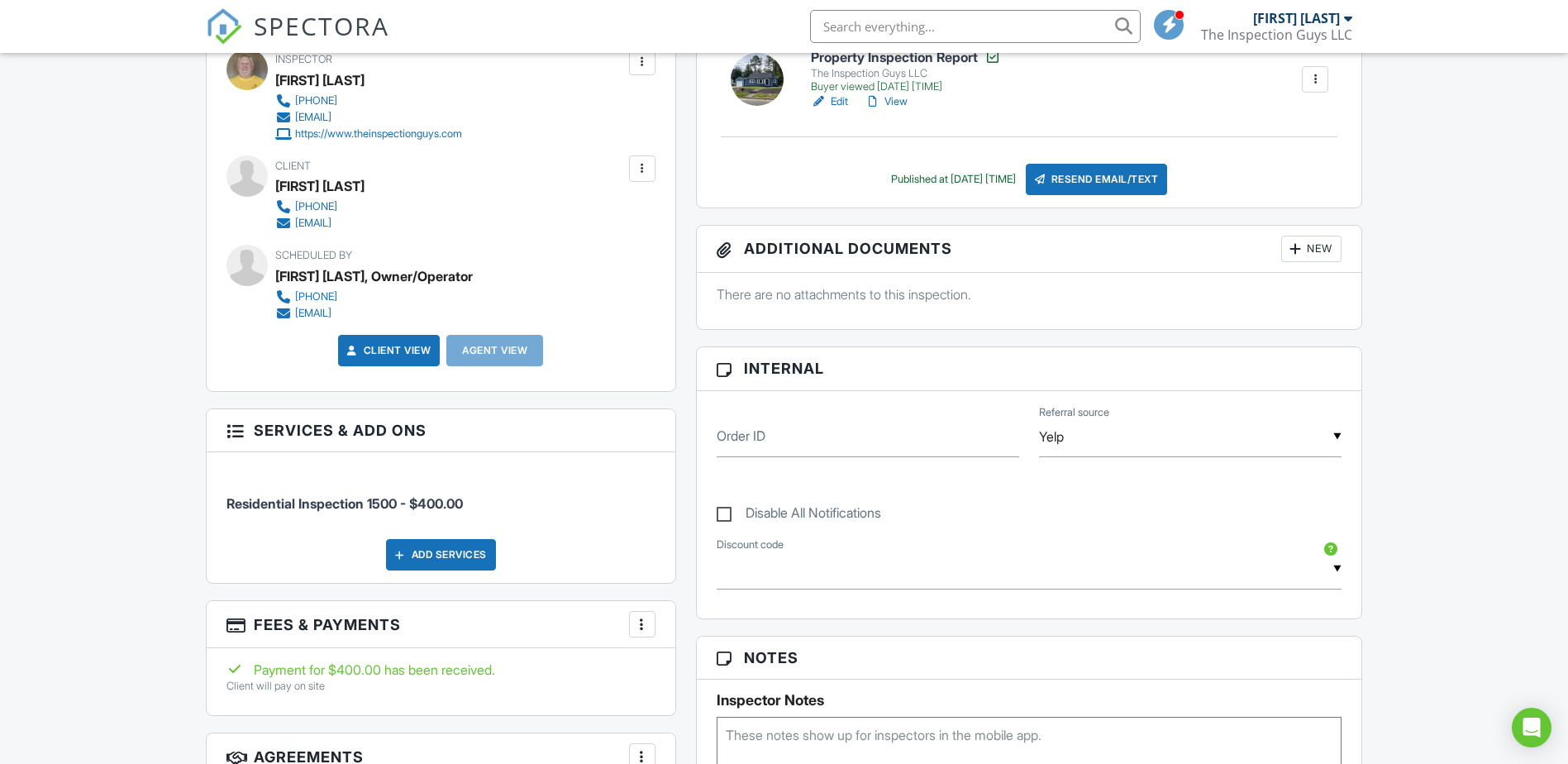 click at bounding box center (975, 26) 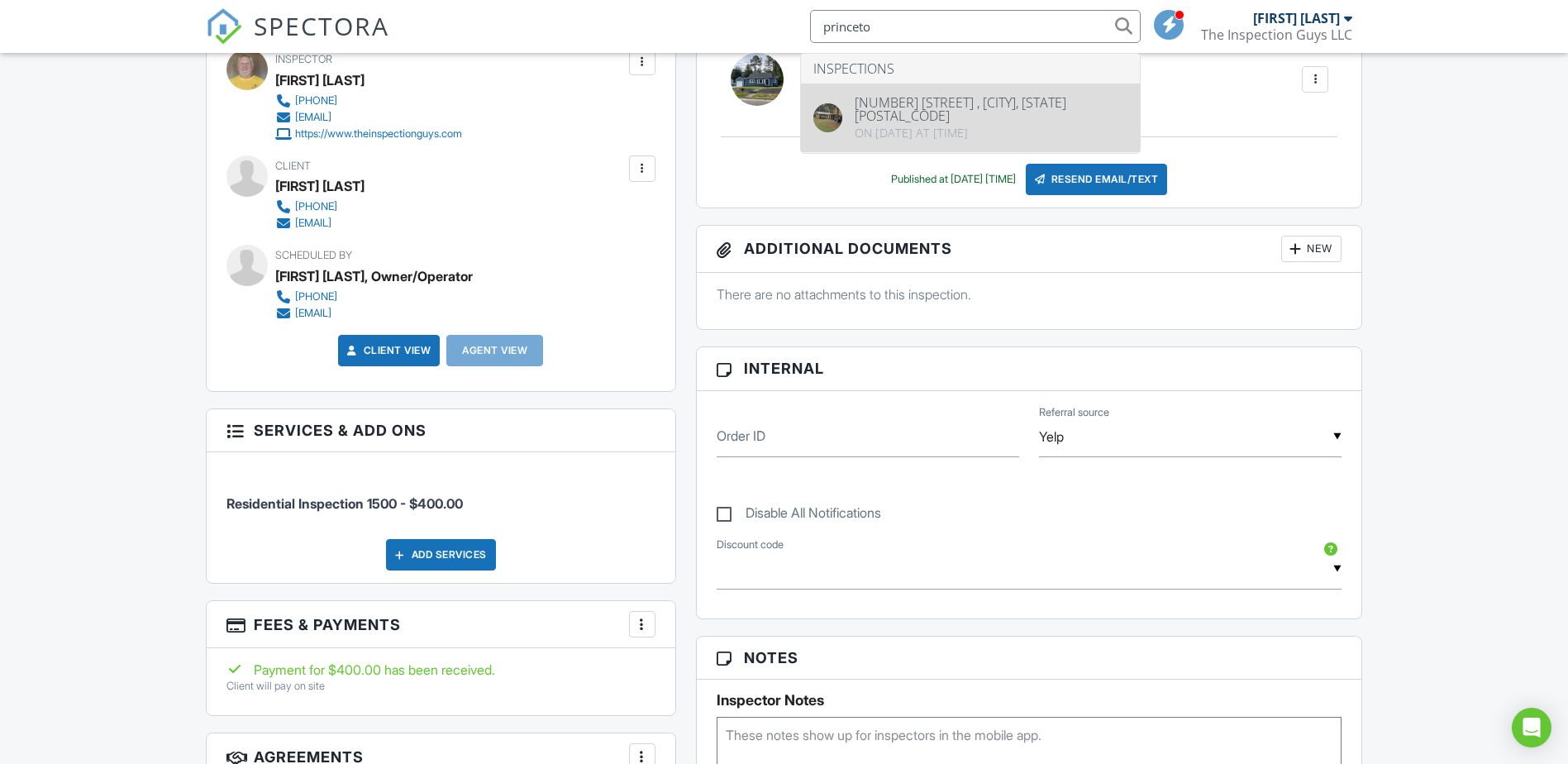type on "princeto" 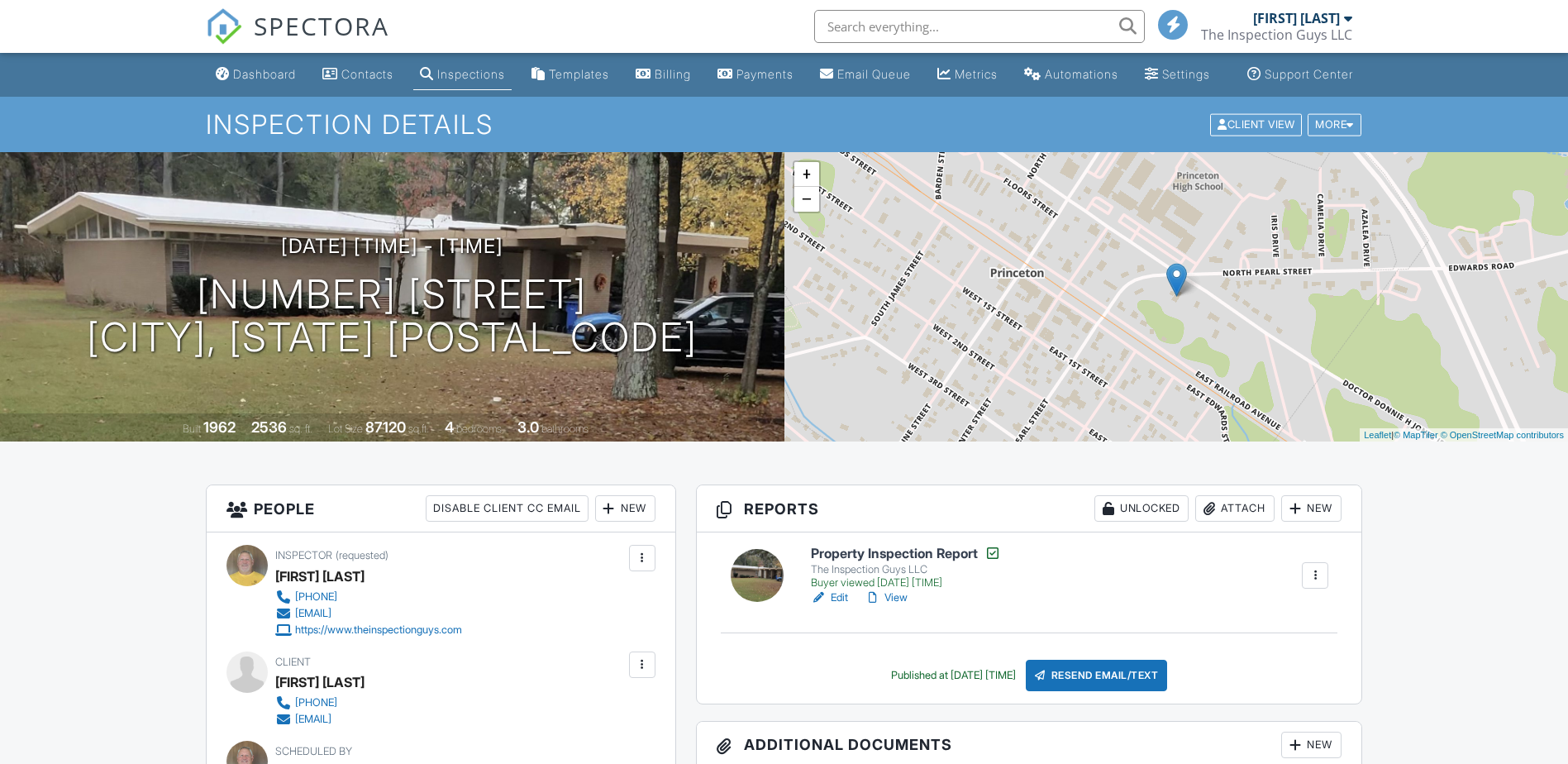 click on "Internet Search" at bounding box center [1190, 933] 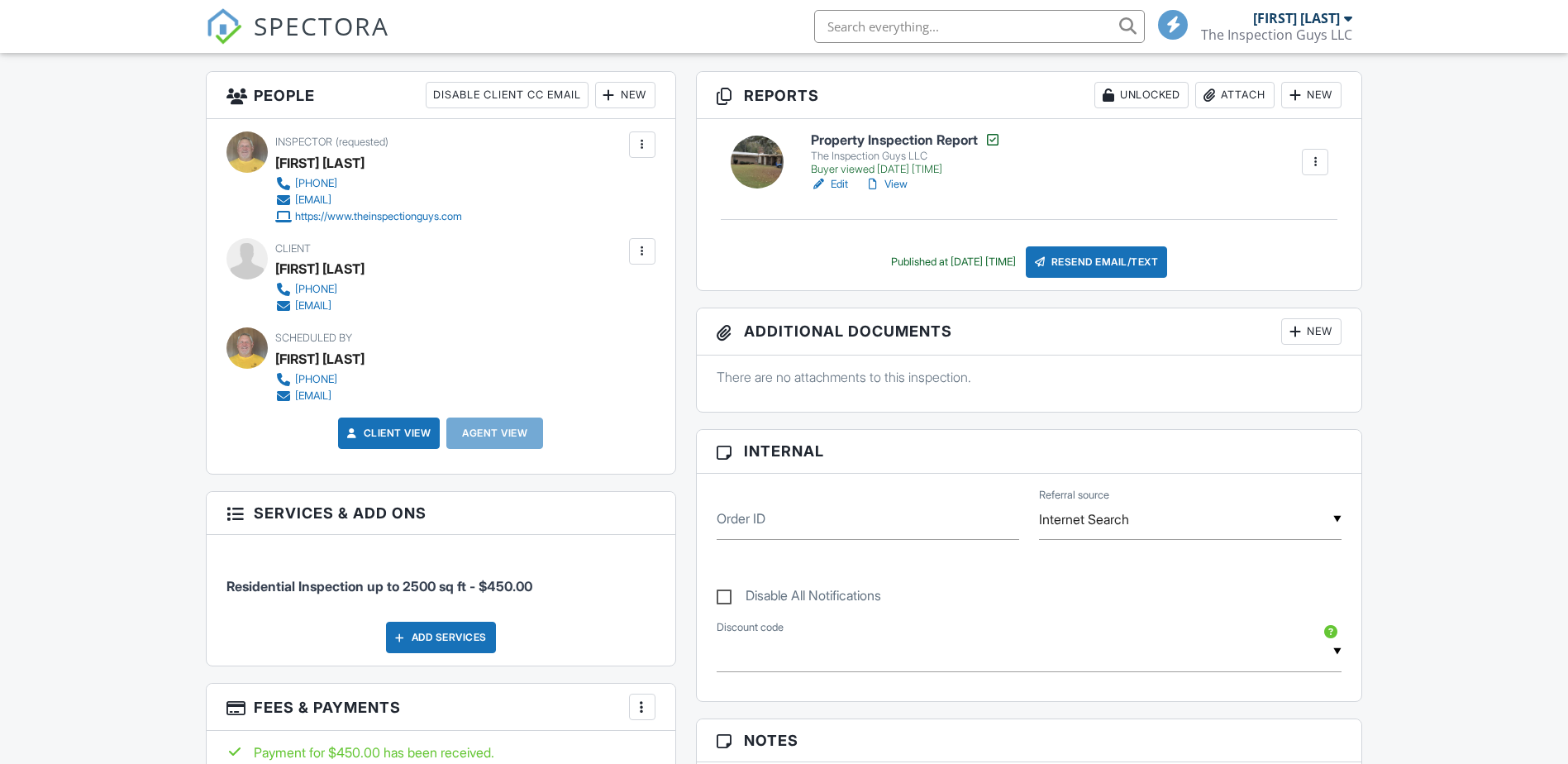 scroll, scrollTop: 44, scrollLeft: 0, axis: vertical 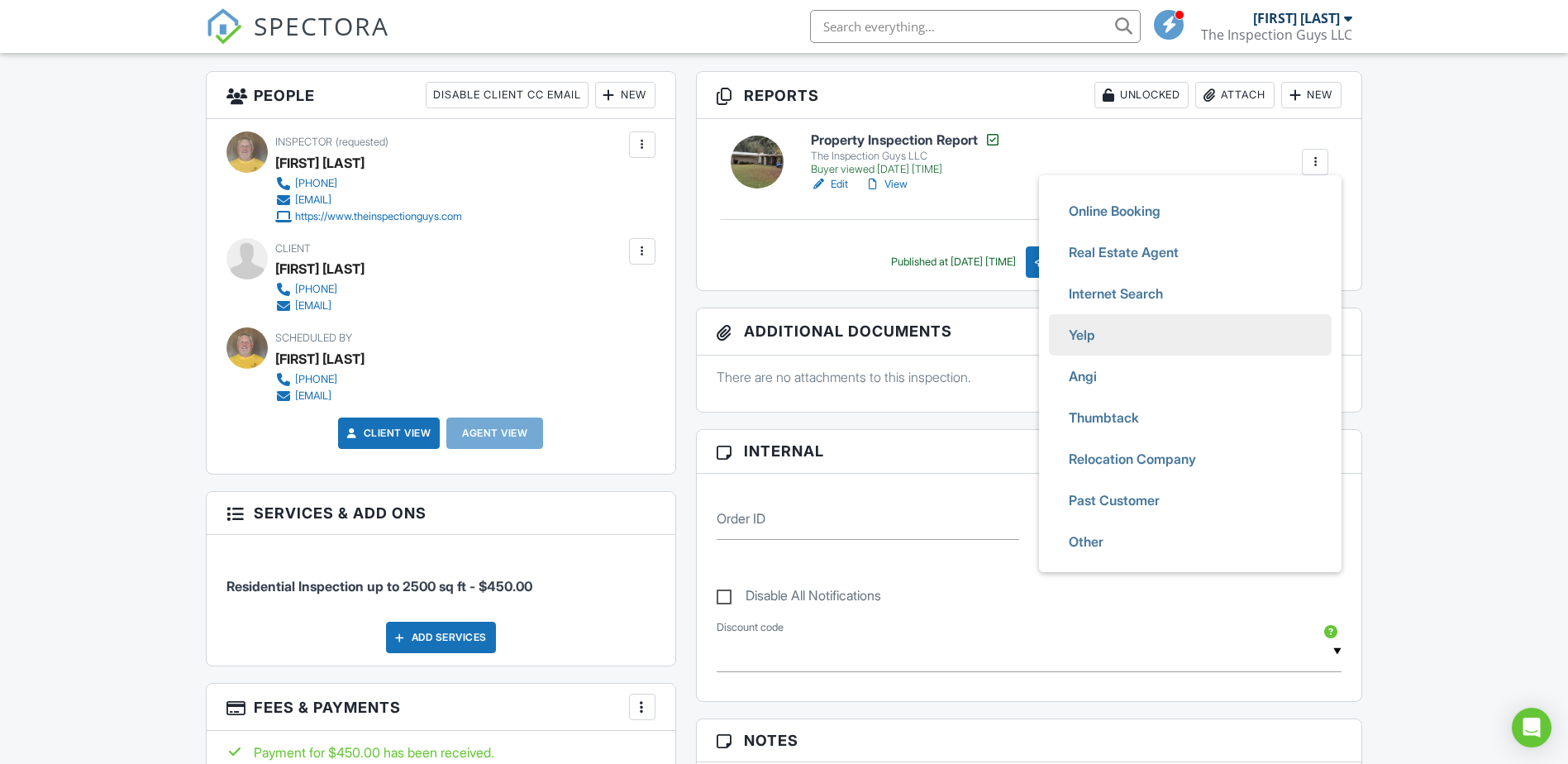 click on "Yelp" at bounding box center [1082, 335] 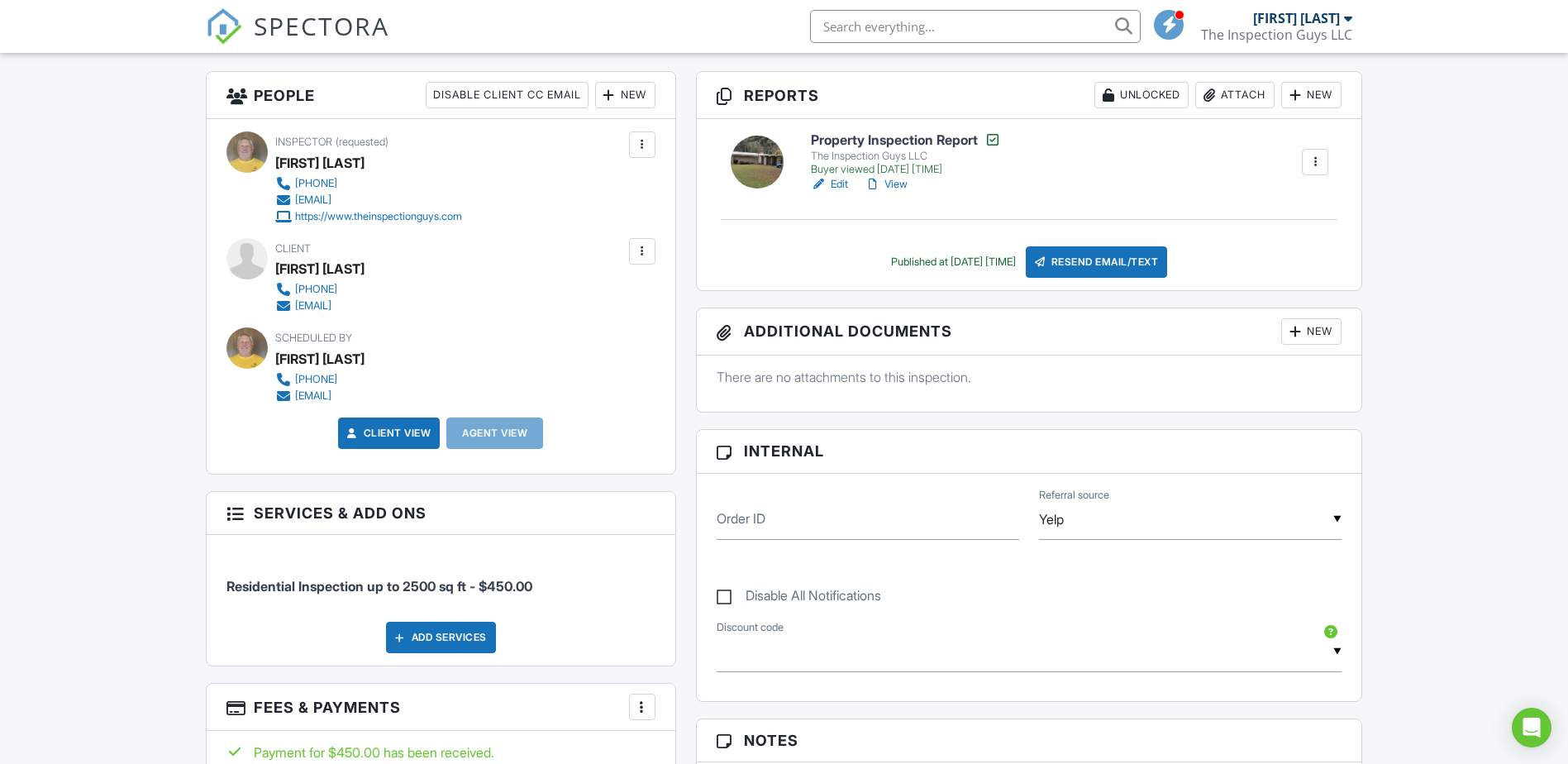 click at bounding box center (975, 26) 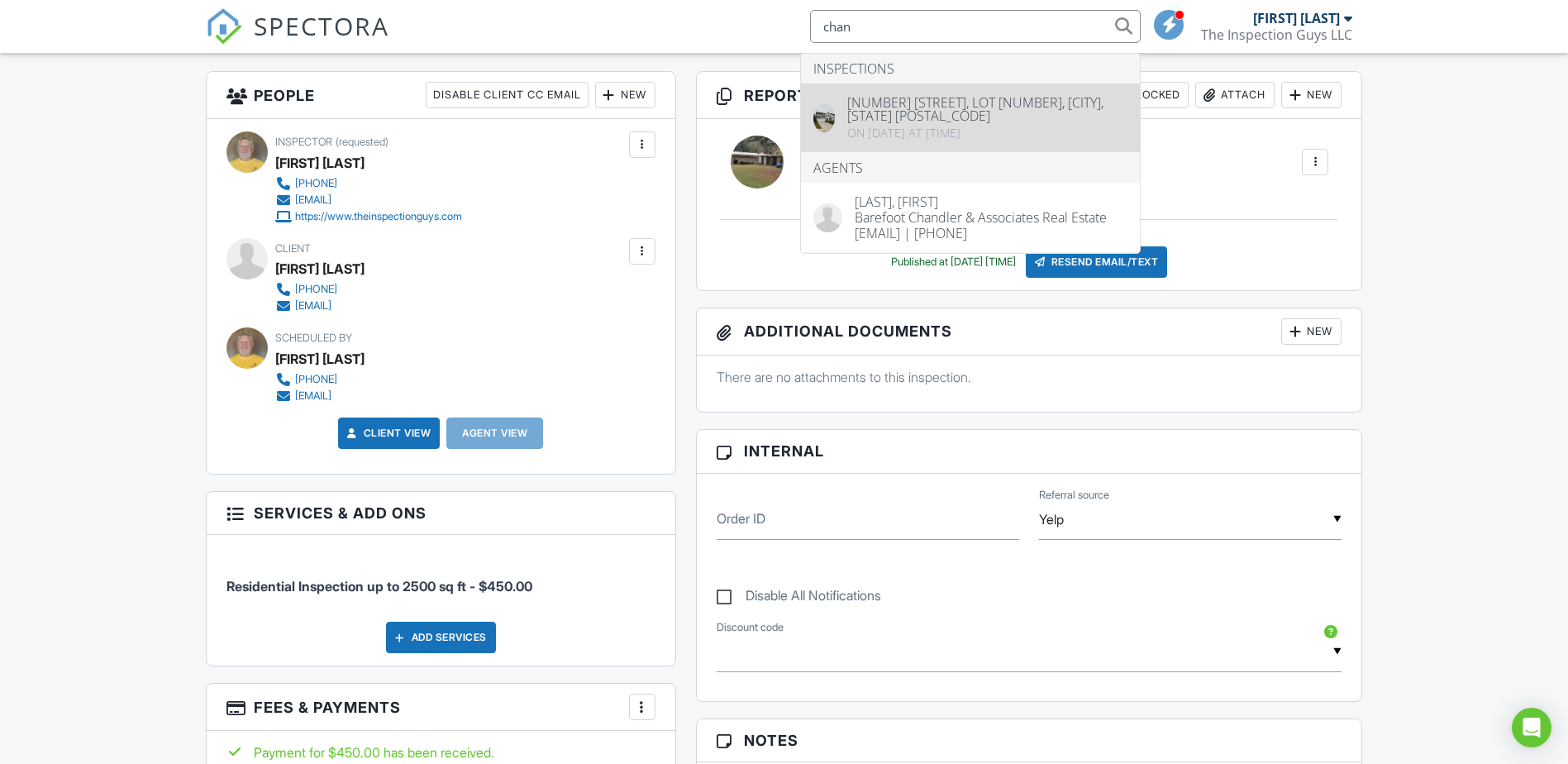 type on "chan" 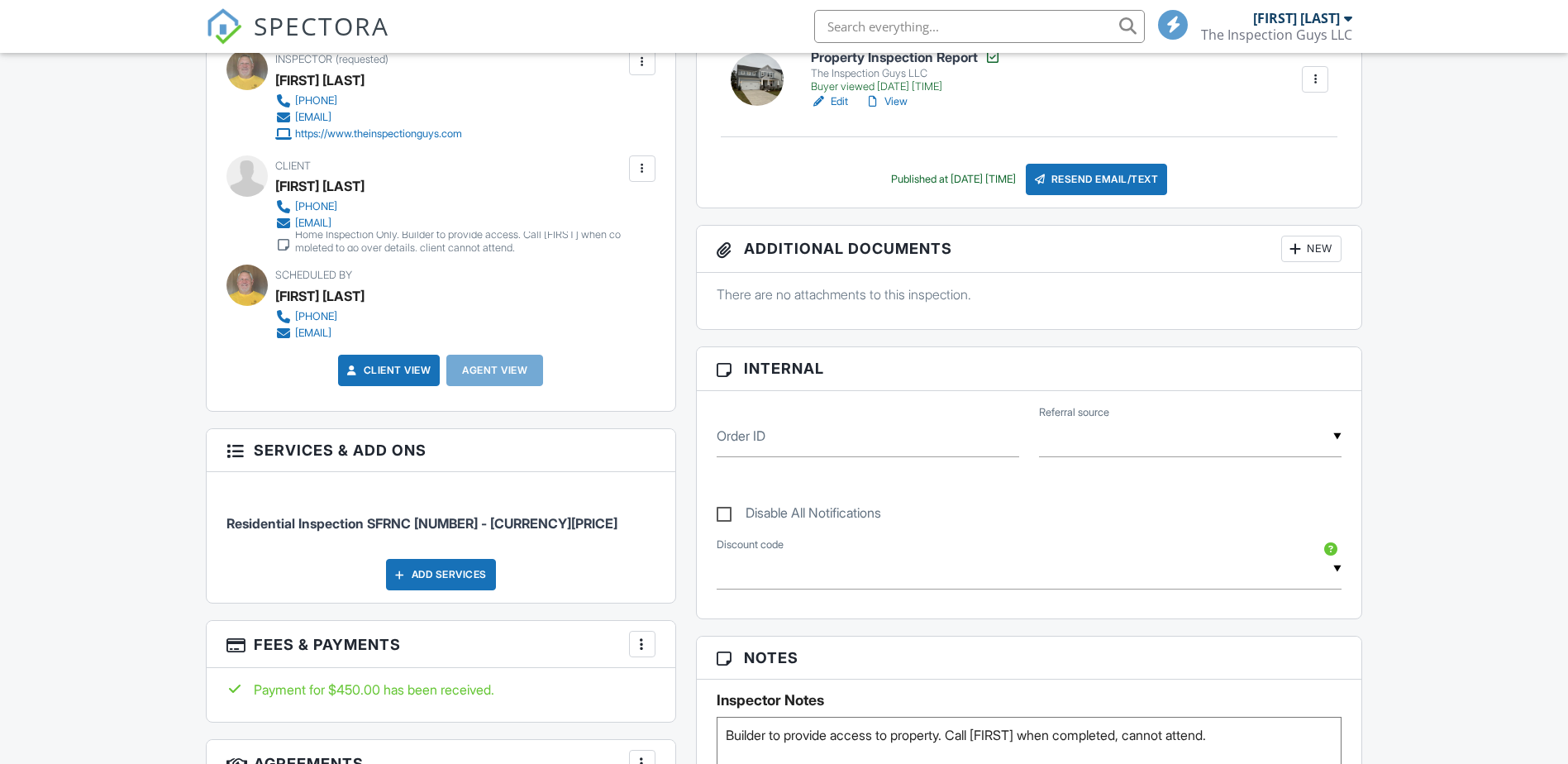scroll, scrollTop: 496, scrollLeft: 0, axis: vertical 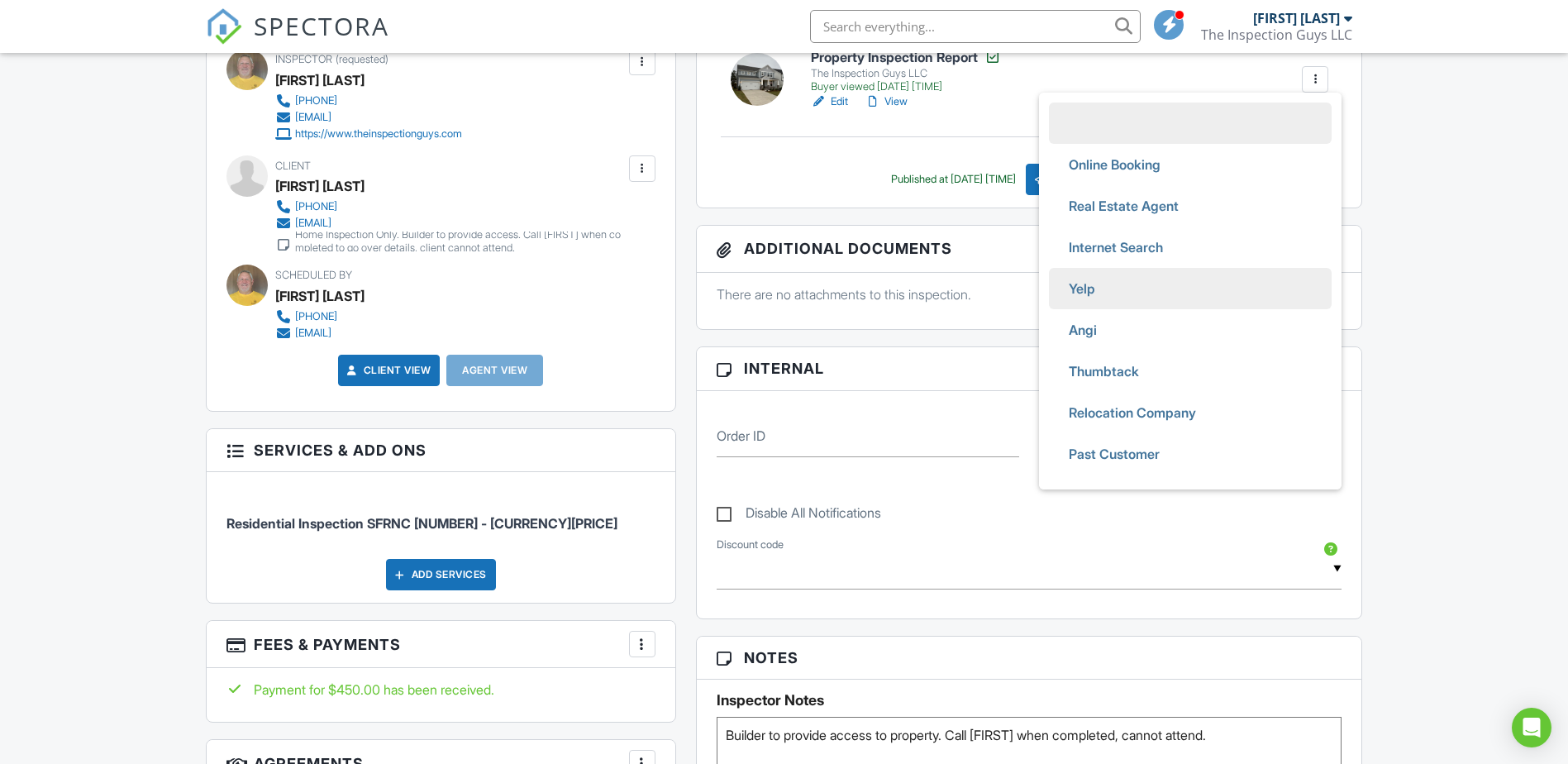 click on "Yelp" at bounding box center (1082, 289) 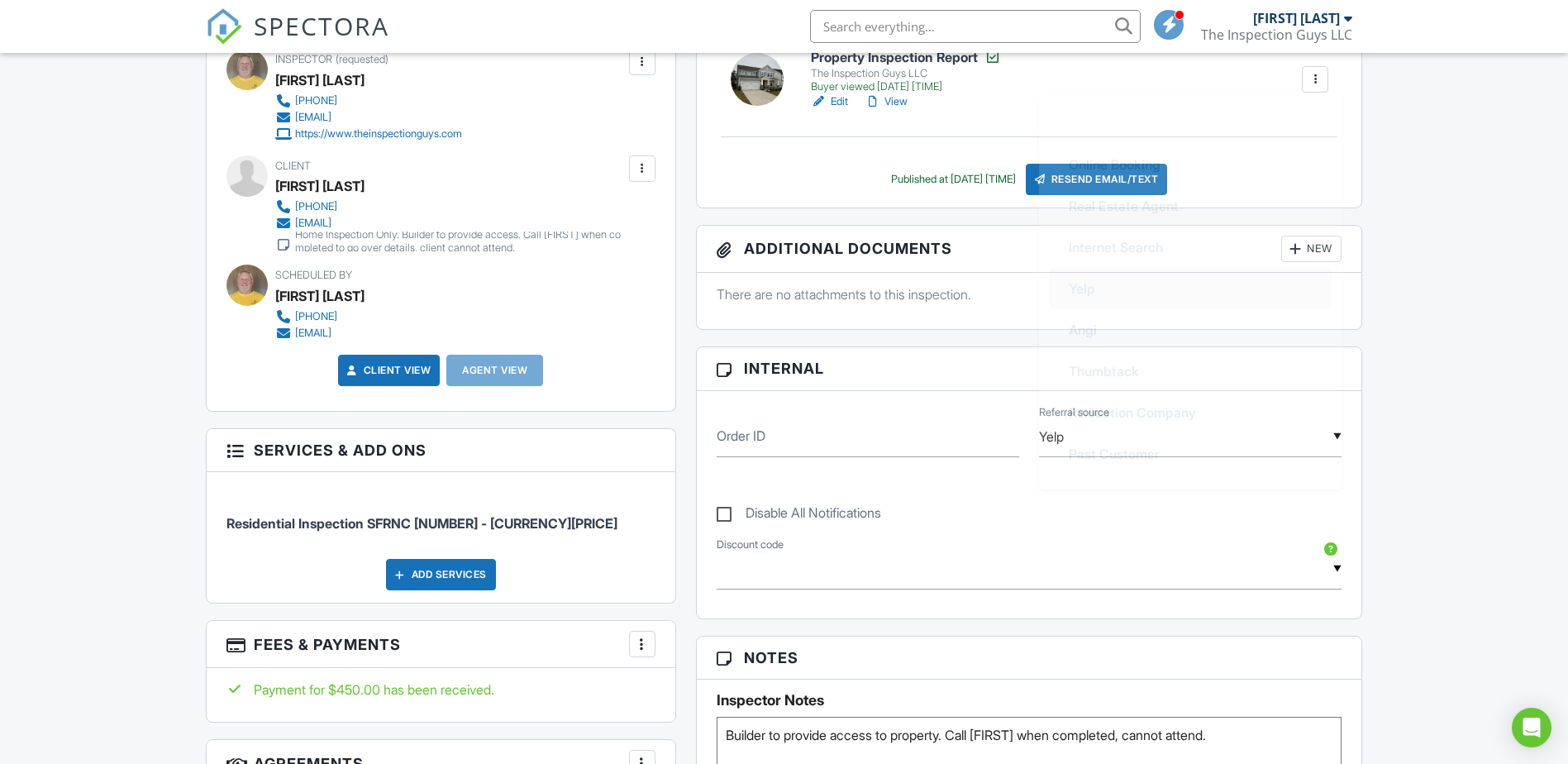 scroll, scrollTop: 36, scrollLeft: 0, axis: vertical 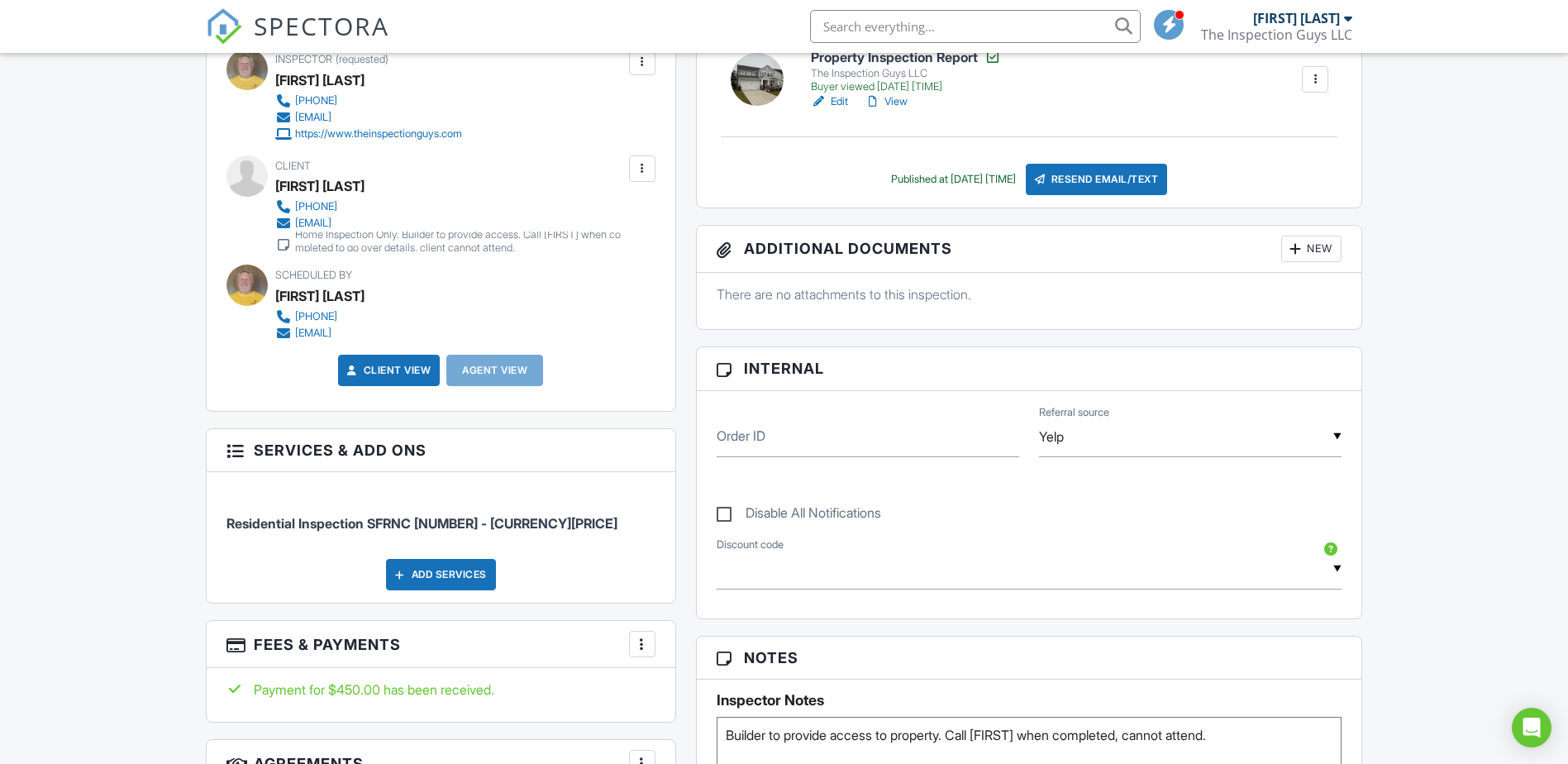 click at bounding box center (975, 26) 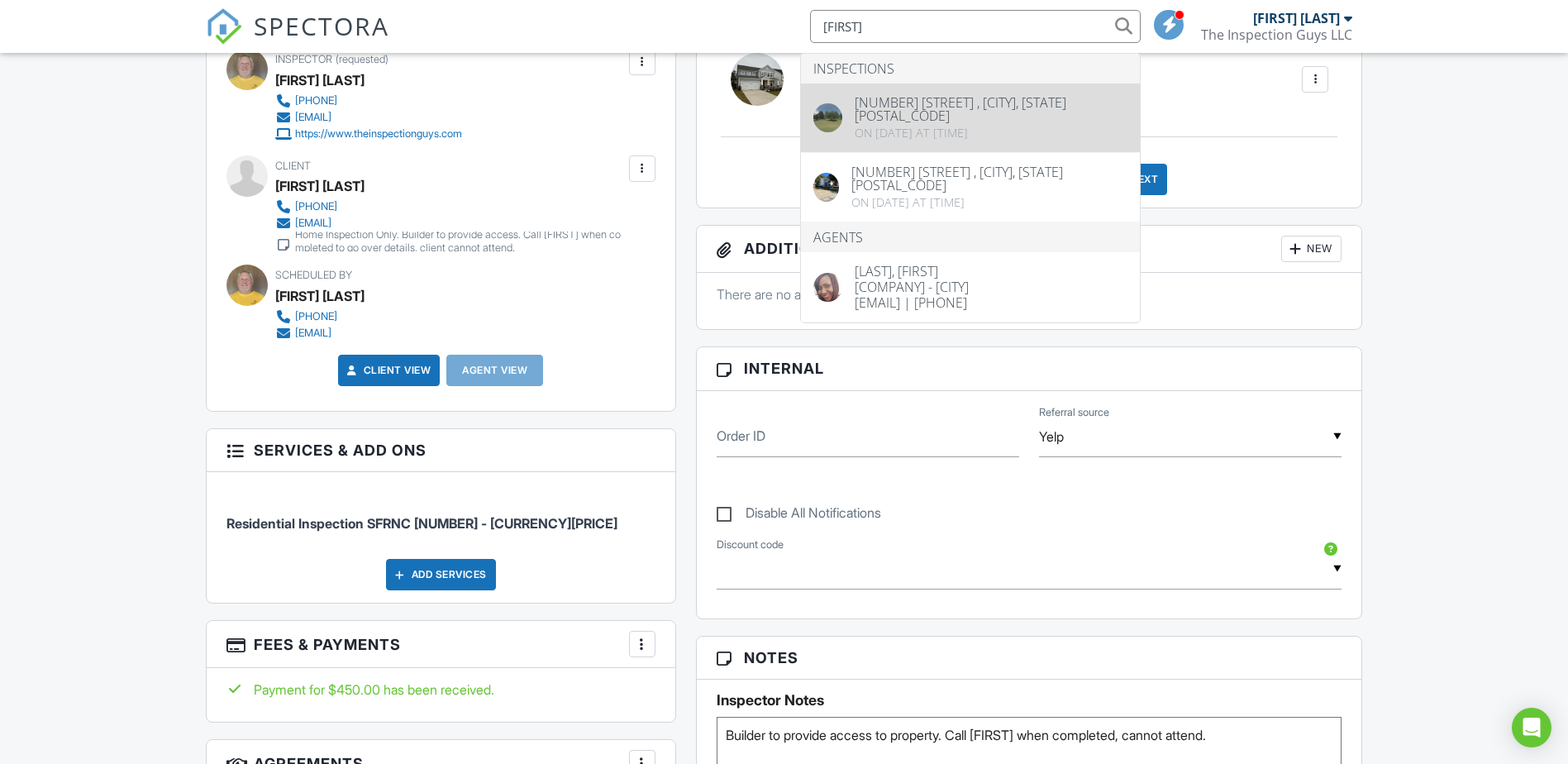 type on "[FIRST]" 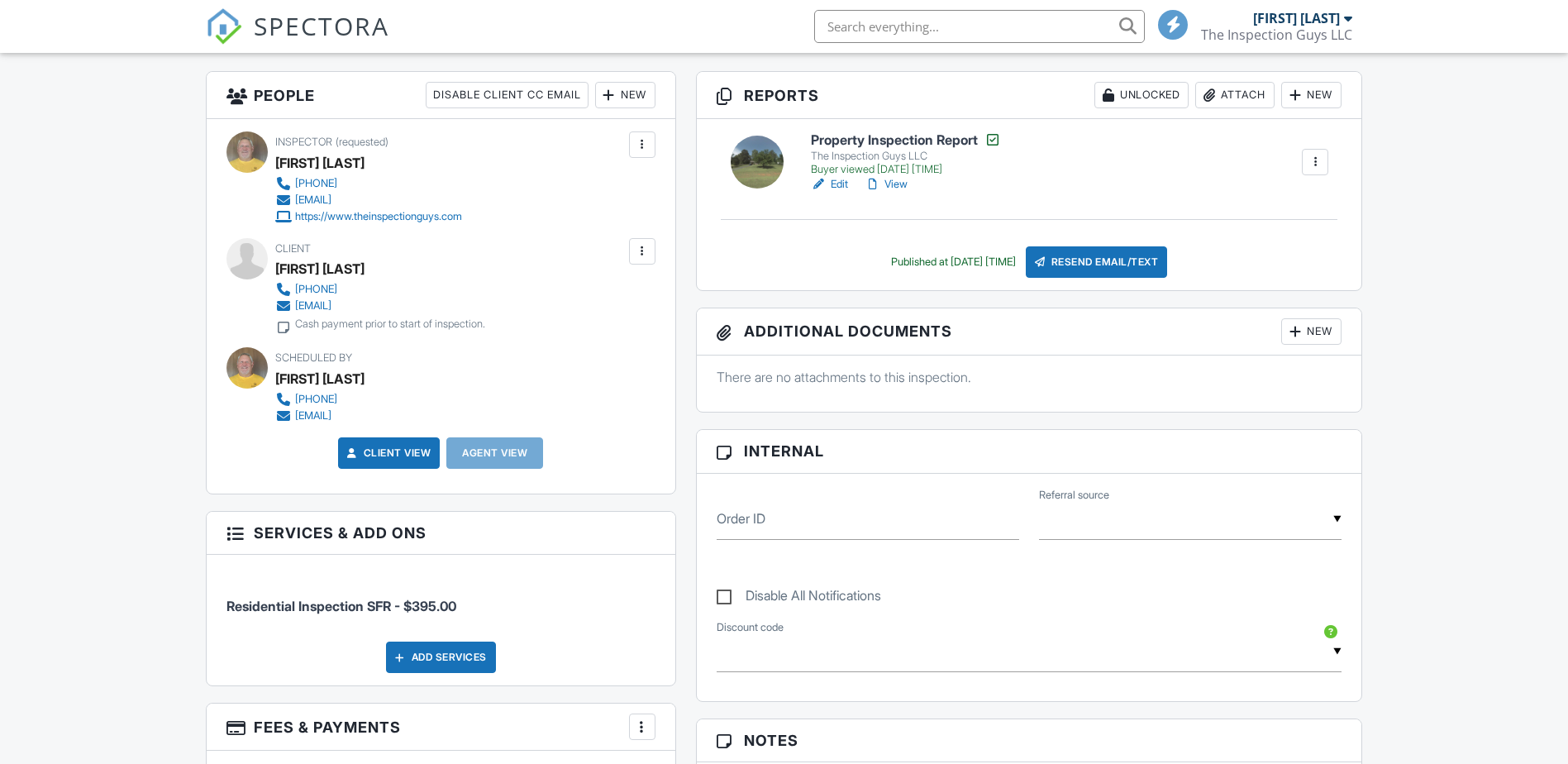 scroll, scrollTop: 413, scrollLeft: 0, axis: vertical 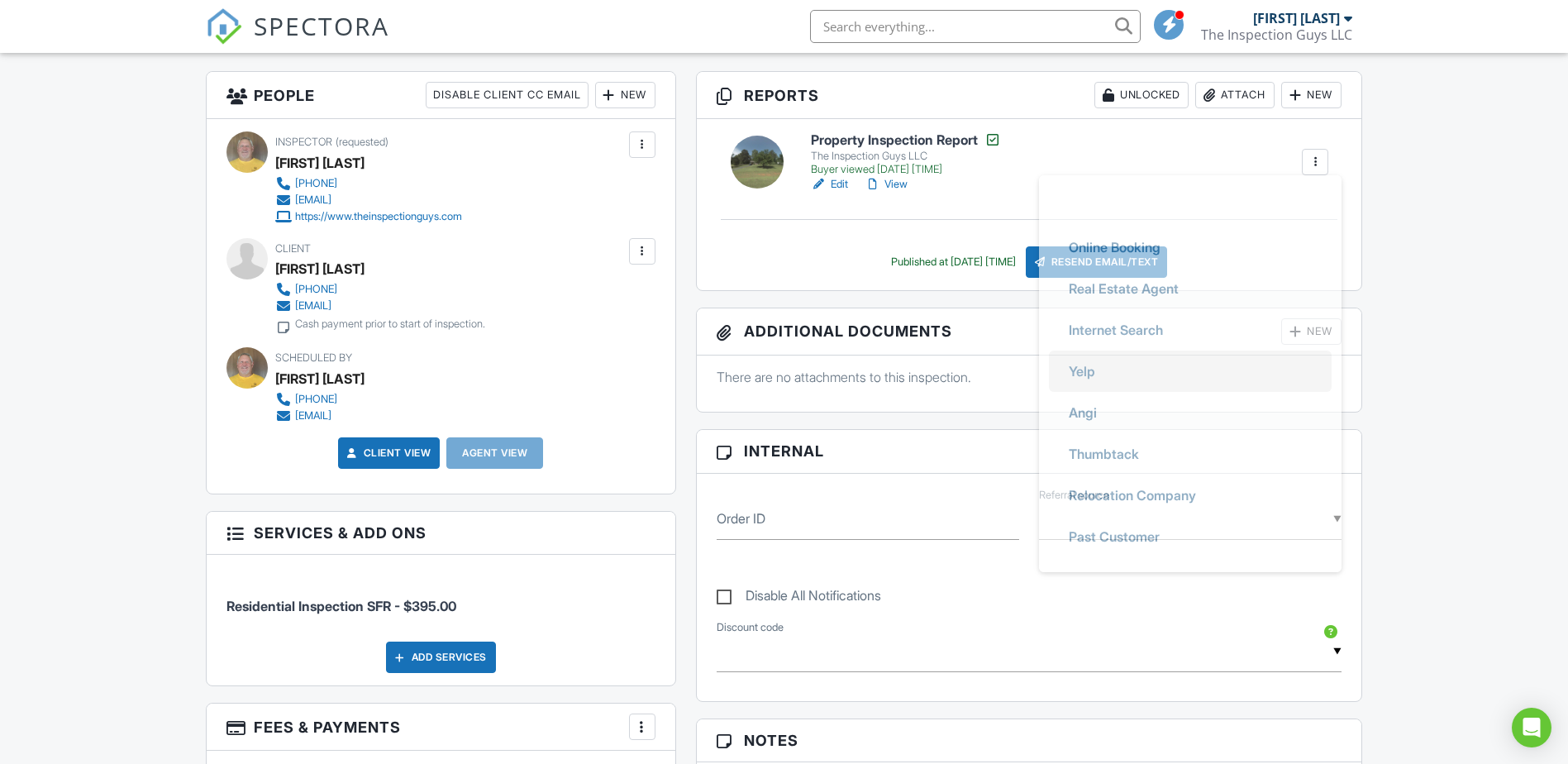 click on "Yelp" at bounding box center (1082, 371) 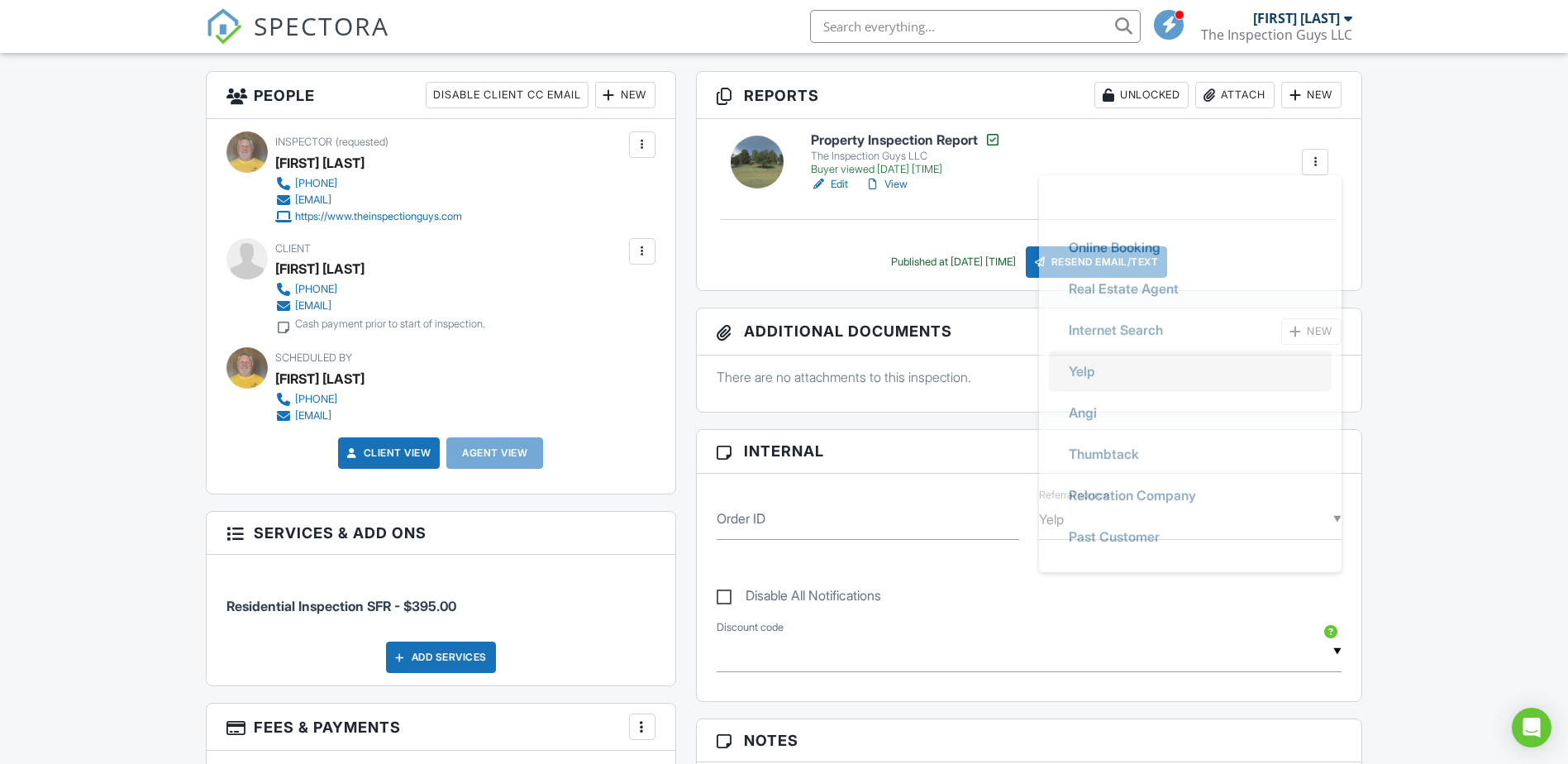 scroll, scrollTop: 0, scrollLeft: 0, axis: both 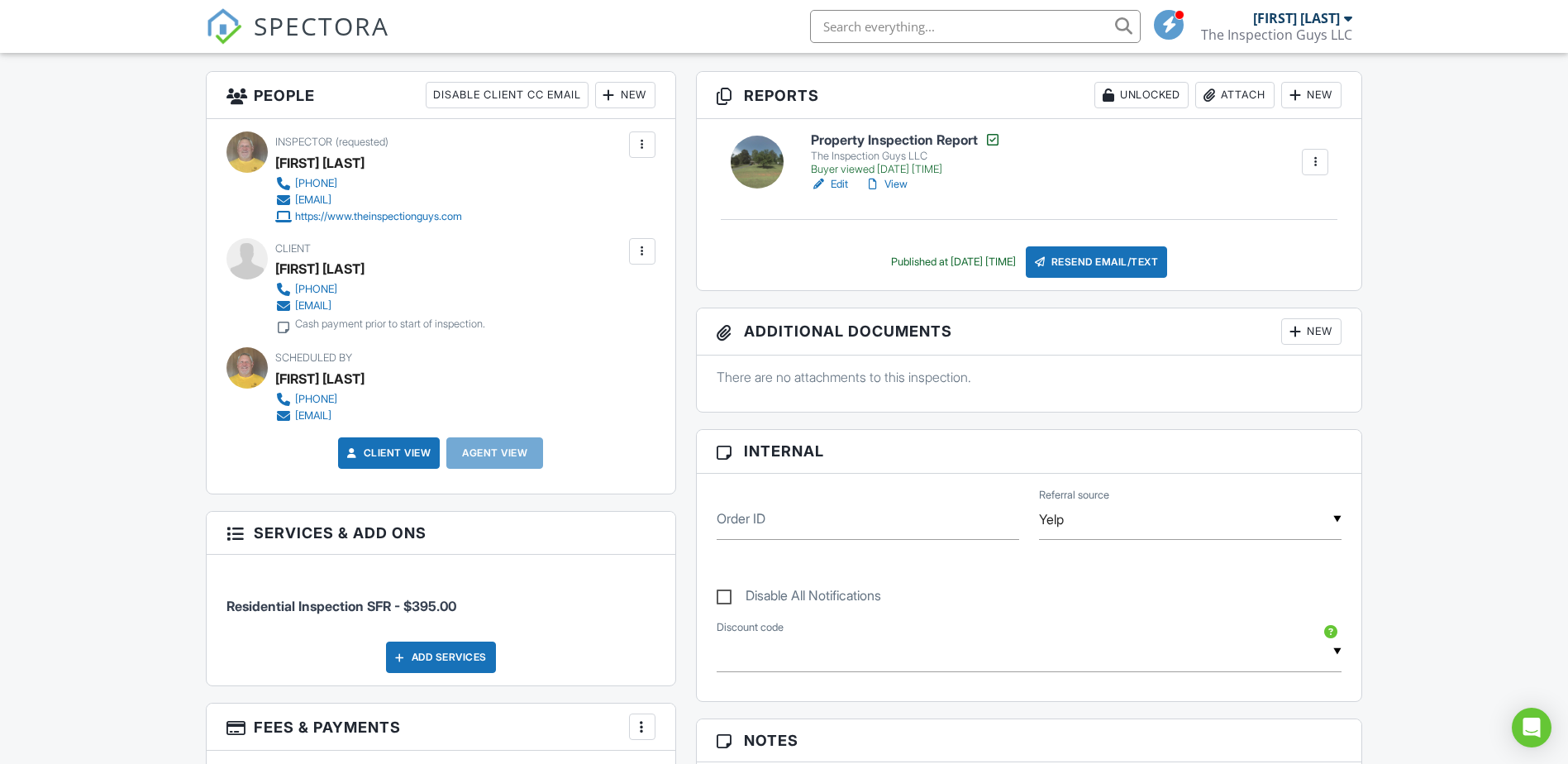 click at bounding box center [970, 26] 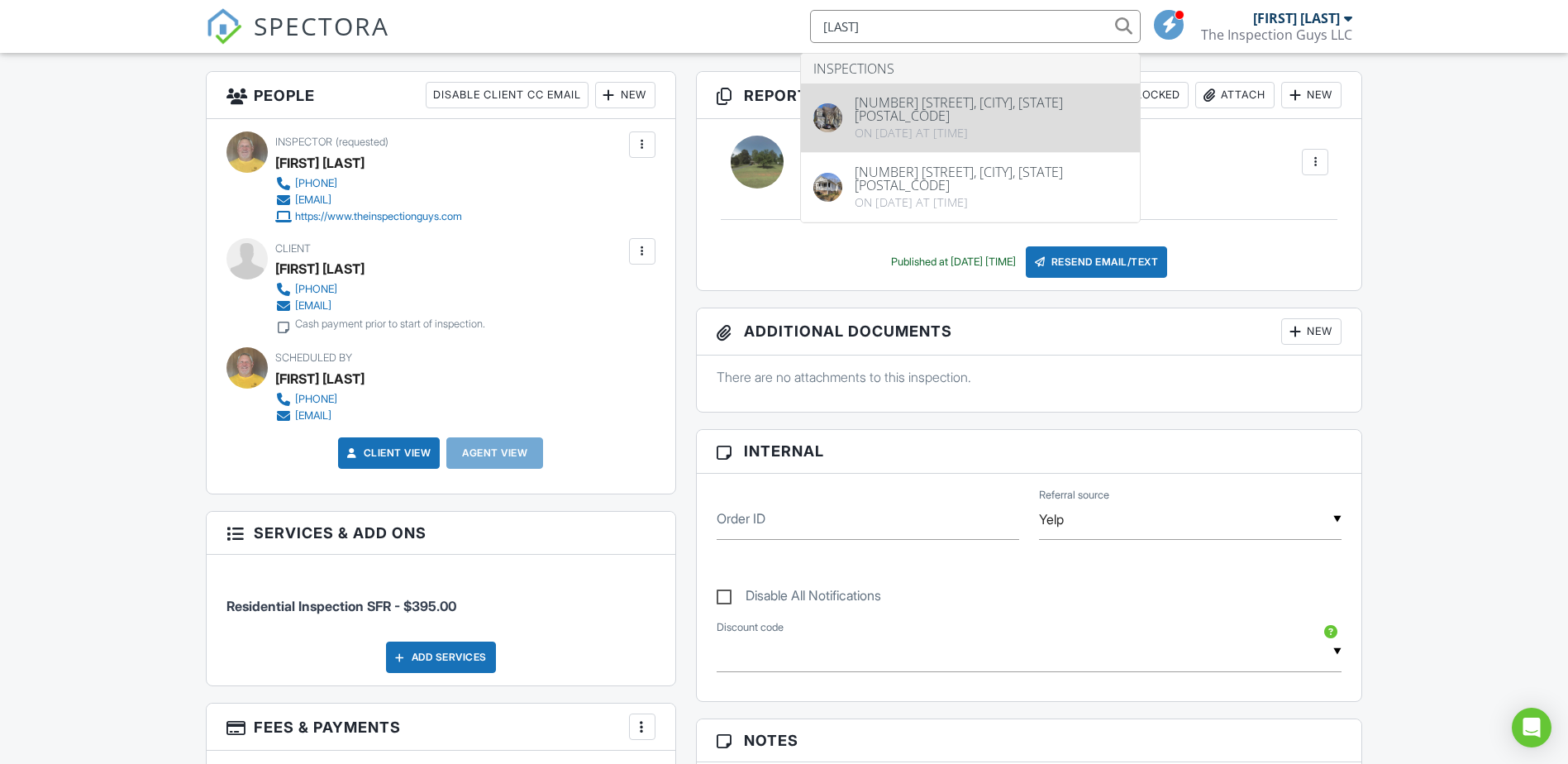 type on "perry" 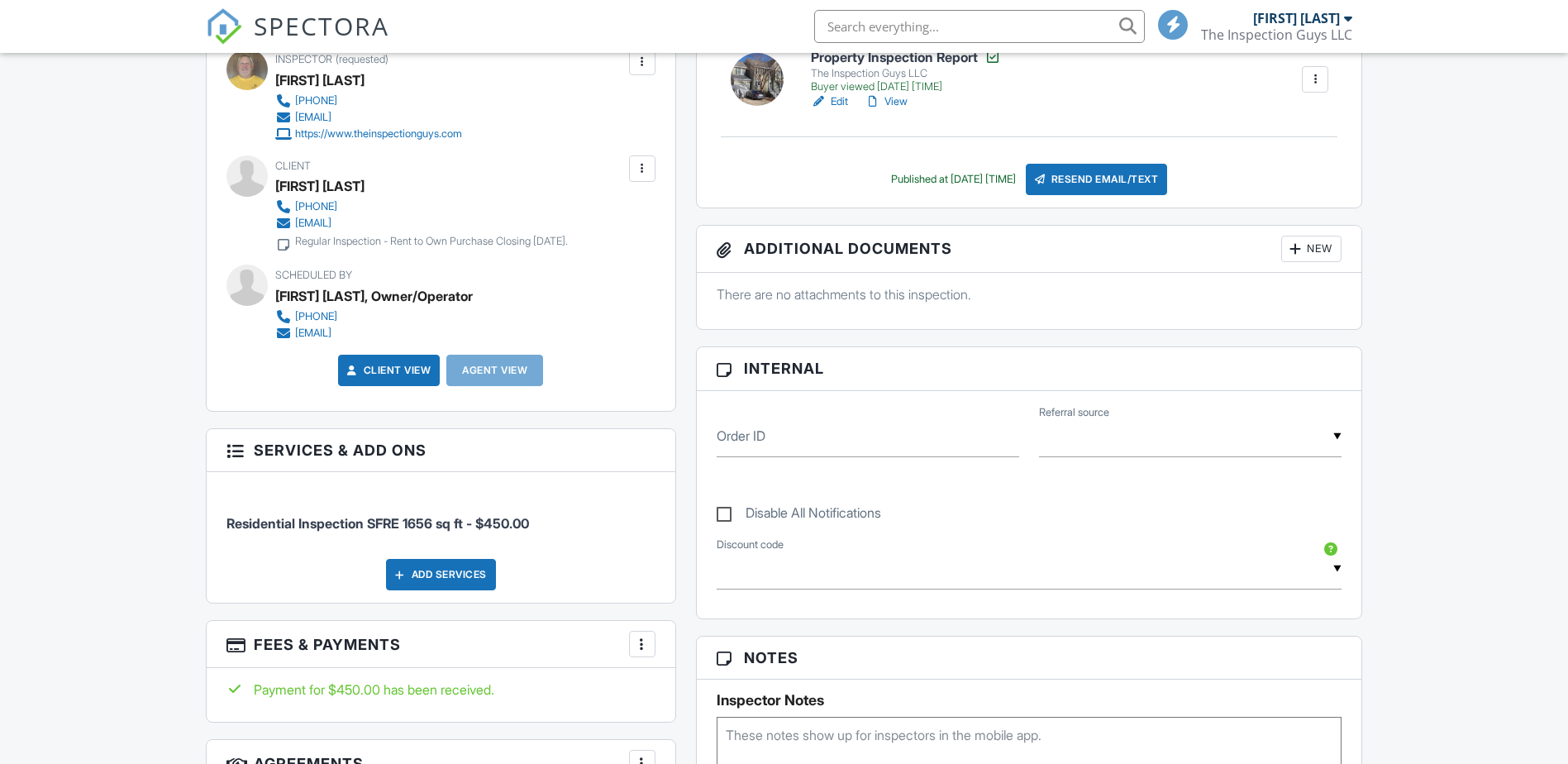 click at bounding box center (1190, 437) 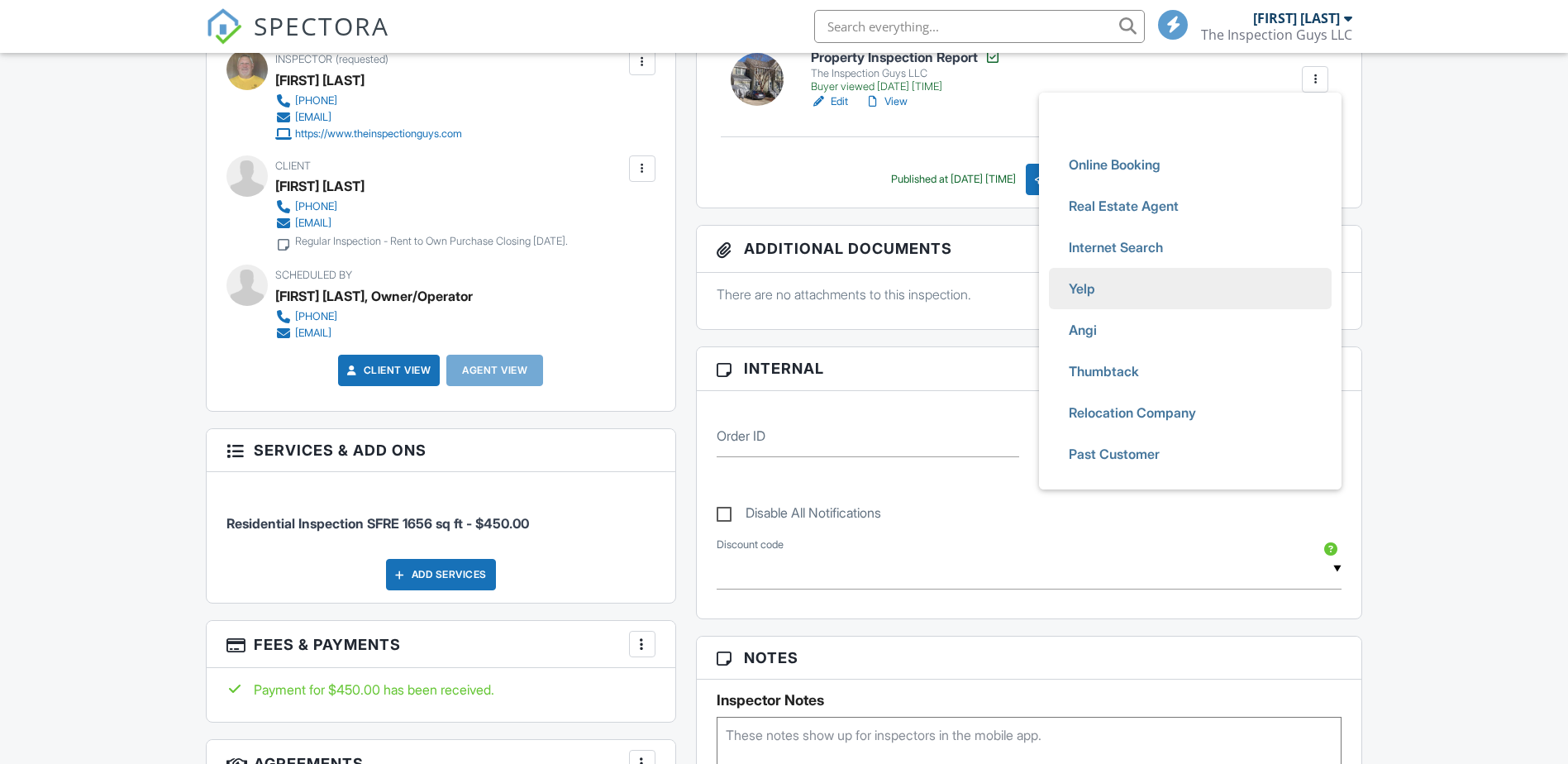 click on "Yelp" at bounding box center [1190, 289] 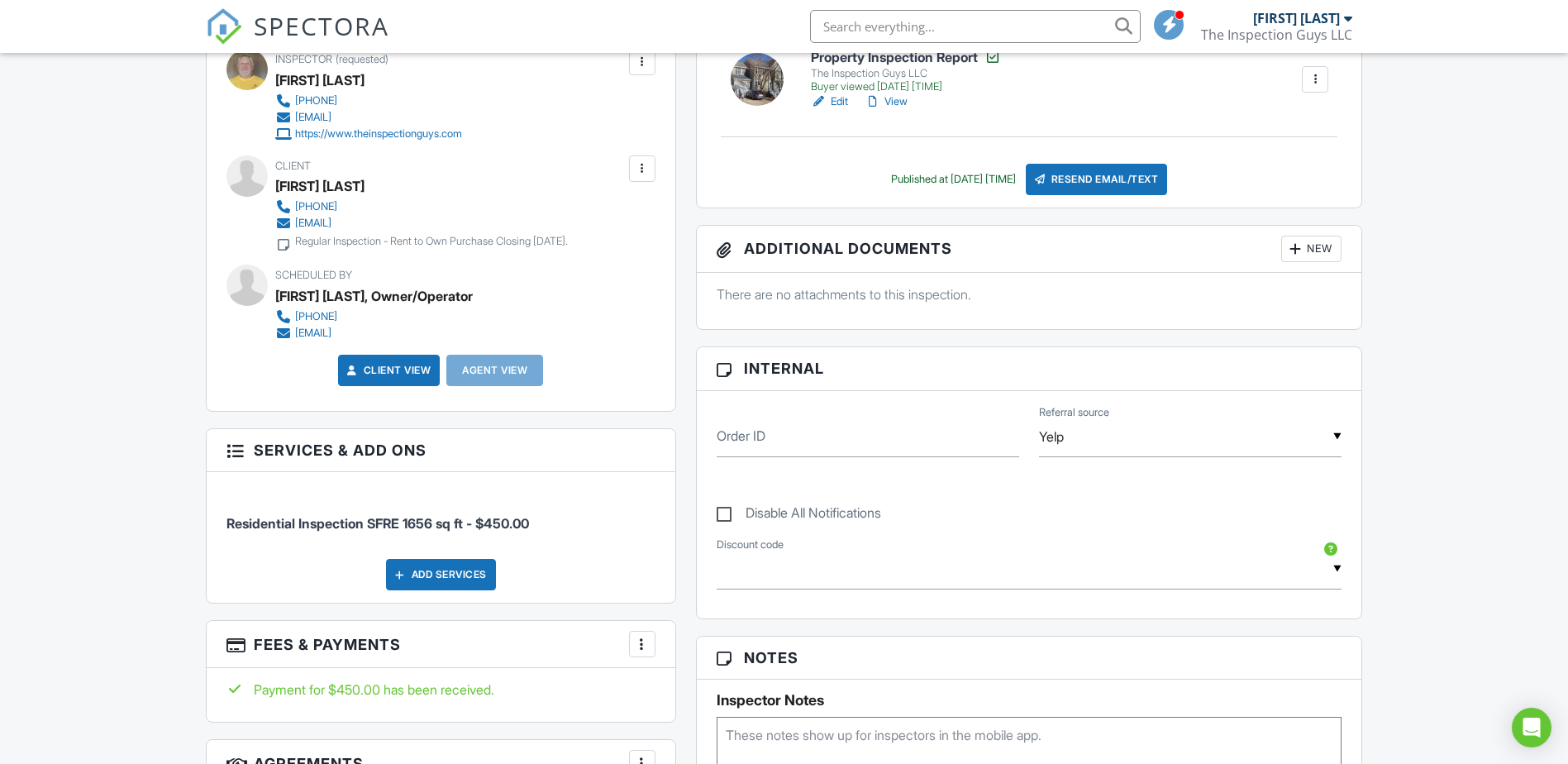 click at bounding box center (975, 26) 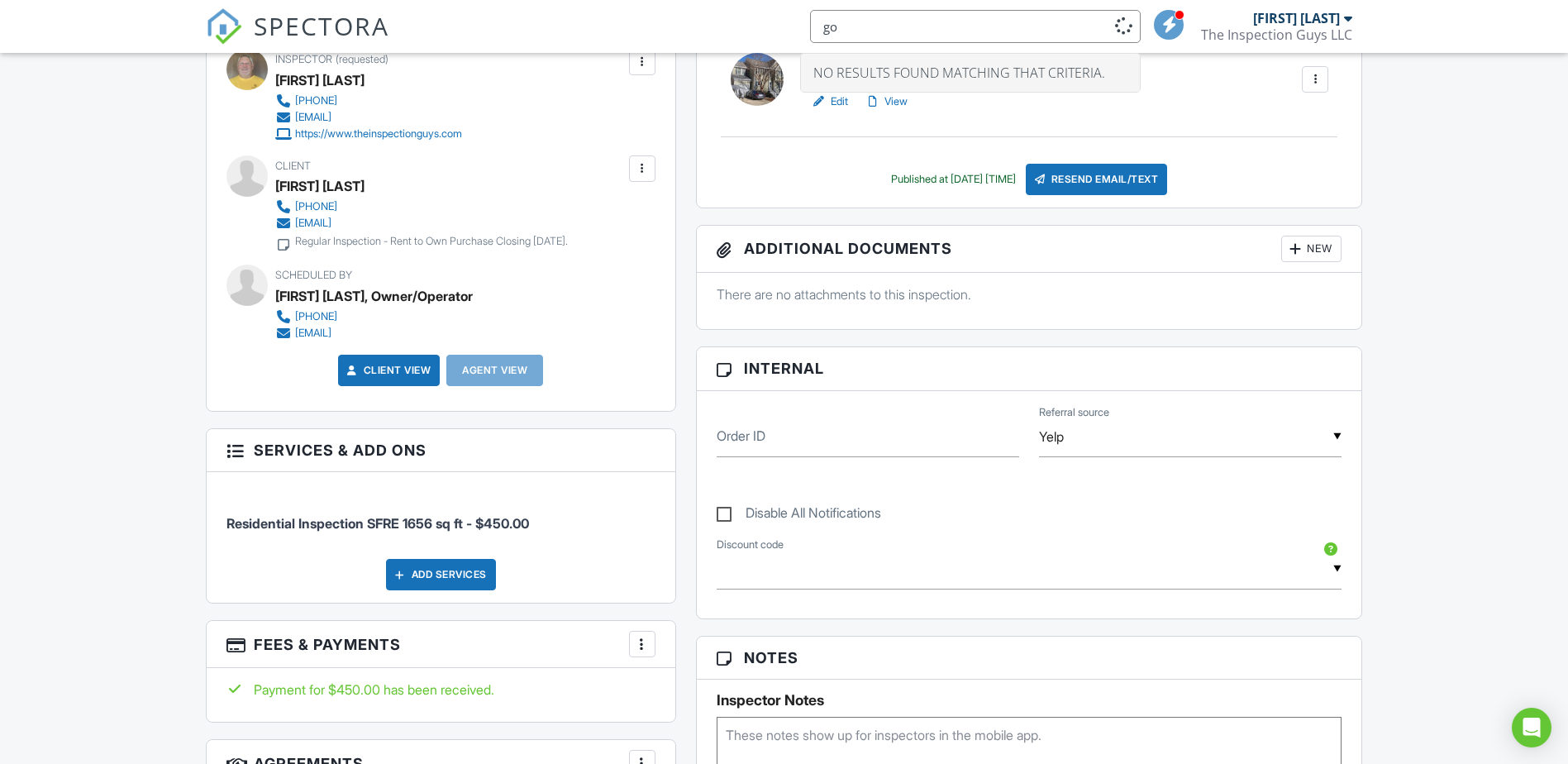type on "g" 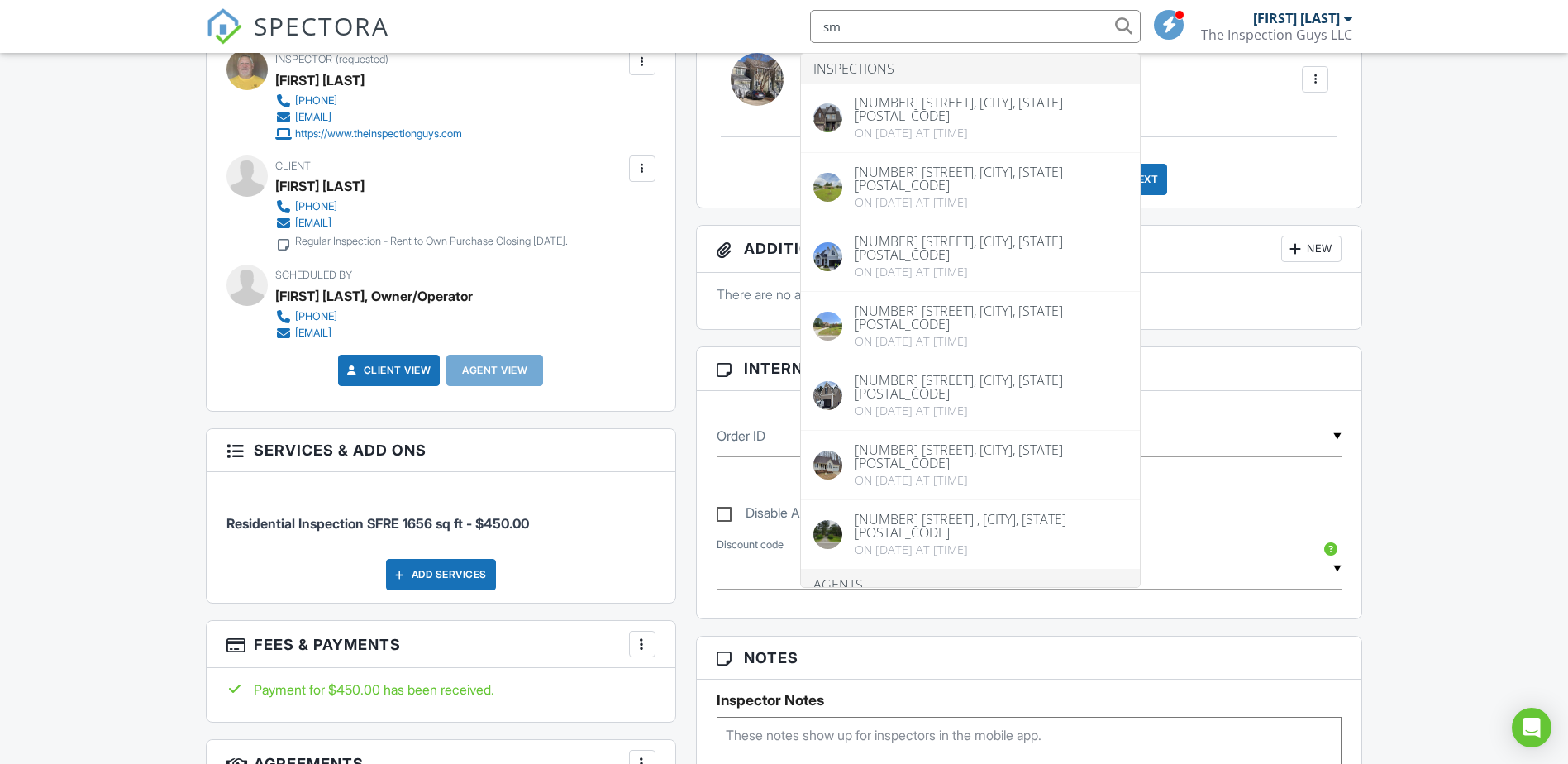 type on "s" 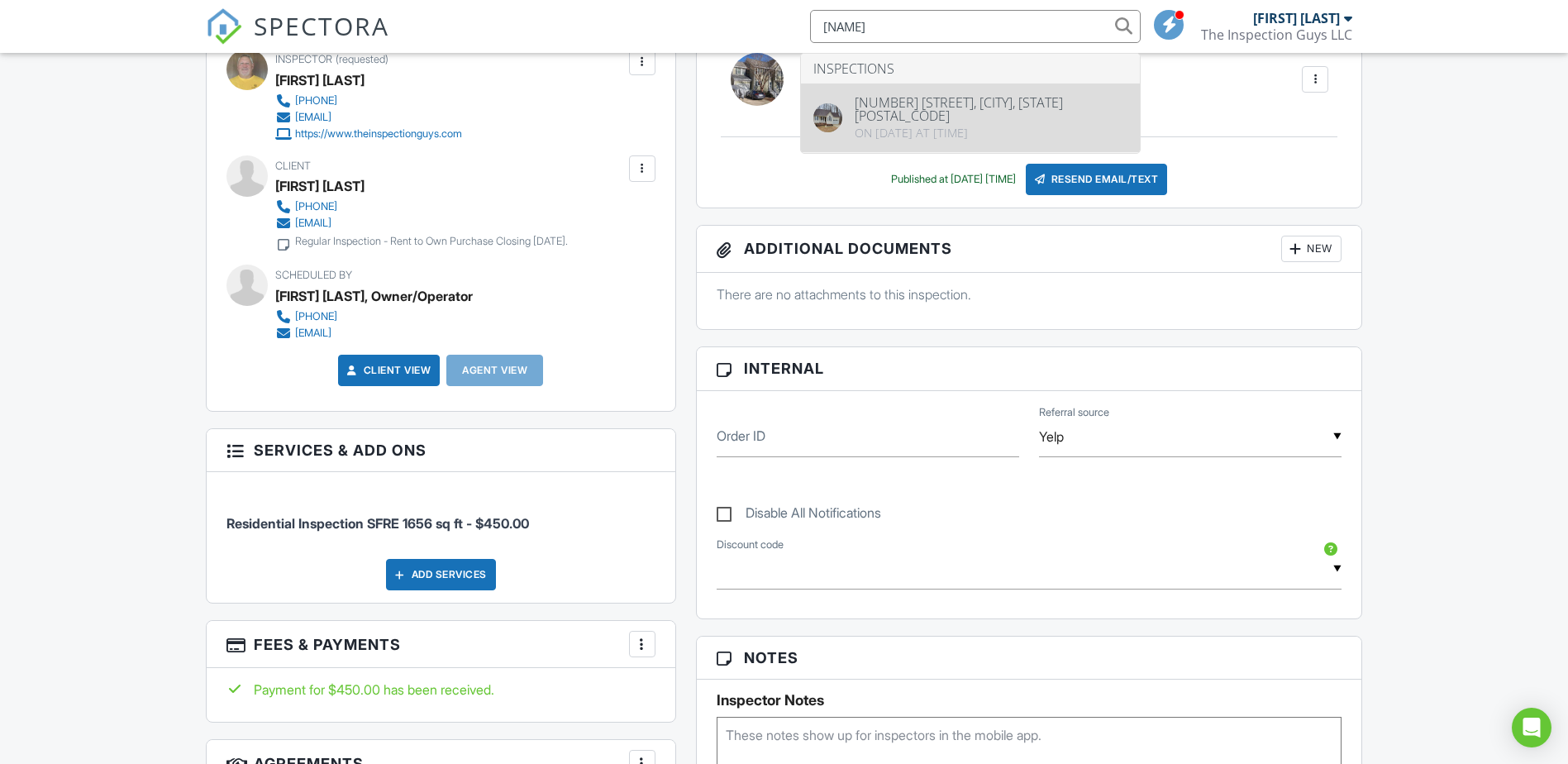 type on "small" 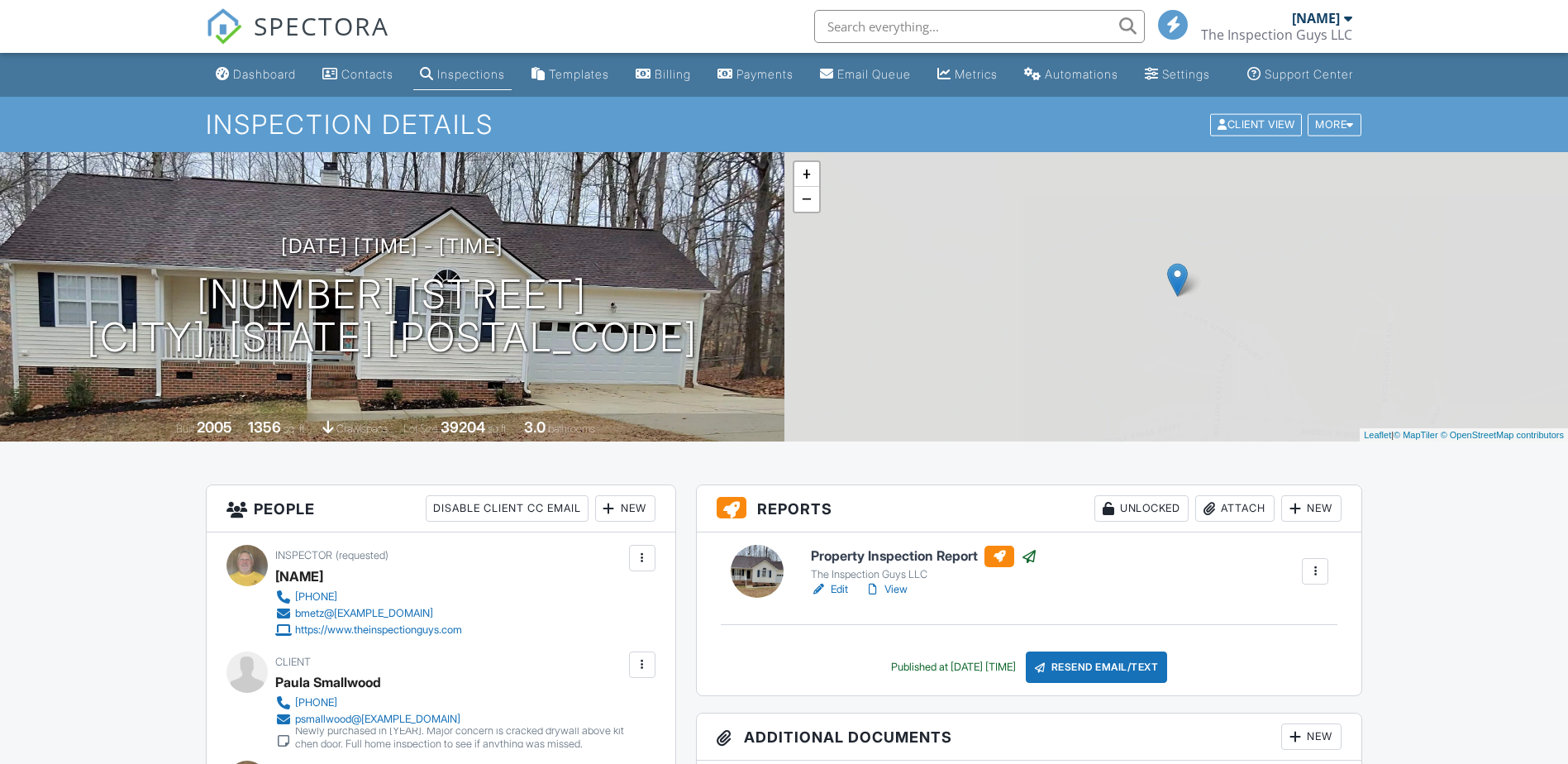 click at bounding box center [1190, 924] 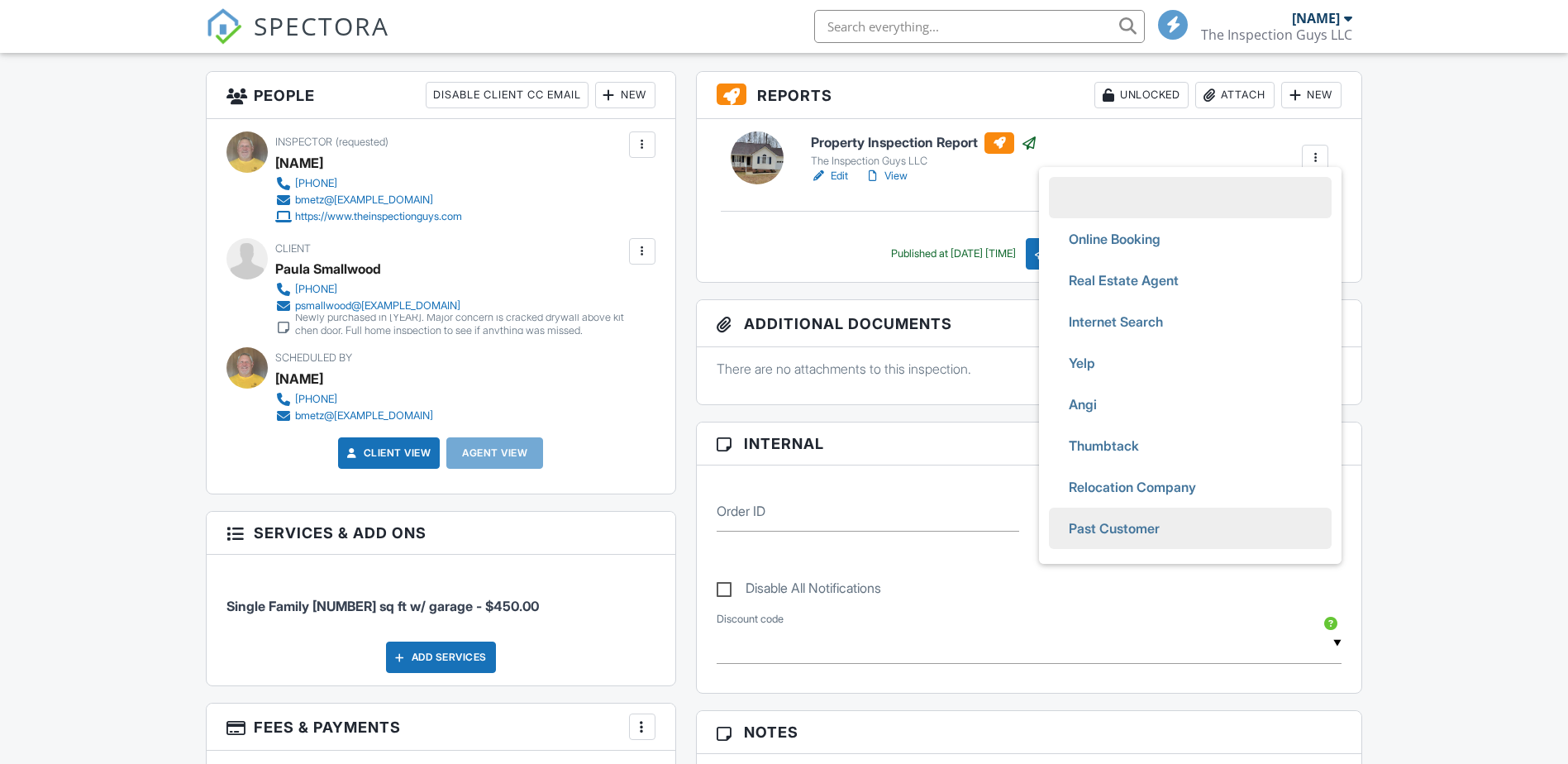 scroll, scrollTop: 413, scrollLeft: 0, axis: vertical 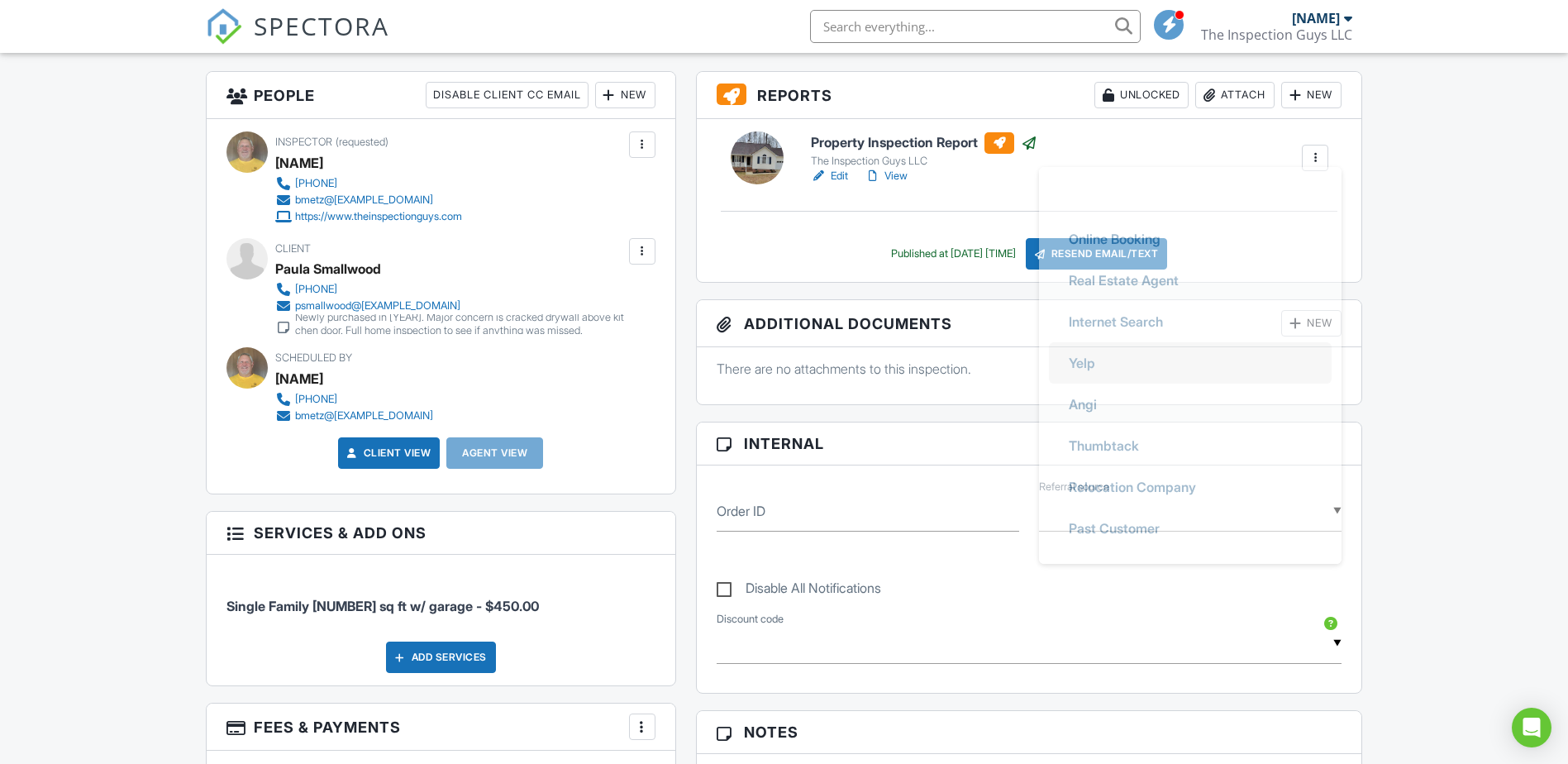 click on "Yelp" at bounding box center [1082, 363] 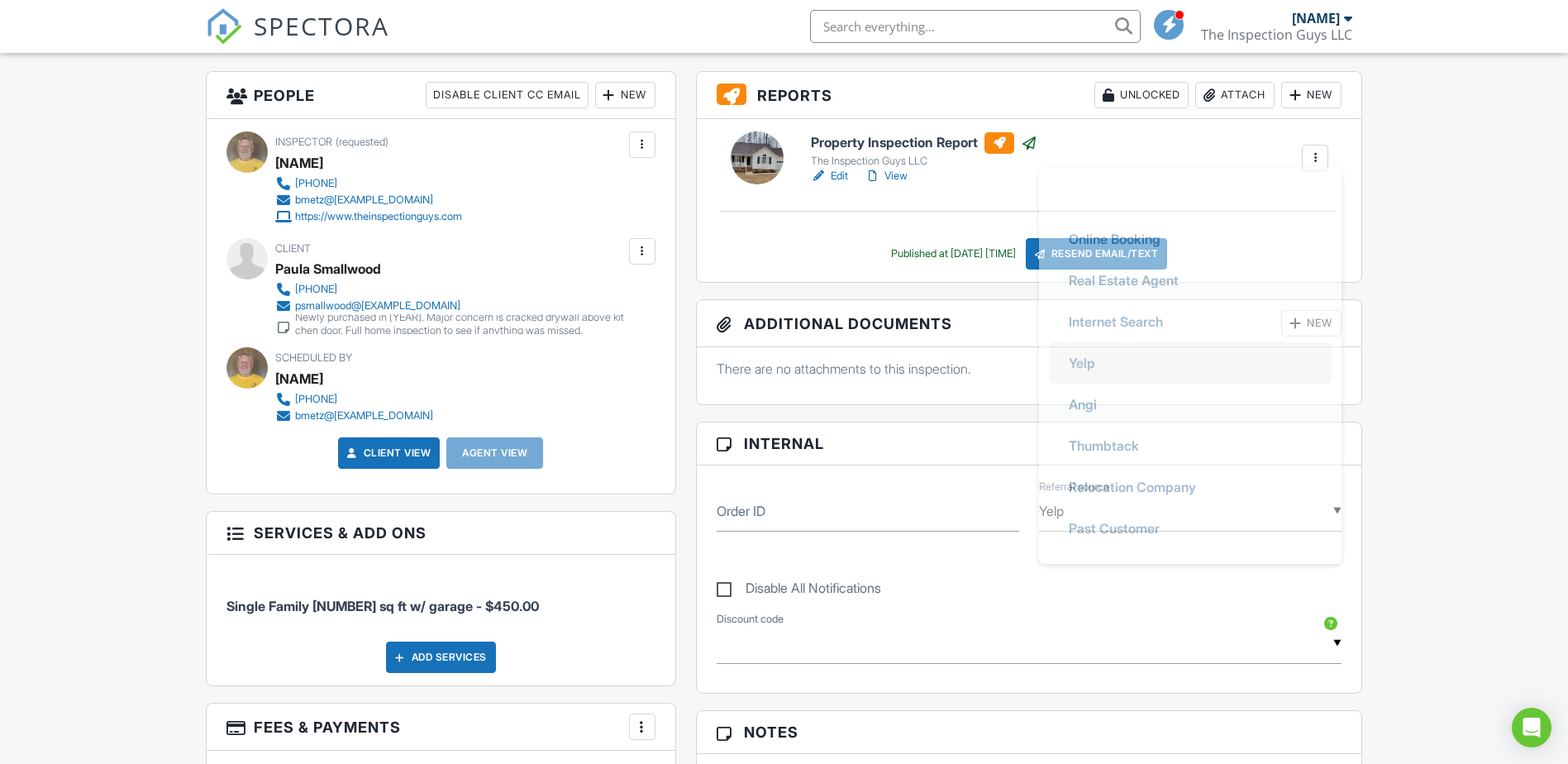 scroll, scrollTop: 36, scrollLeft: 0, axis: vertical 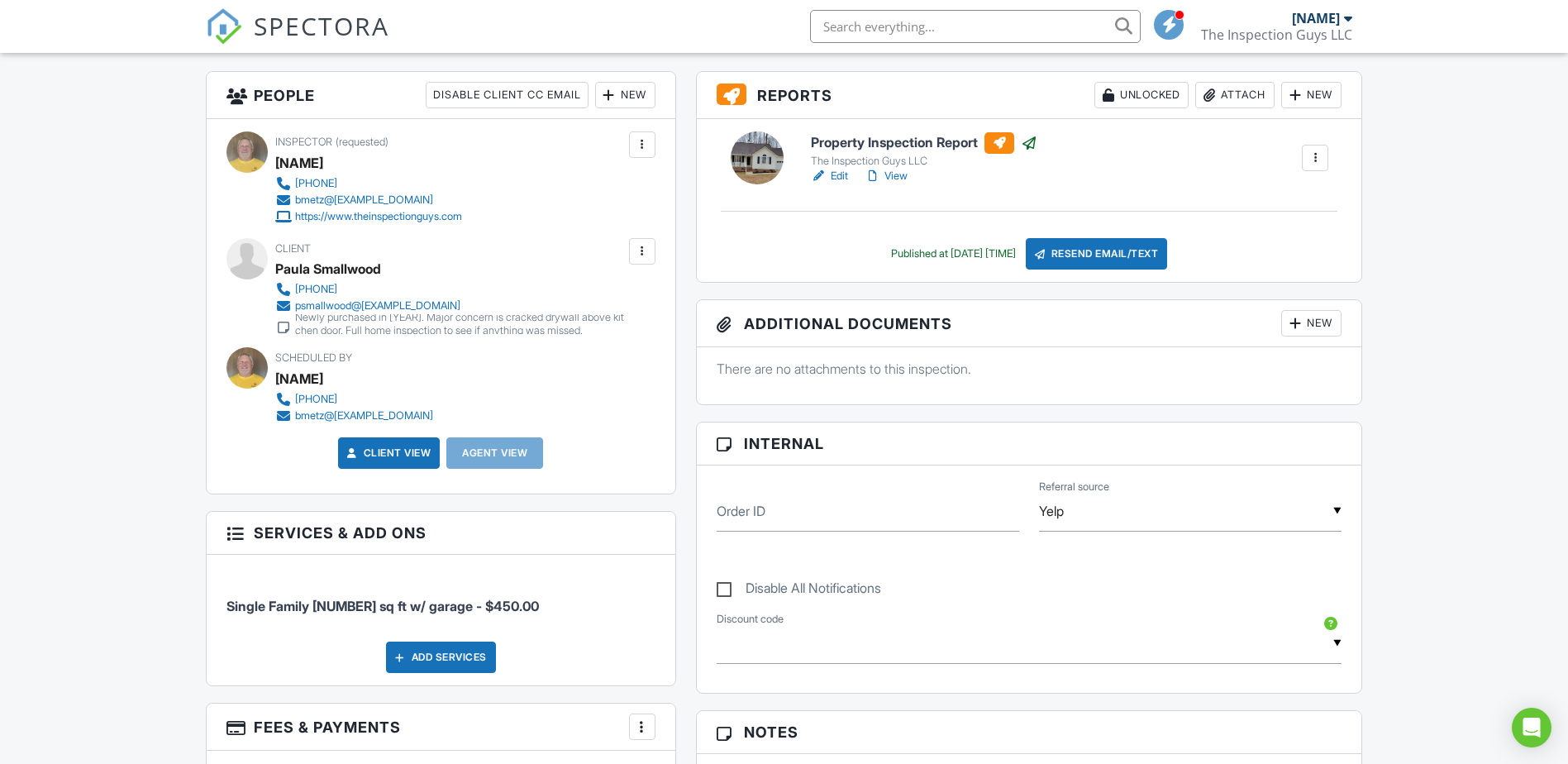 click at bounding box center [975, 26] 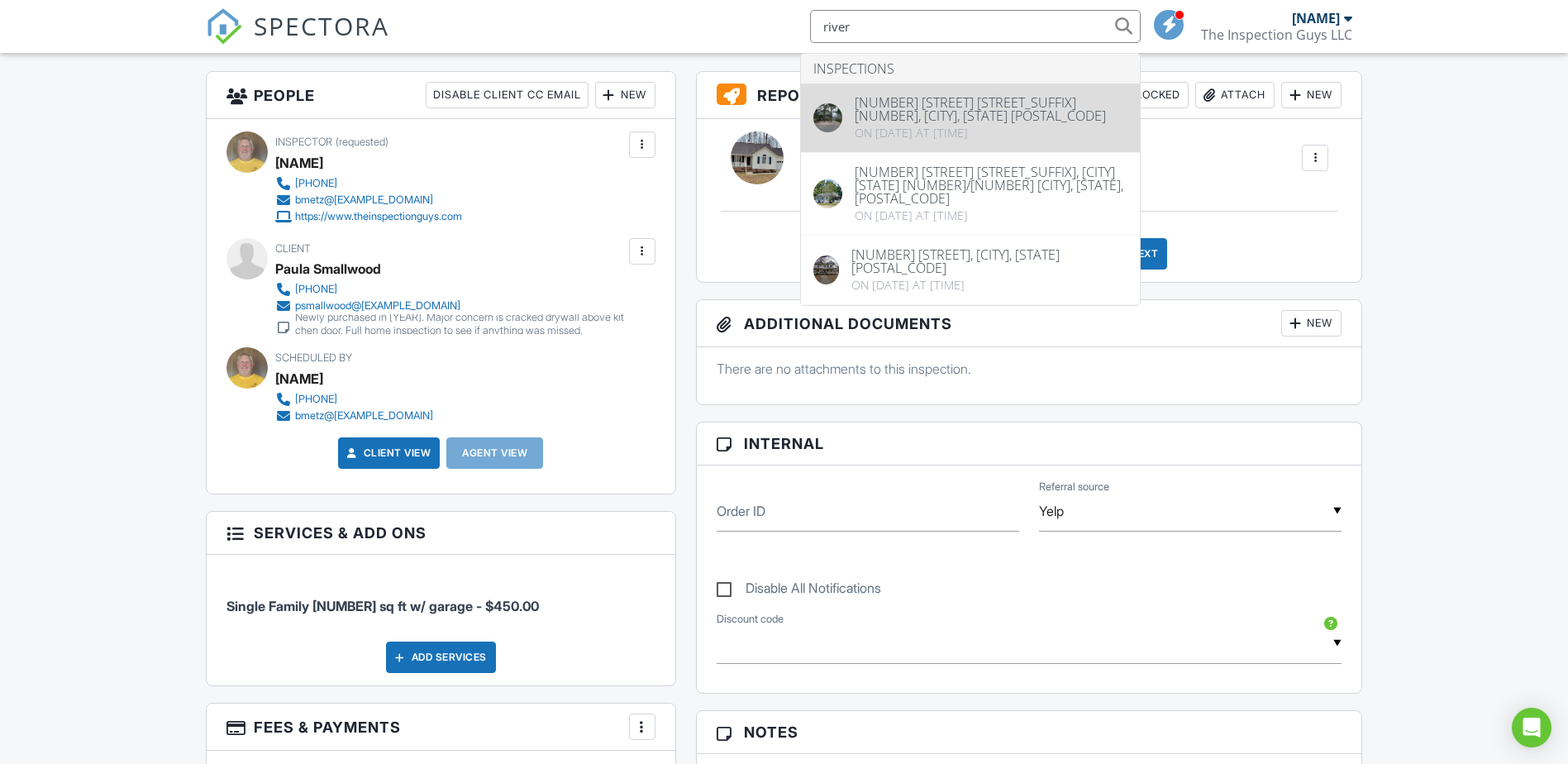 type on "river" 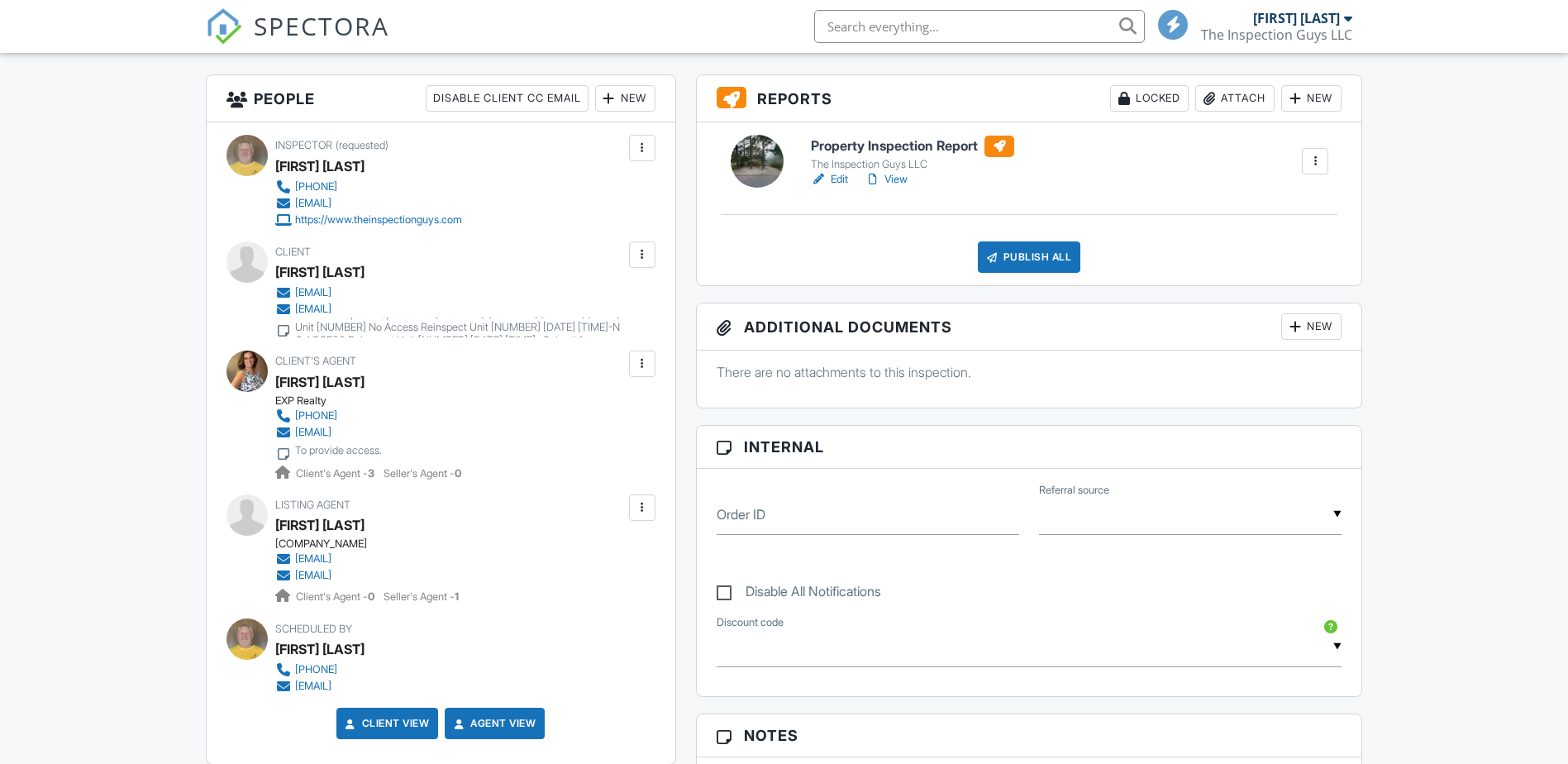 scroll, scrollTop: 496, scrollLeft: 0, axis: vertical 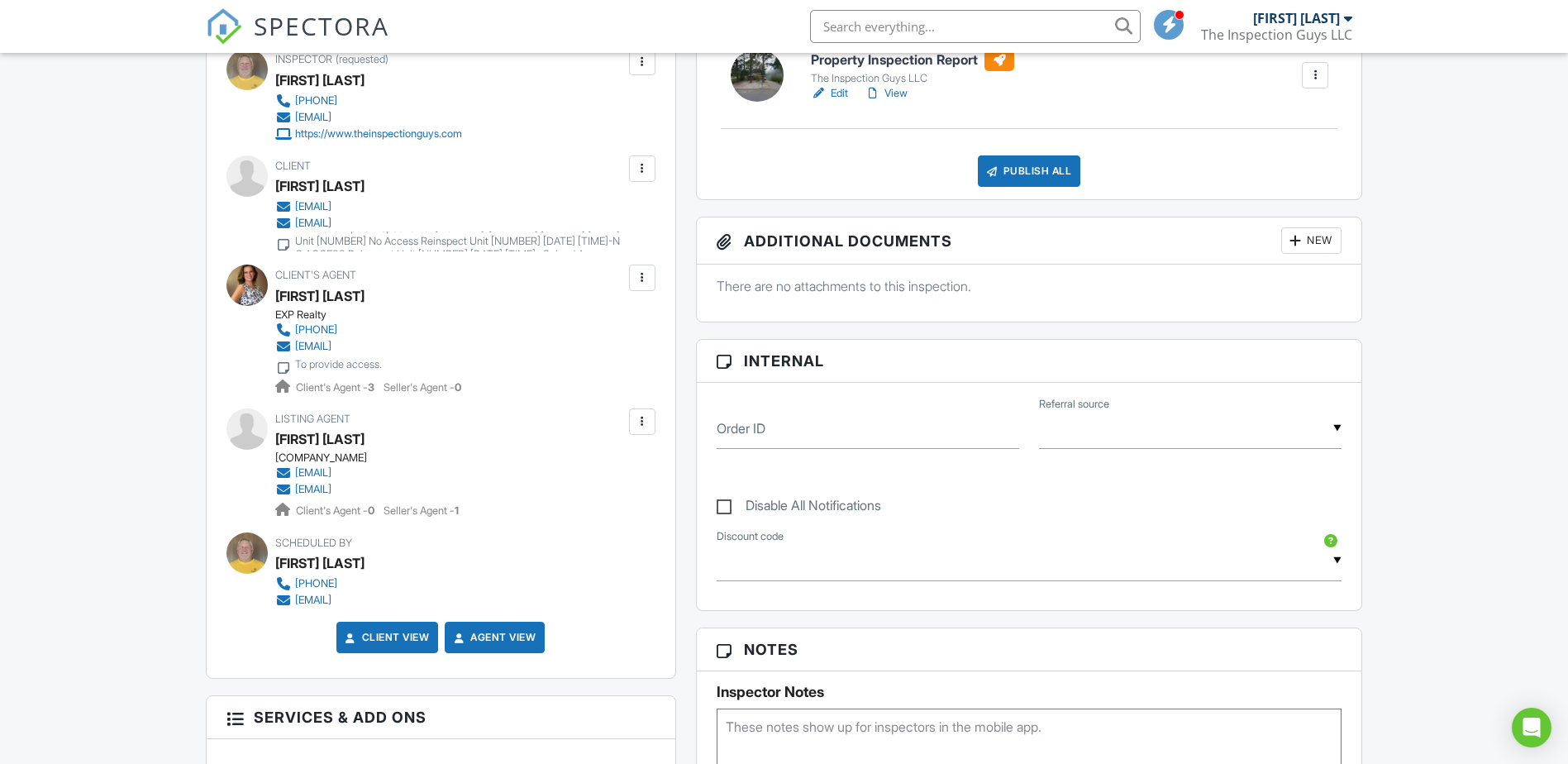 click at bounding box center (1190, 428) 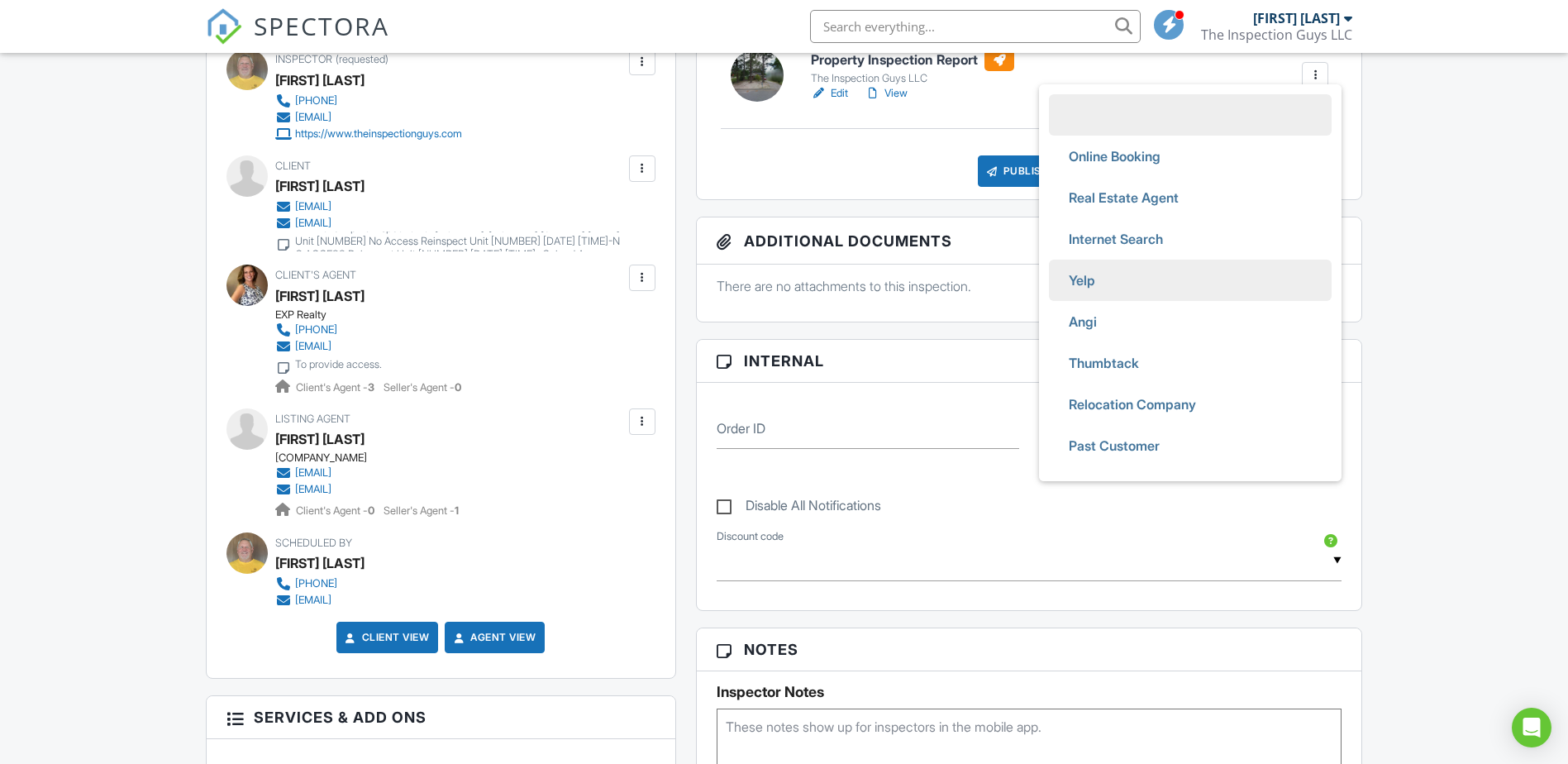 click on "Yelp" at bounding box center [1082, 280] 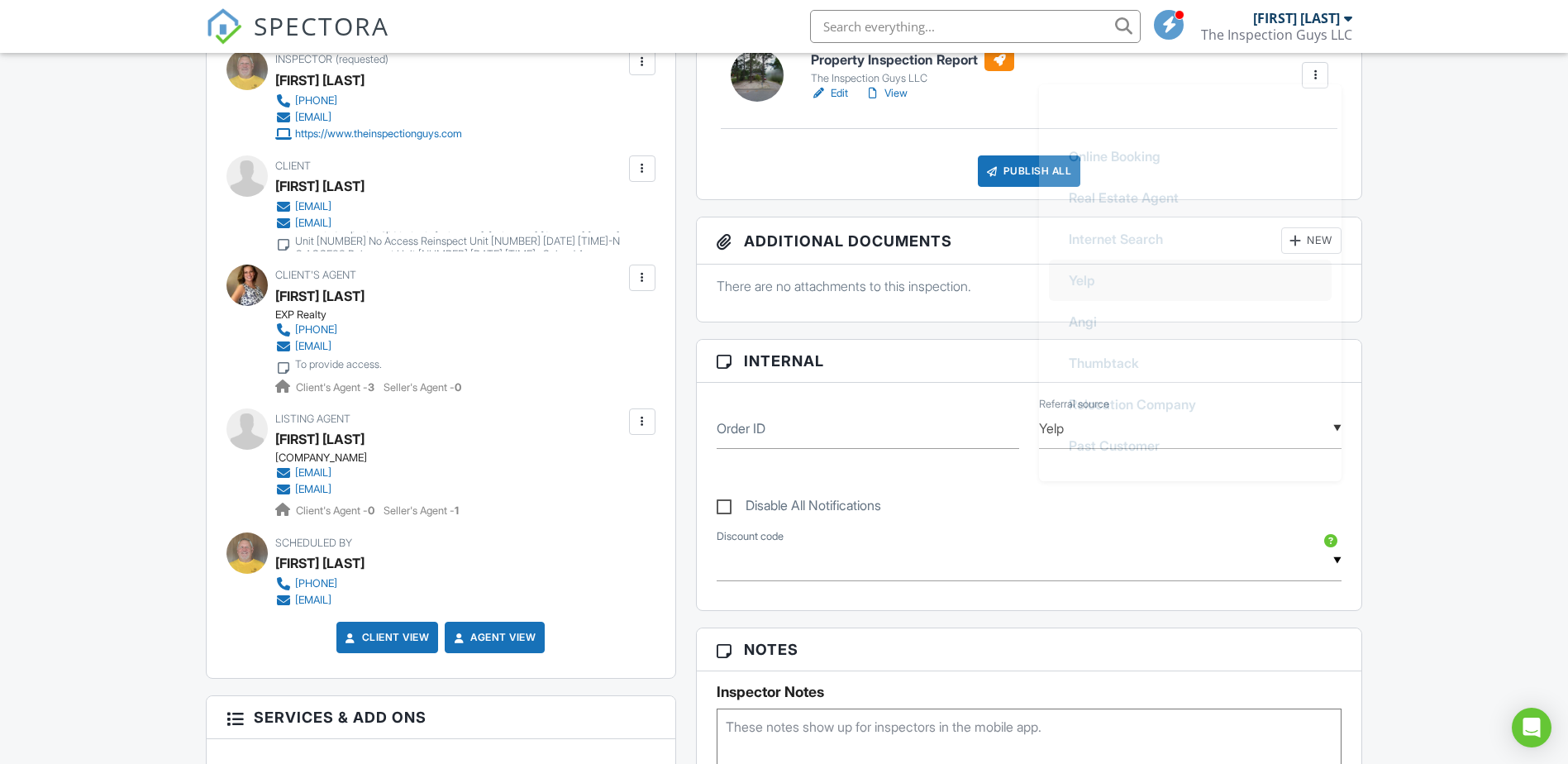 scroll, scrollTop: 36, scrollLeft: 0, axis: vertical 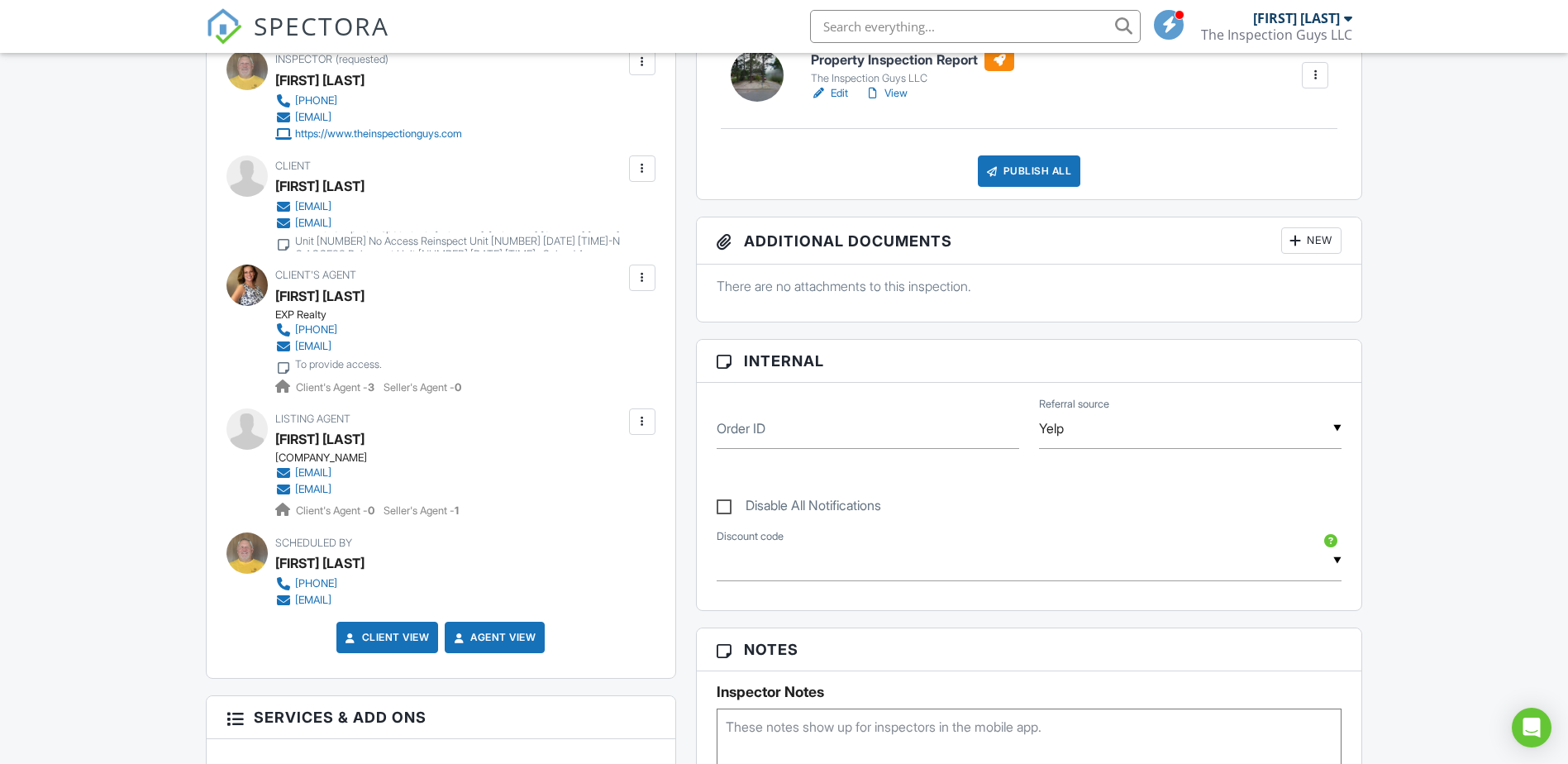 click at bounding box center (975, 26) 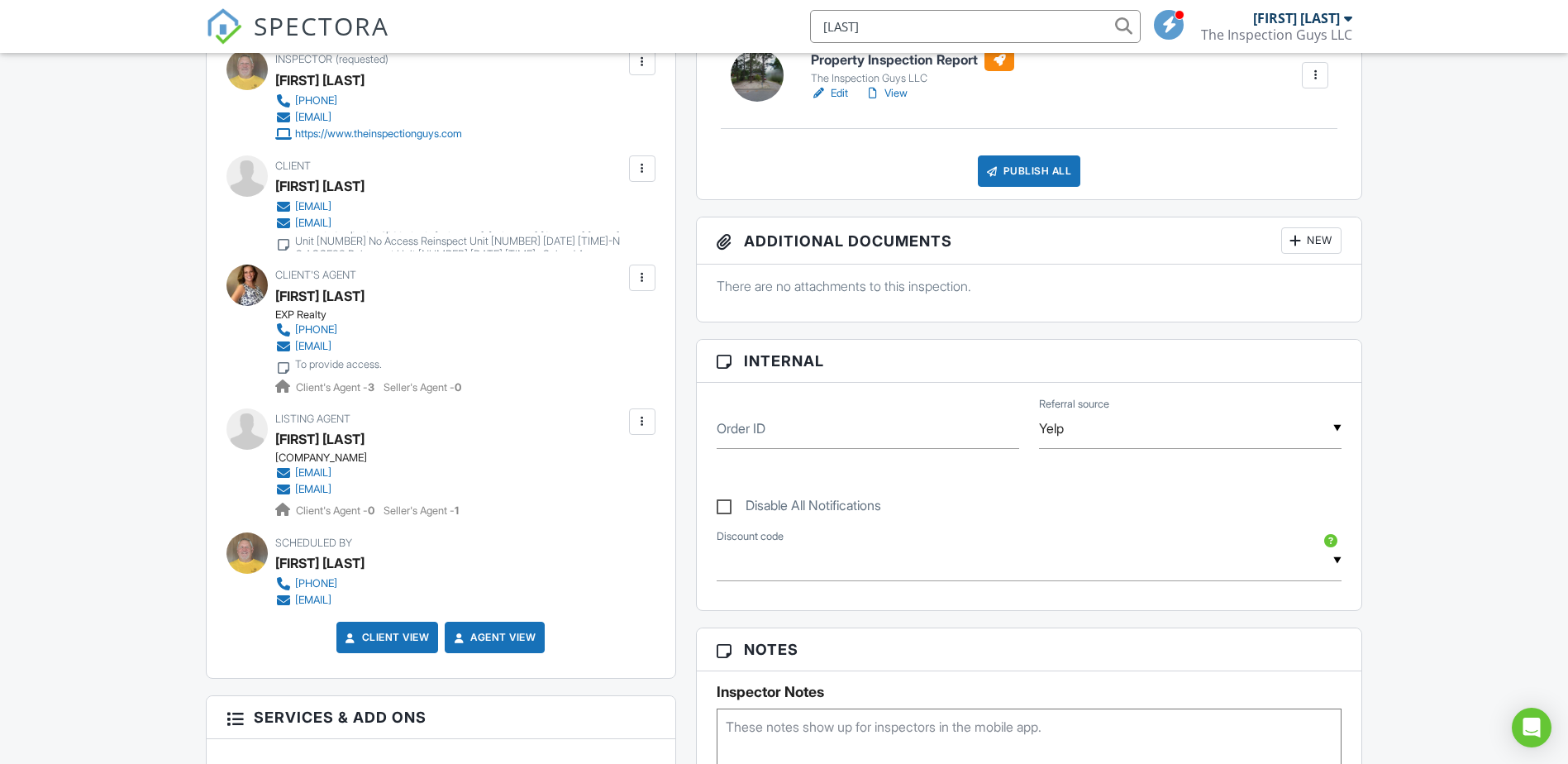 type on "[LAST]" 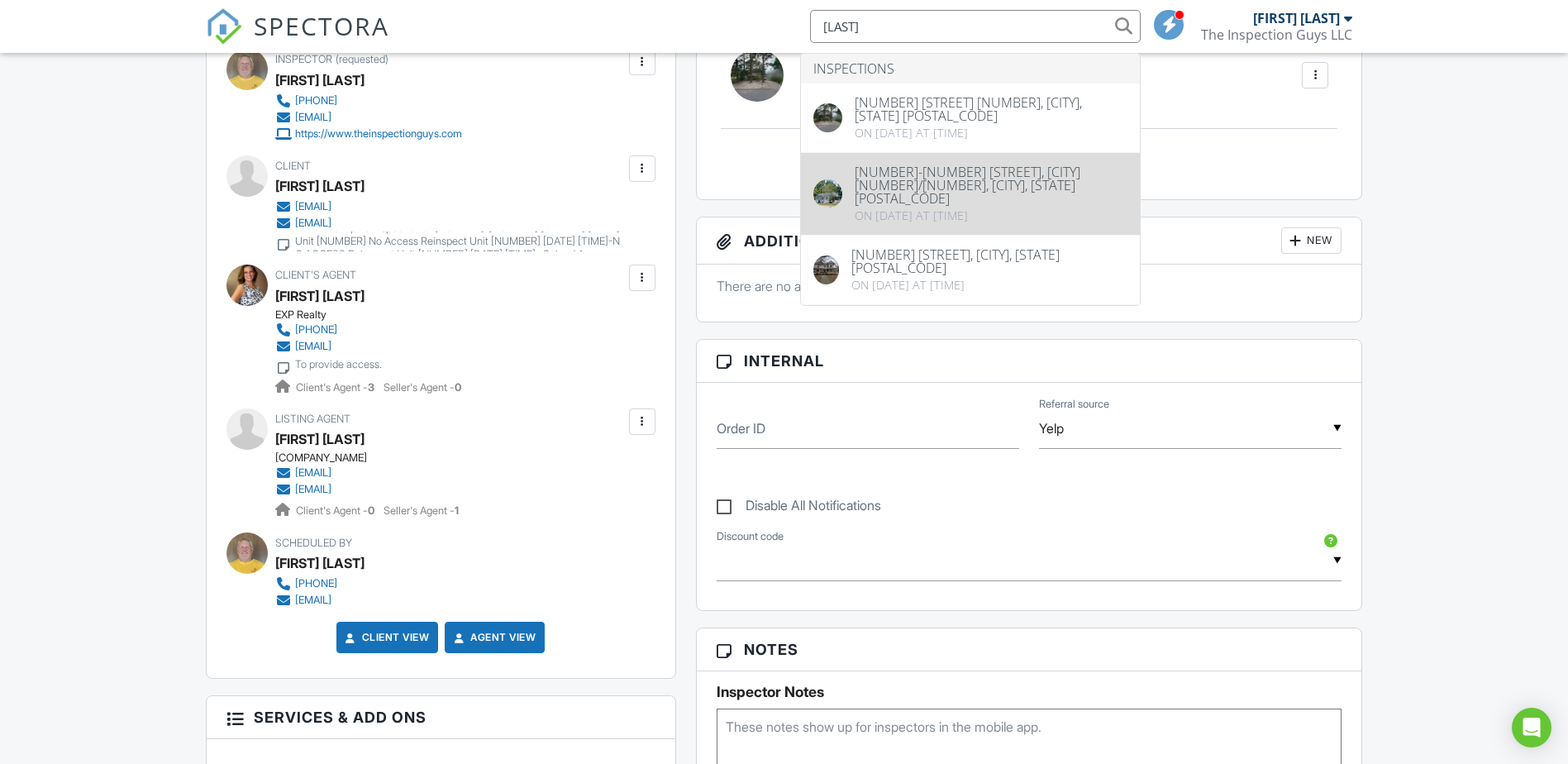 type 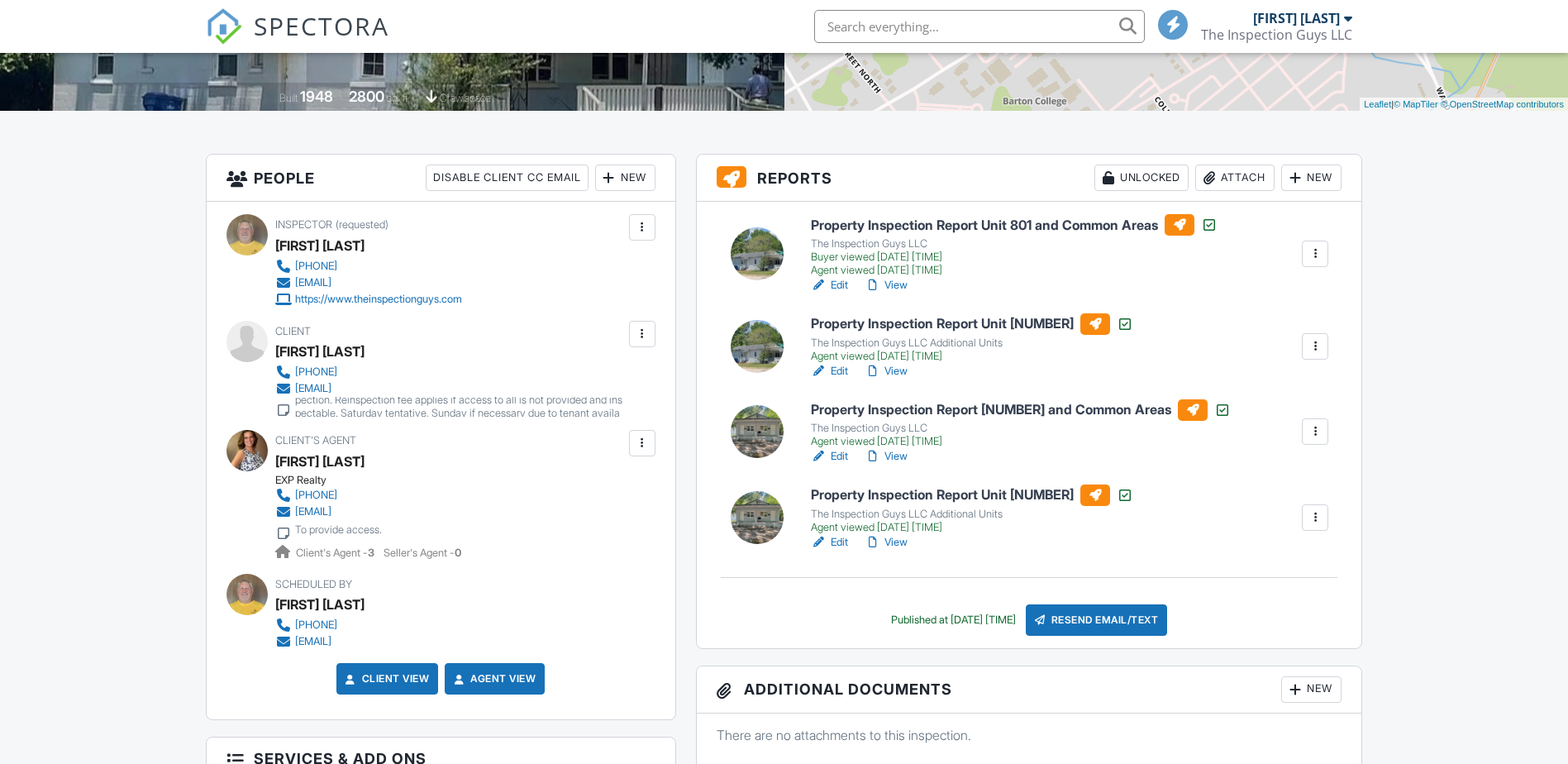 scroll, scrollTop: 331, scrollLeft: 0, axis: vertical 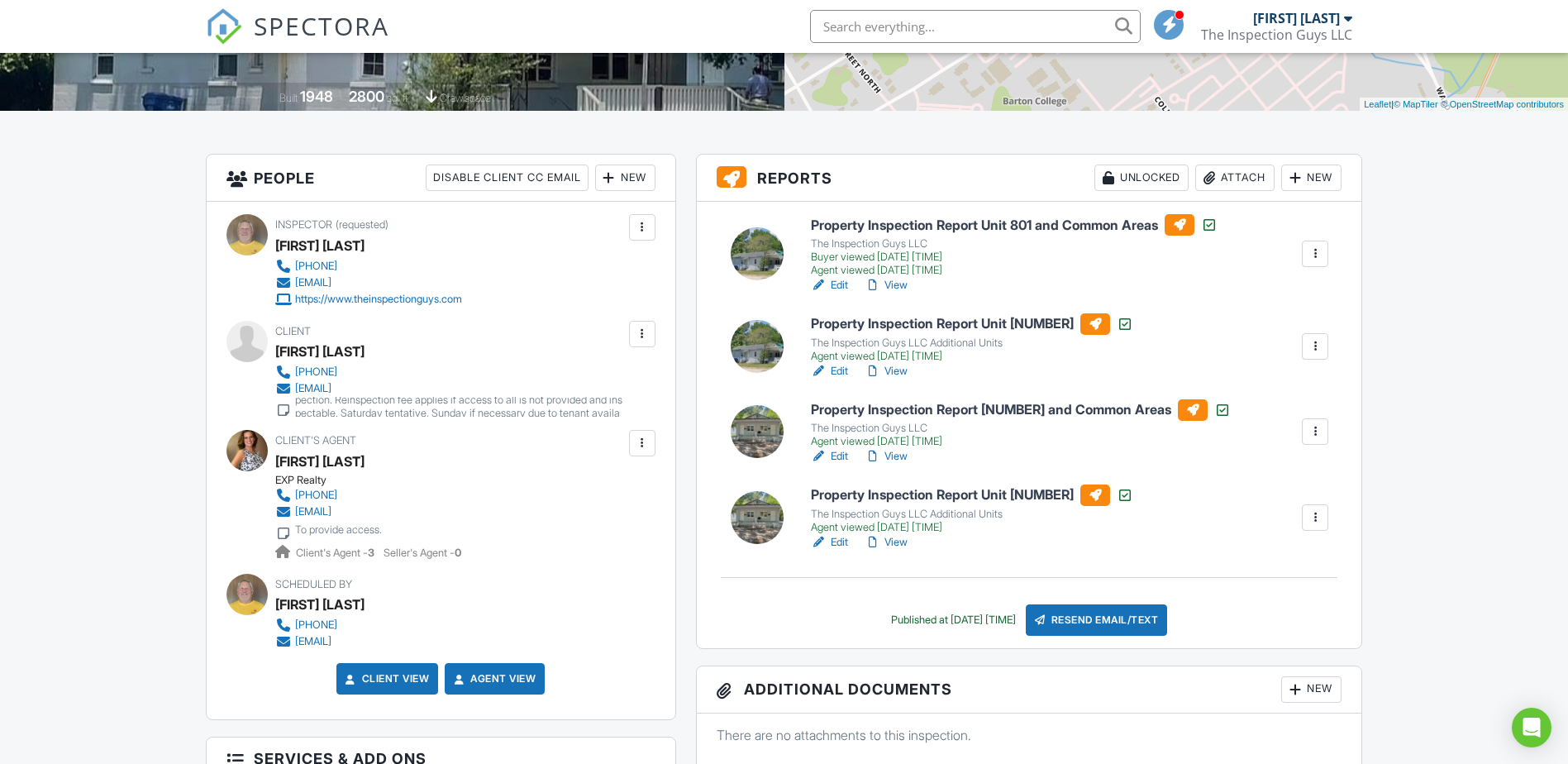click at bounding box center (975, 26) 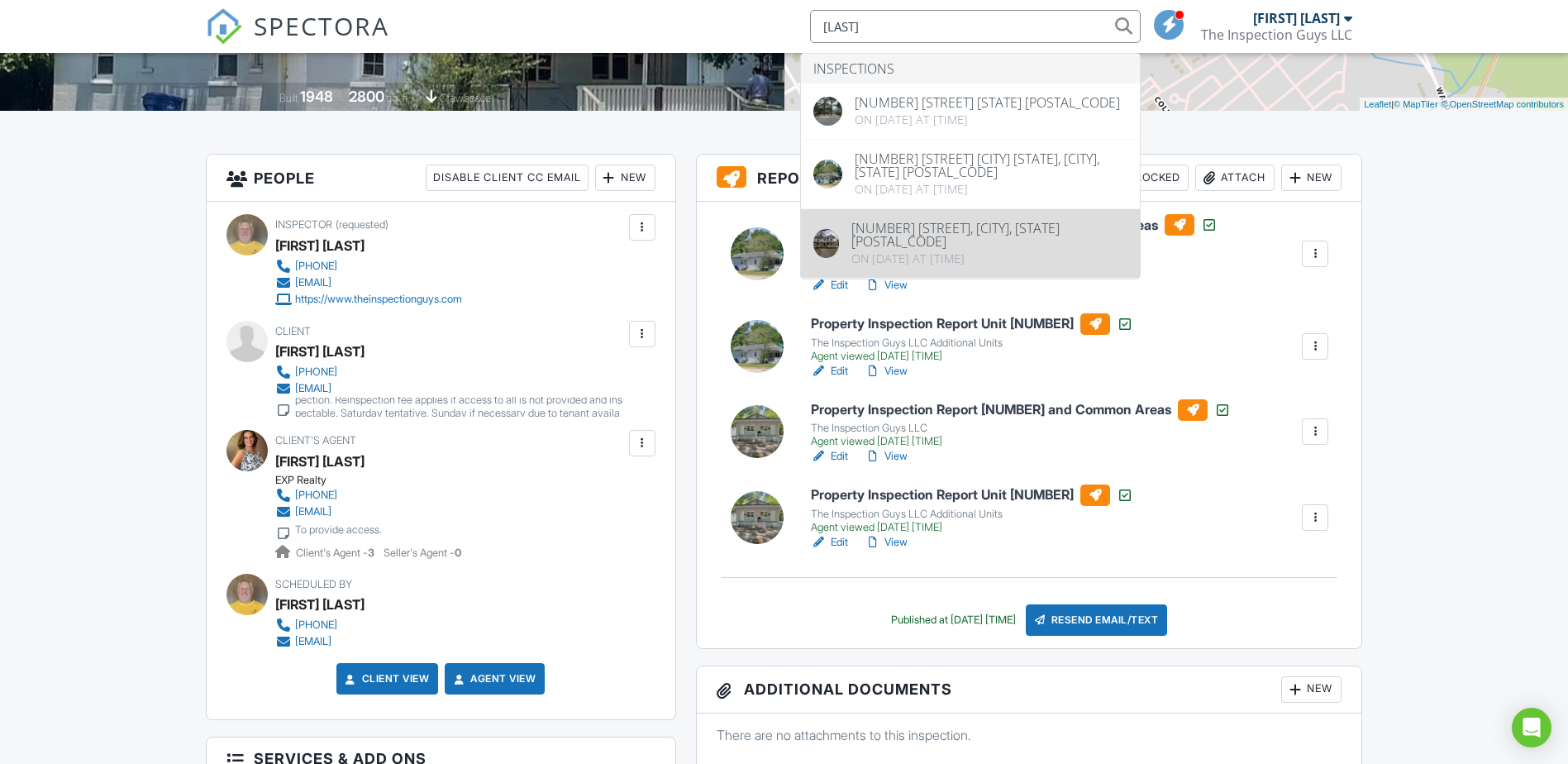 type on "[LAST]" 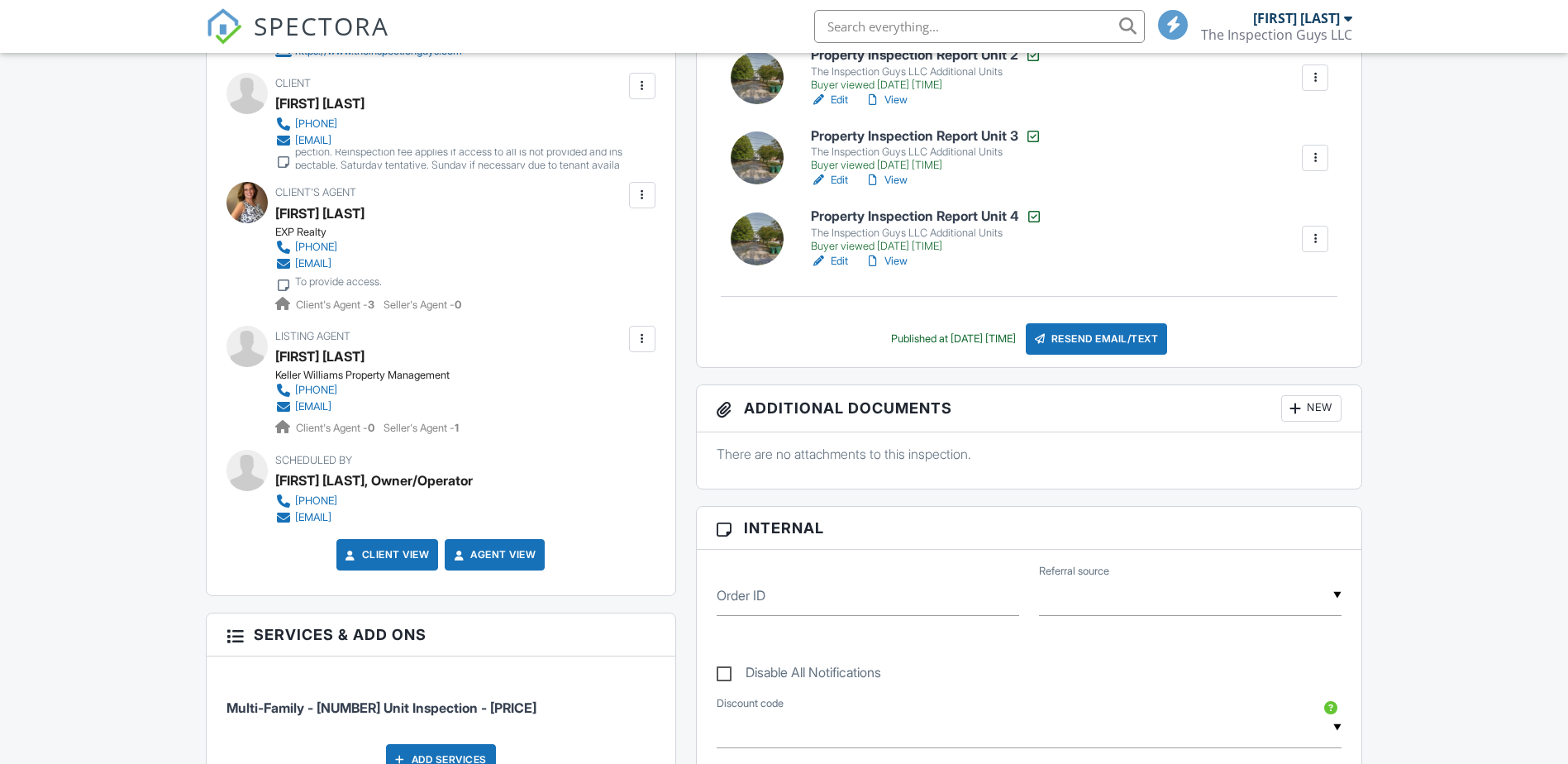 scroll, scrollTop: 579, scrollLeft: 0, axis: vertical 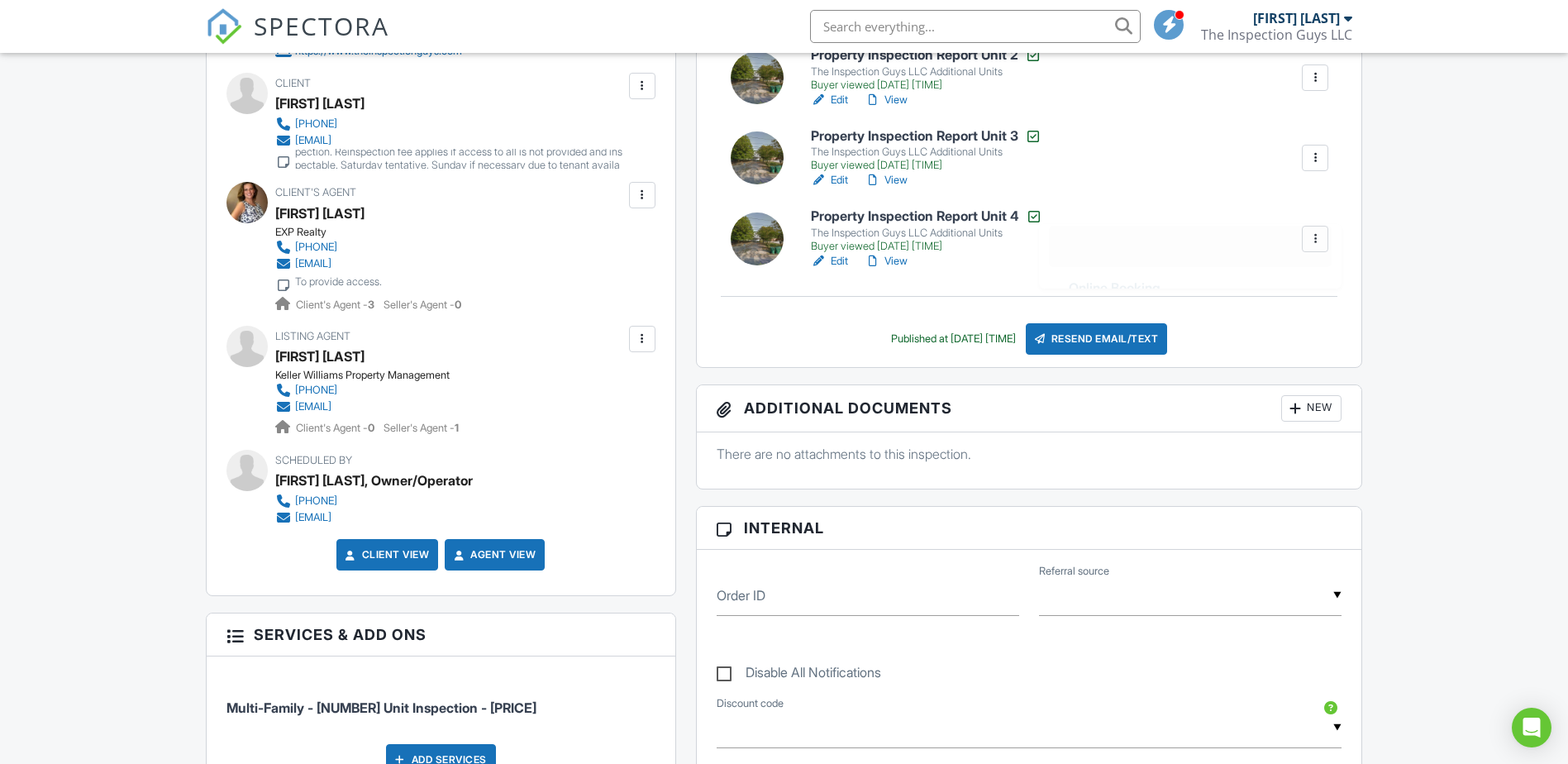 click at bounding box center [1190, 595] 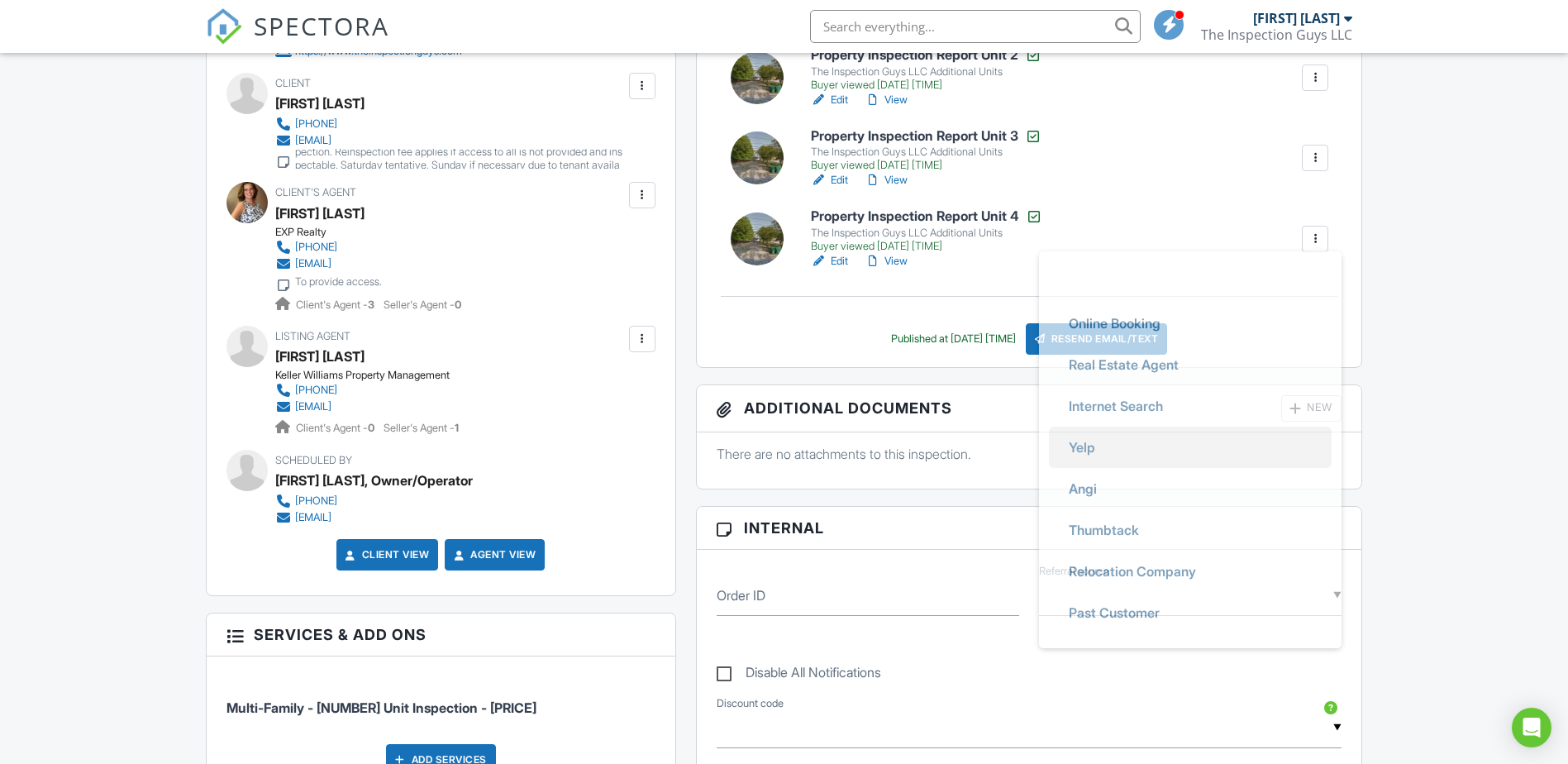 click on "Yelp" at bounding box center [1082, 447] 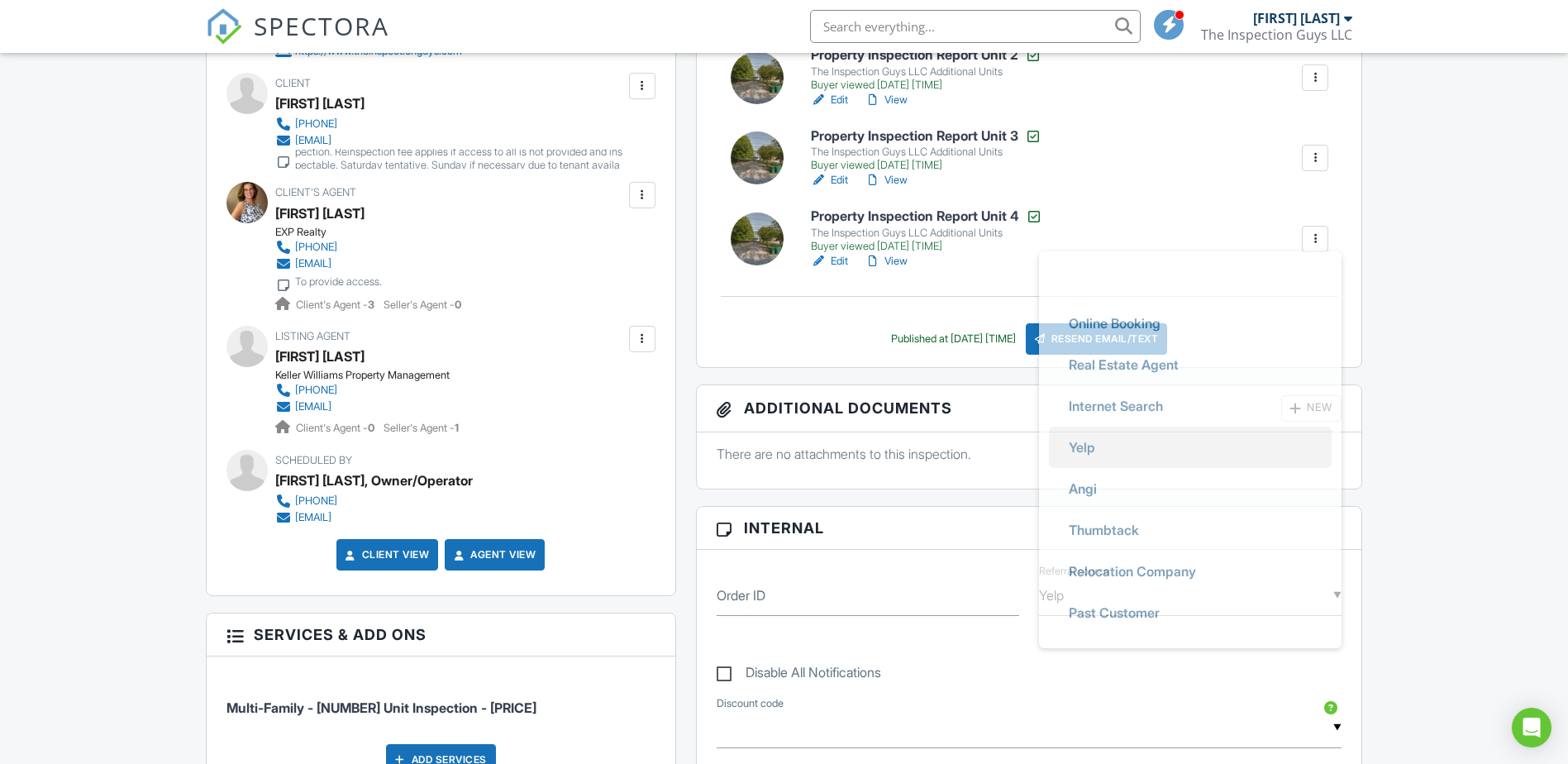 scroll, scrollTop: 36, scrollLeft: 0, axis: vertical 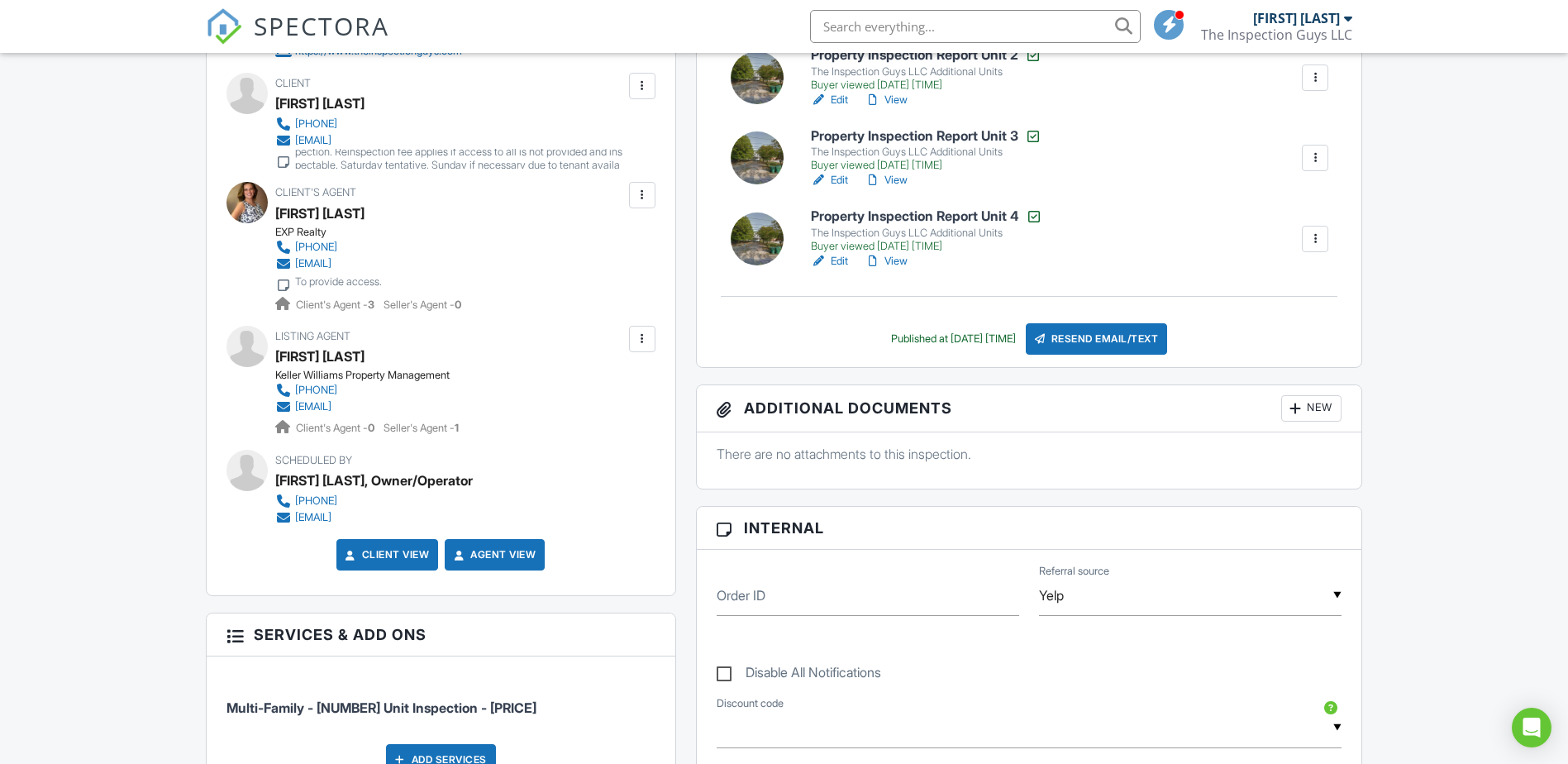 click at bounding box center (975, 26) 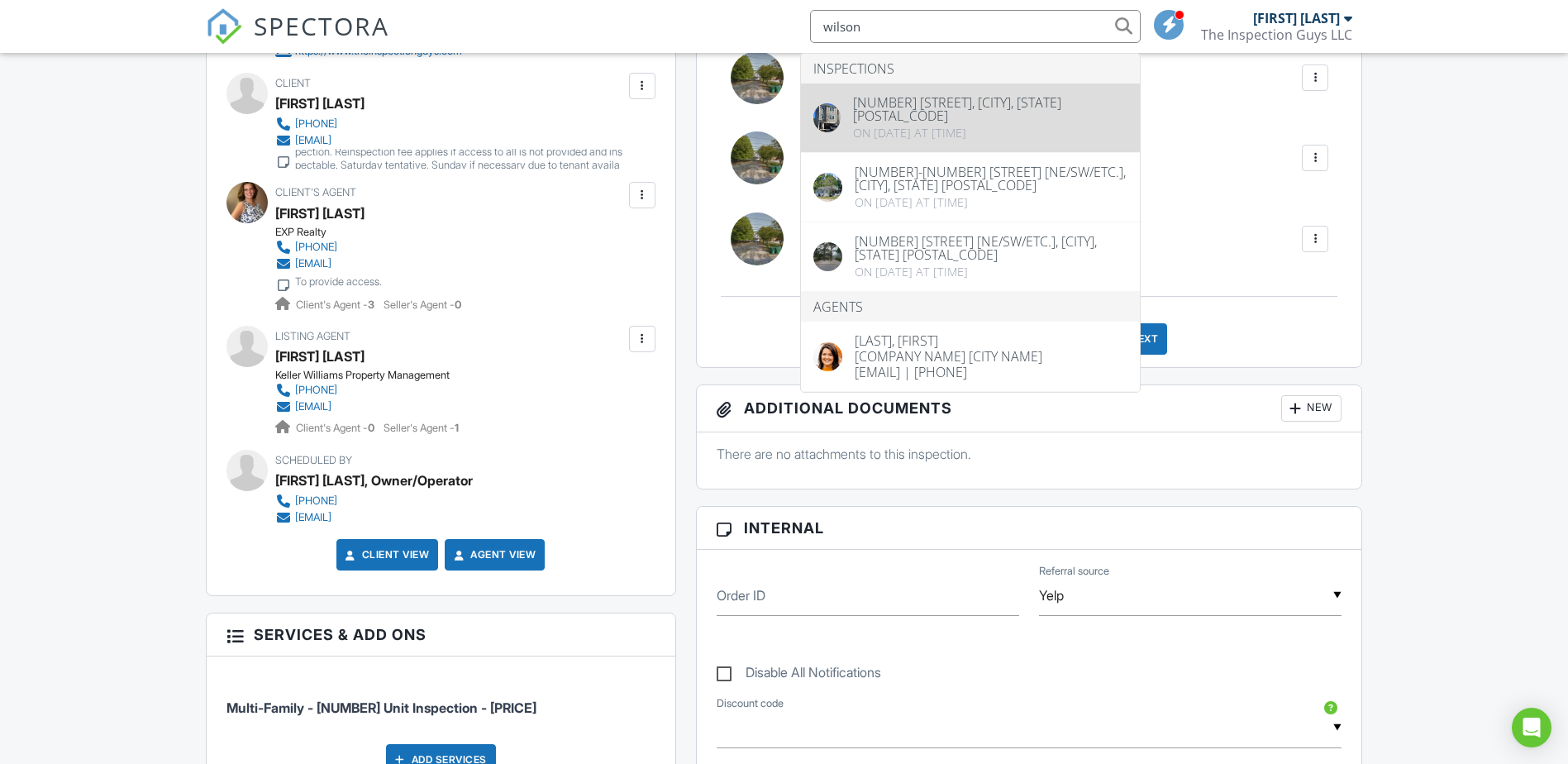 type on "wilson" 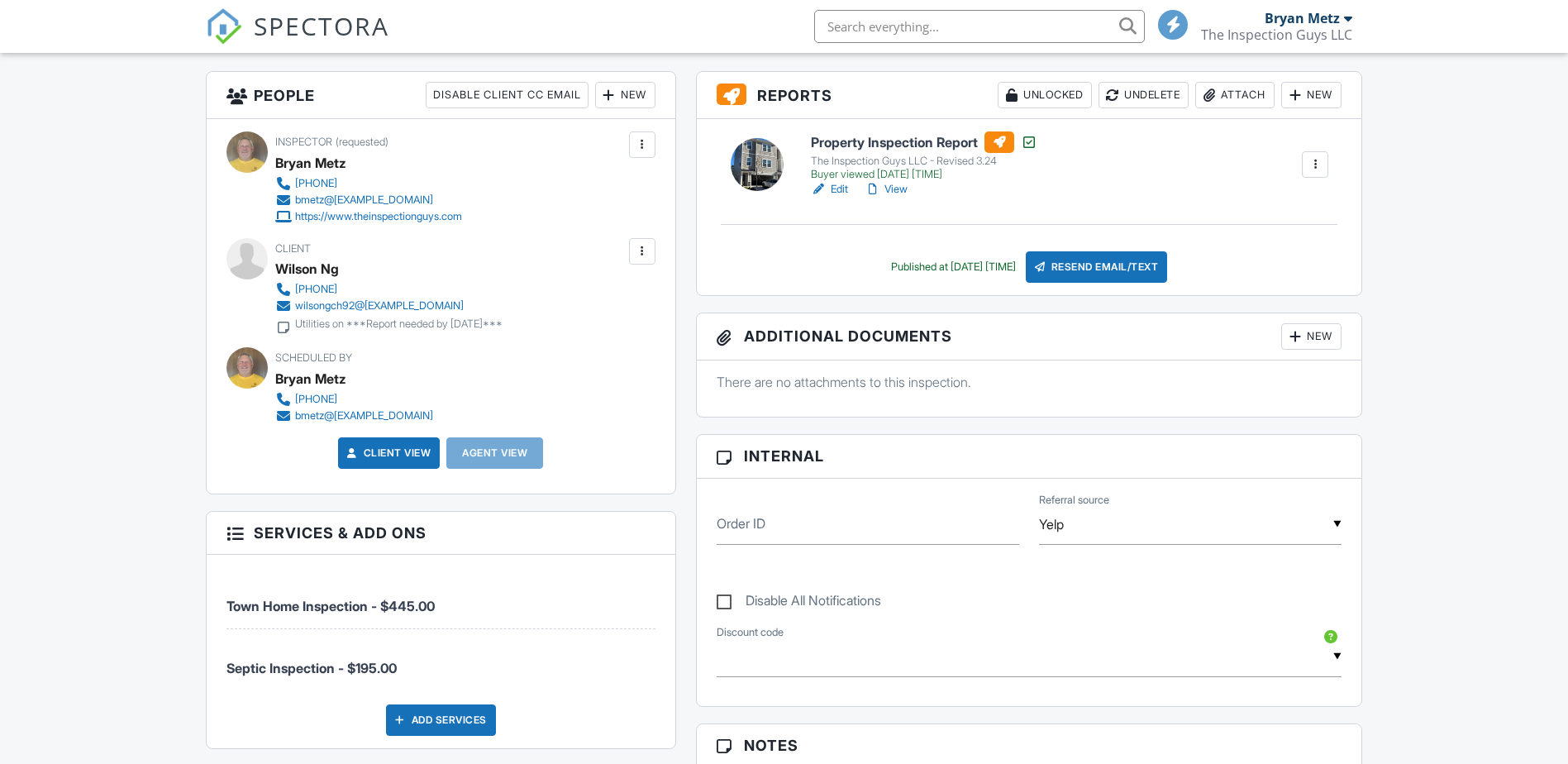 scroll, scrollTop: 413, scrollLeft: 0, axis: vertical 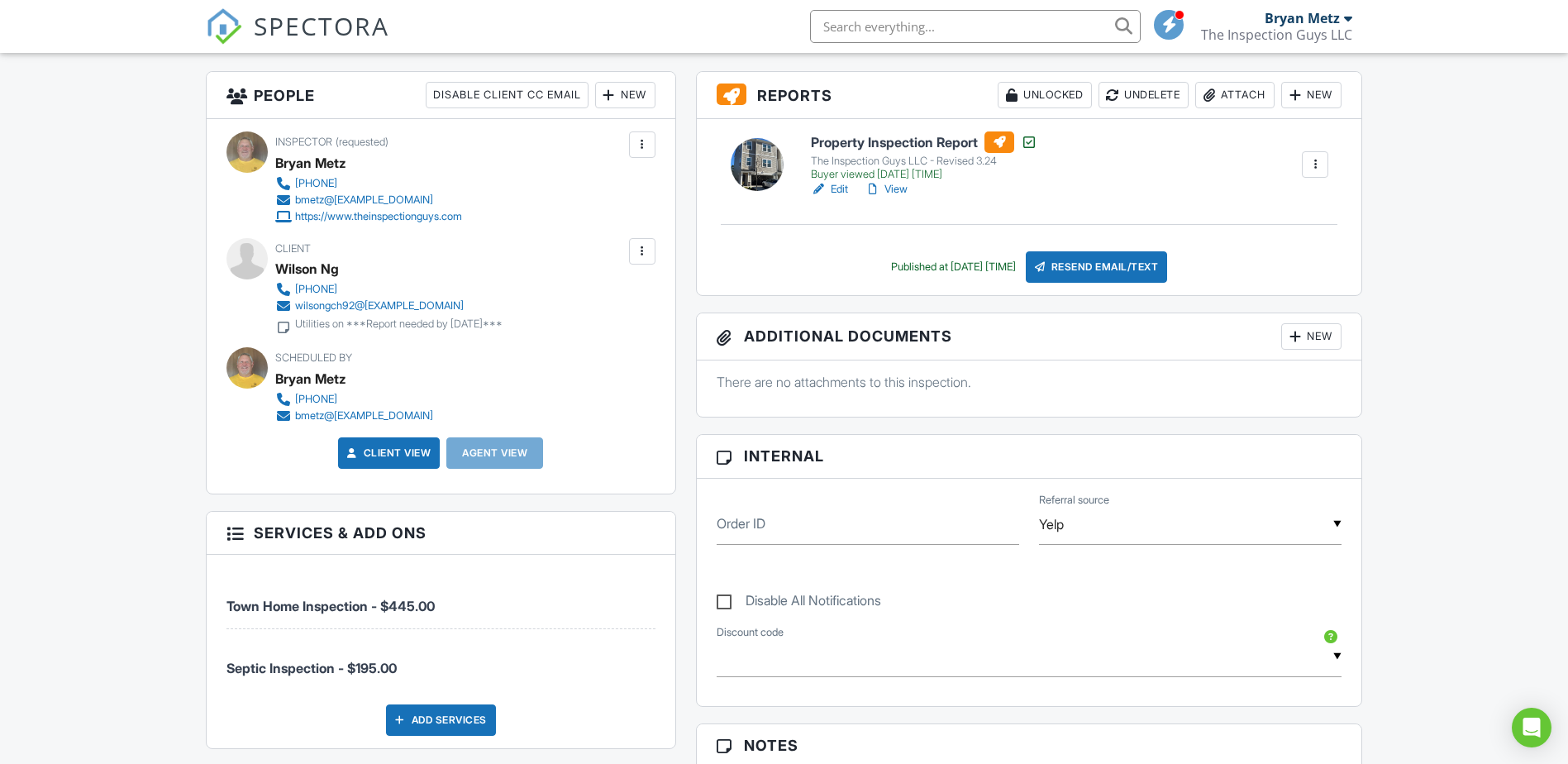 click at bounding box center (975, 26) 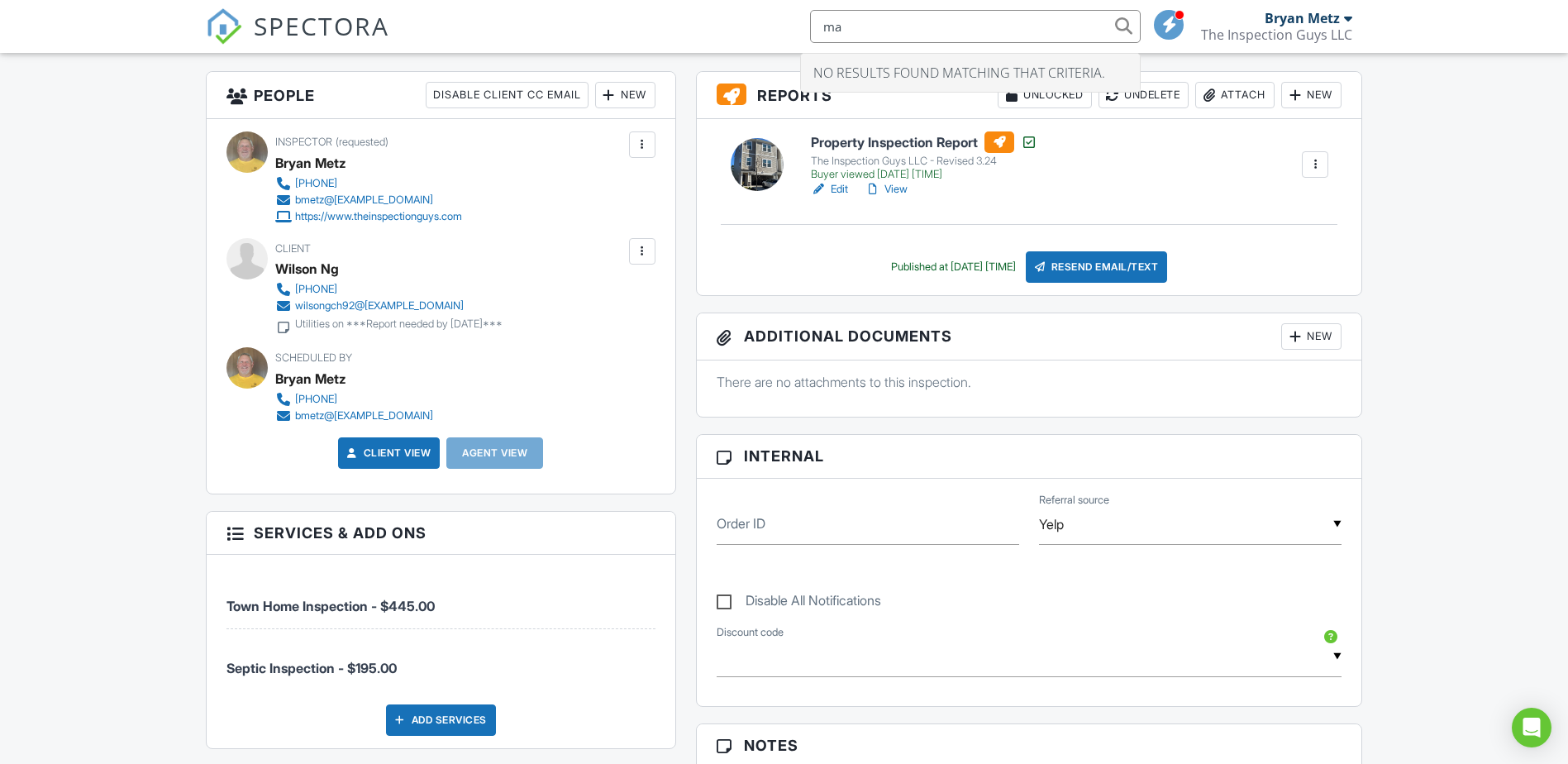 type on "m" 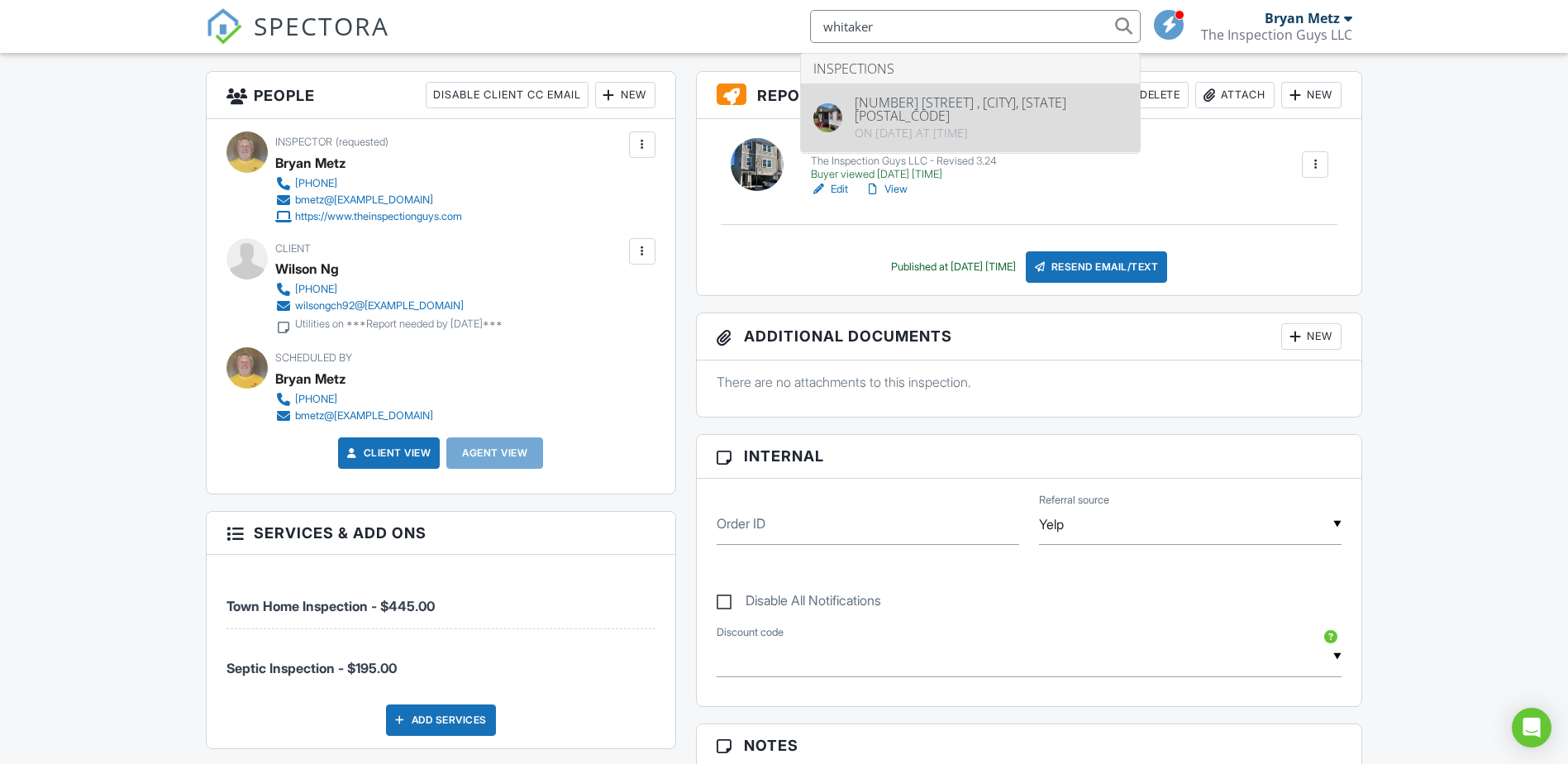 type on "whitaker" 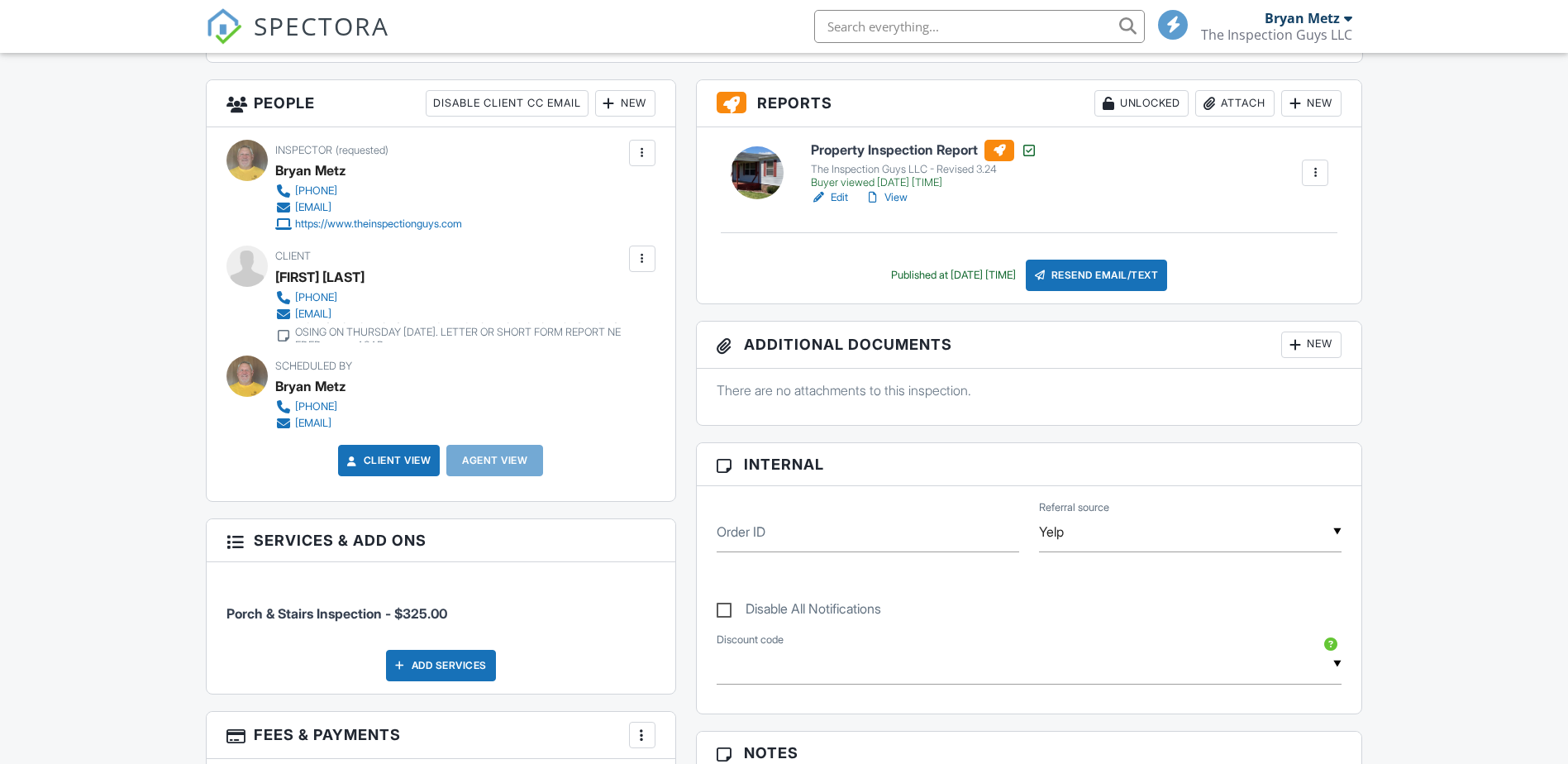 scroll, scrollTop: 579, scrollLeft: 0, axis: vertical 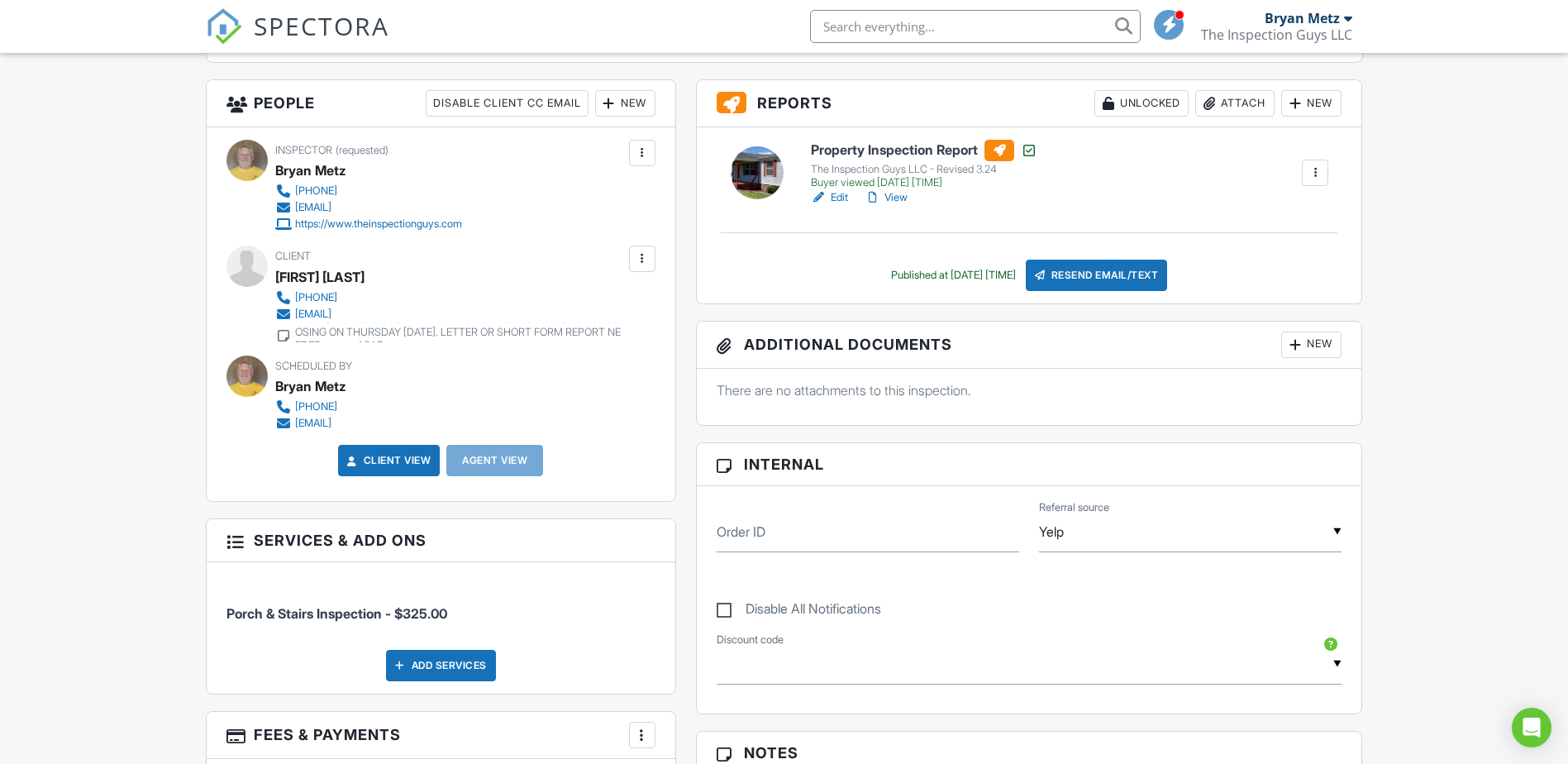 click at bounding box center (975, 26) 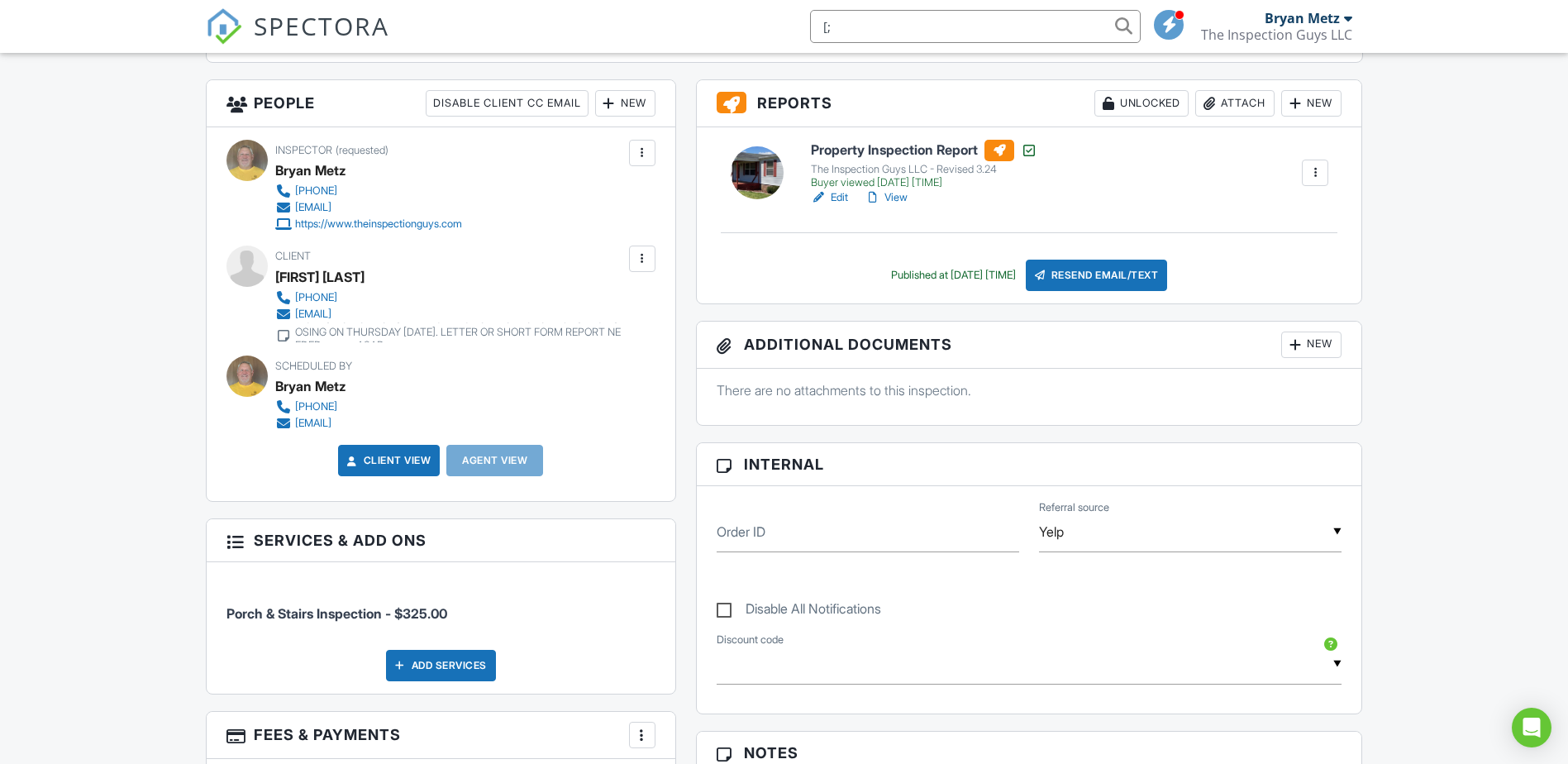 type on "[" 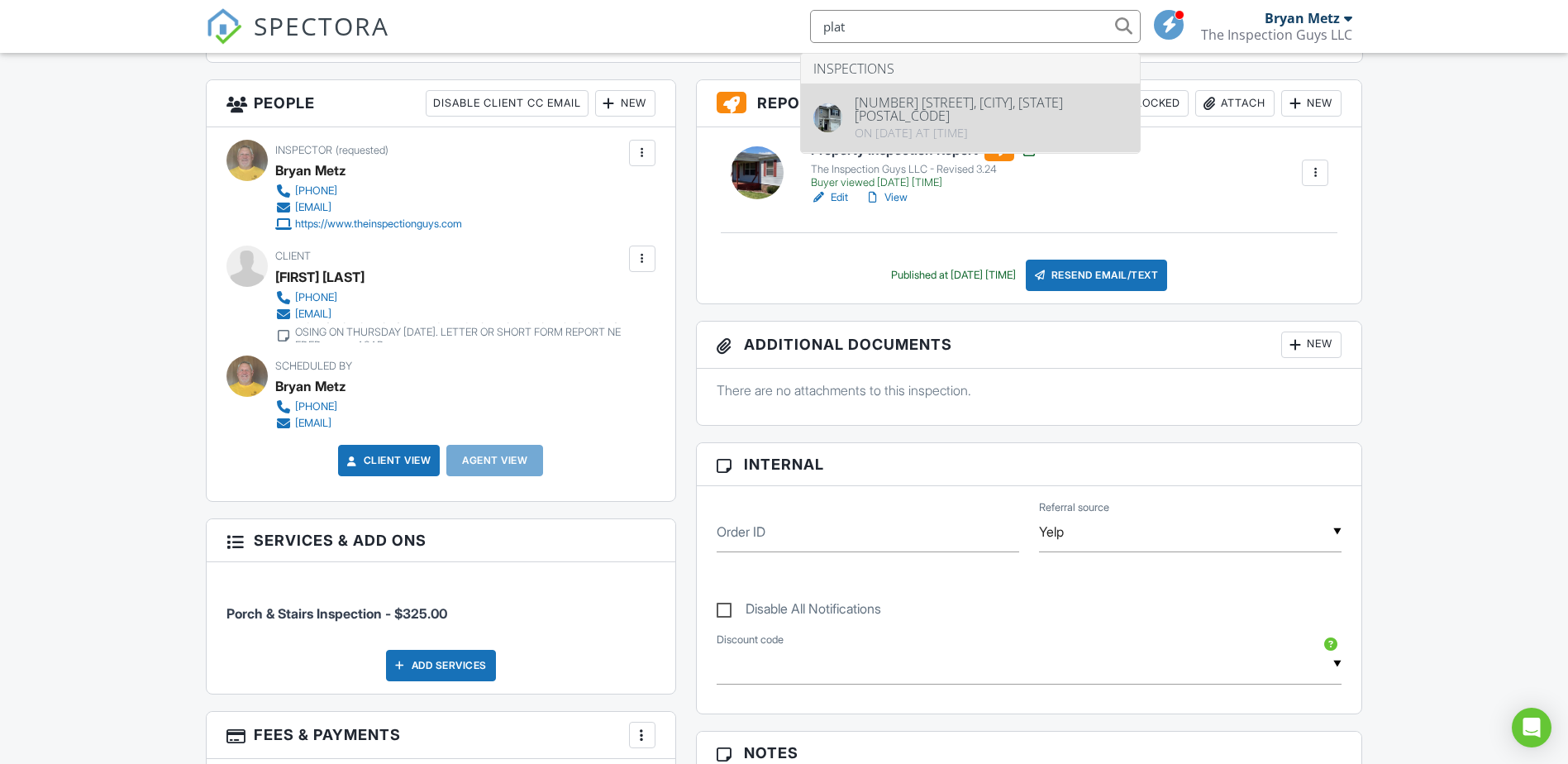 type on "plat" 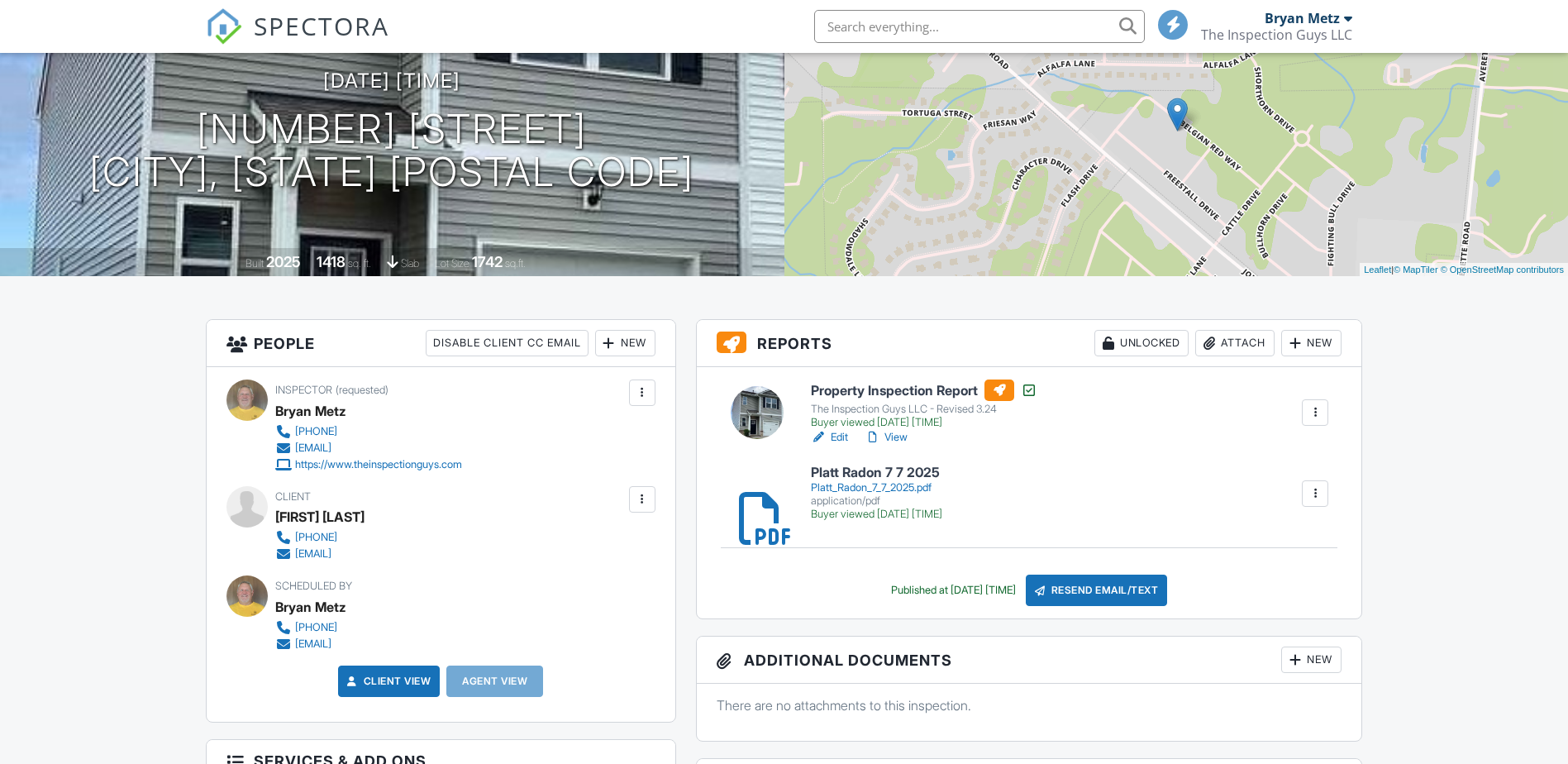 scroll, scrollTop: 165, scrollLeft: 0, axis: vertical 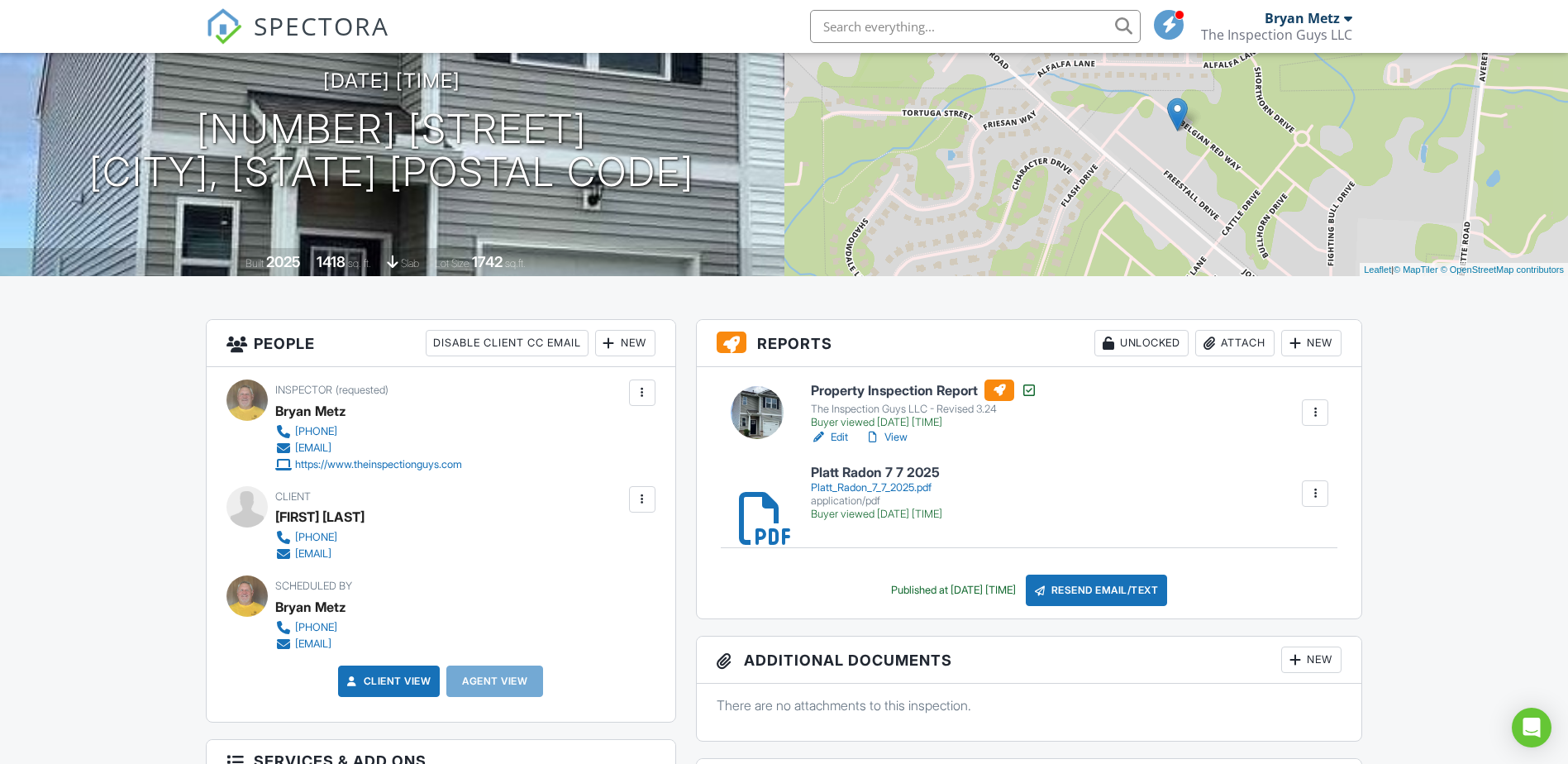 click at bounding box center (975, 26) 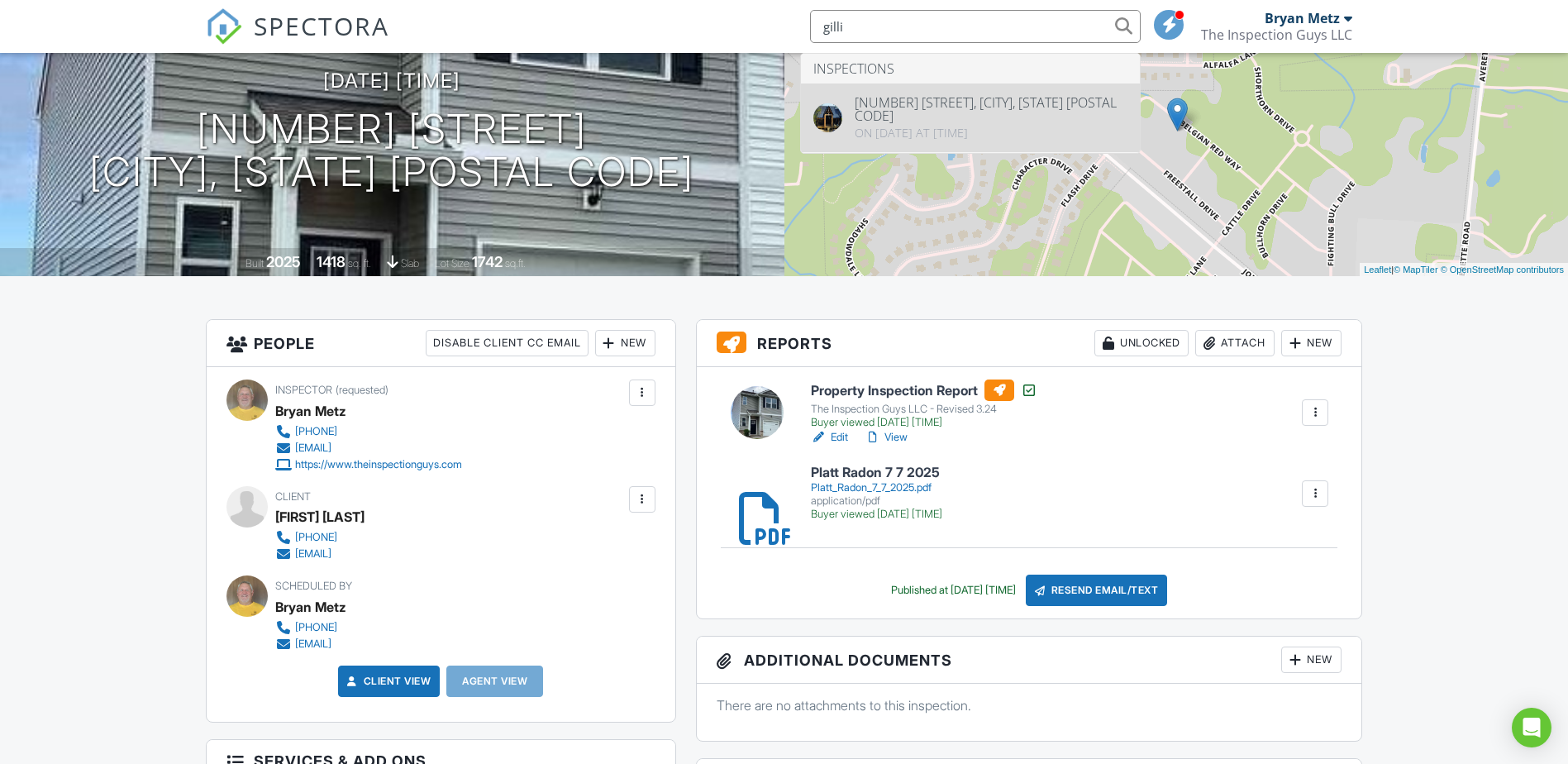 type on "gilli" 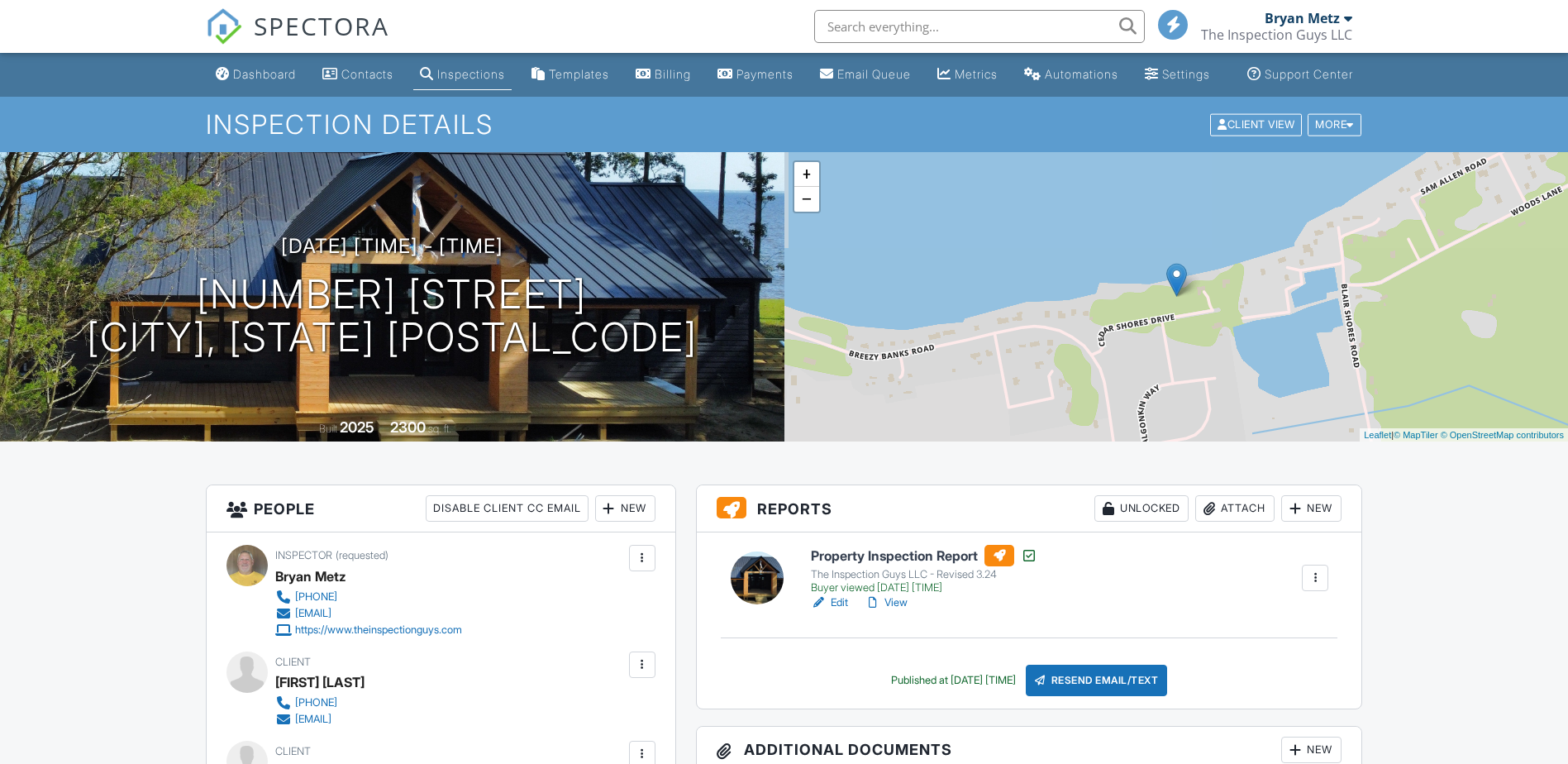 scroll, scrollTop: 0, scrollLeft: 0, axis: both 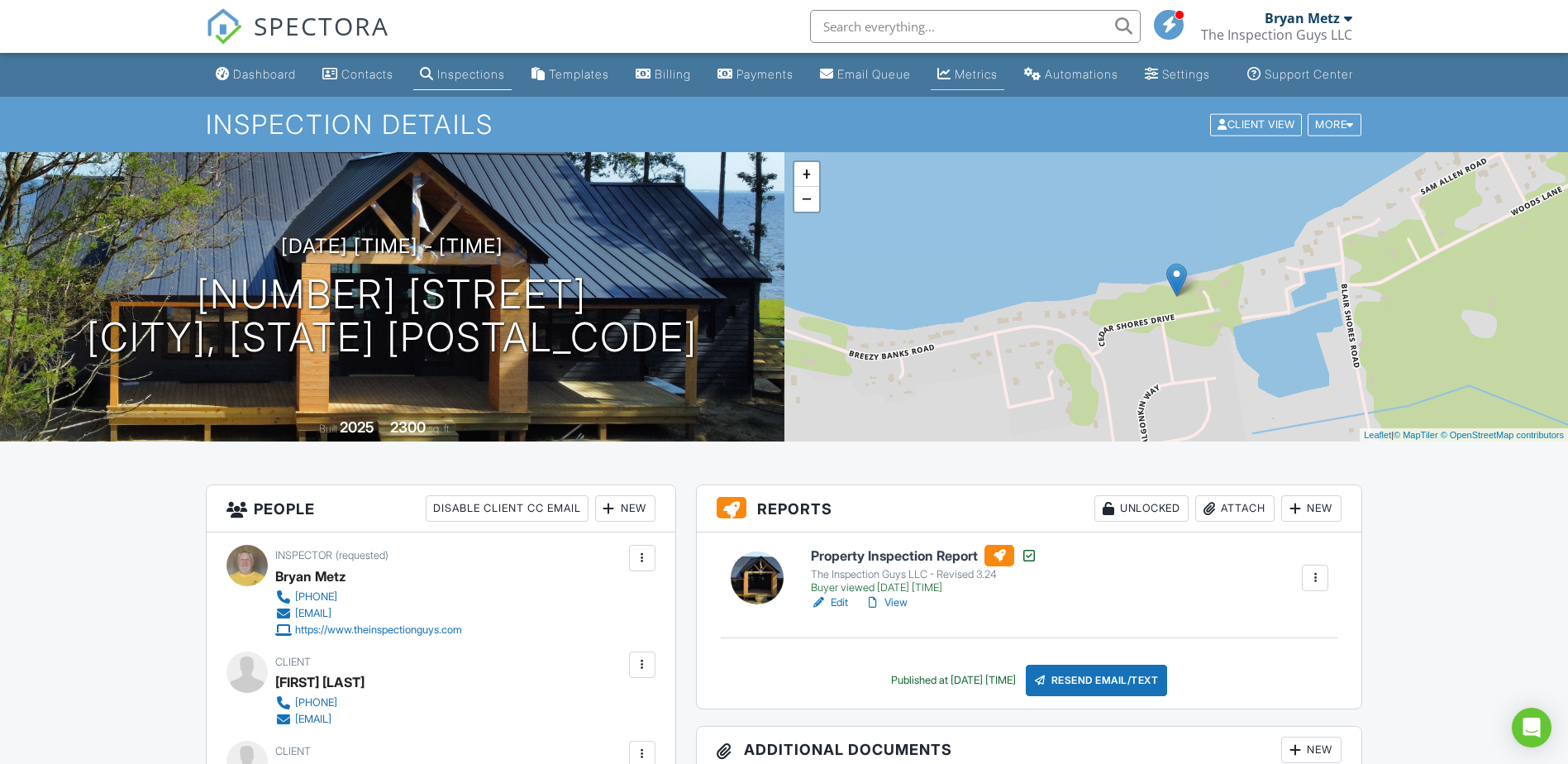 click on "Metrics" at bounding box center (976, 74) 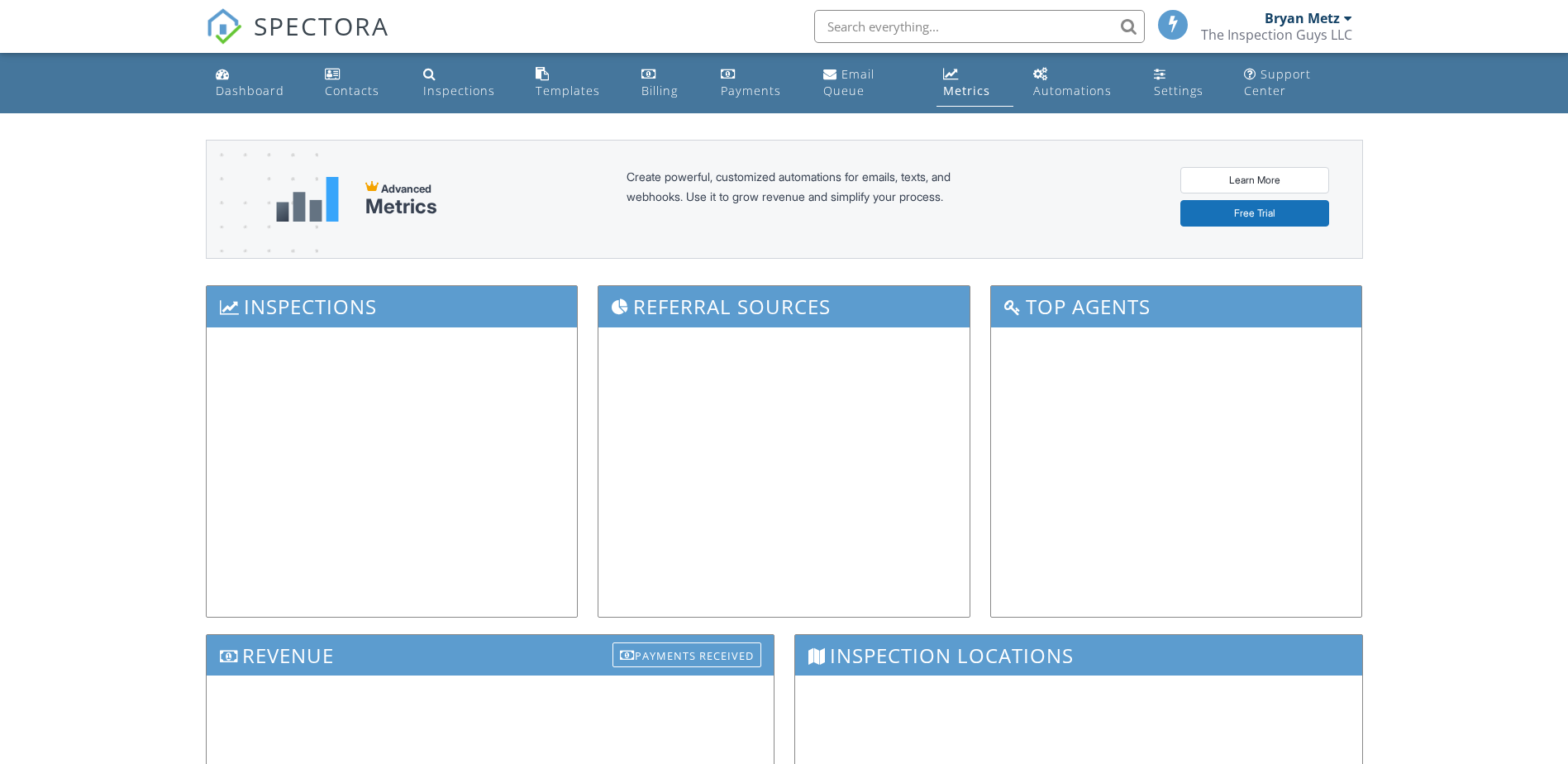 scroll, scrollTop: 0, scrollLeft: 0, axis: both 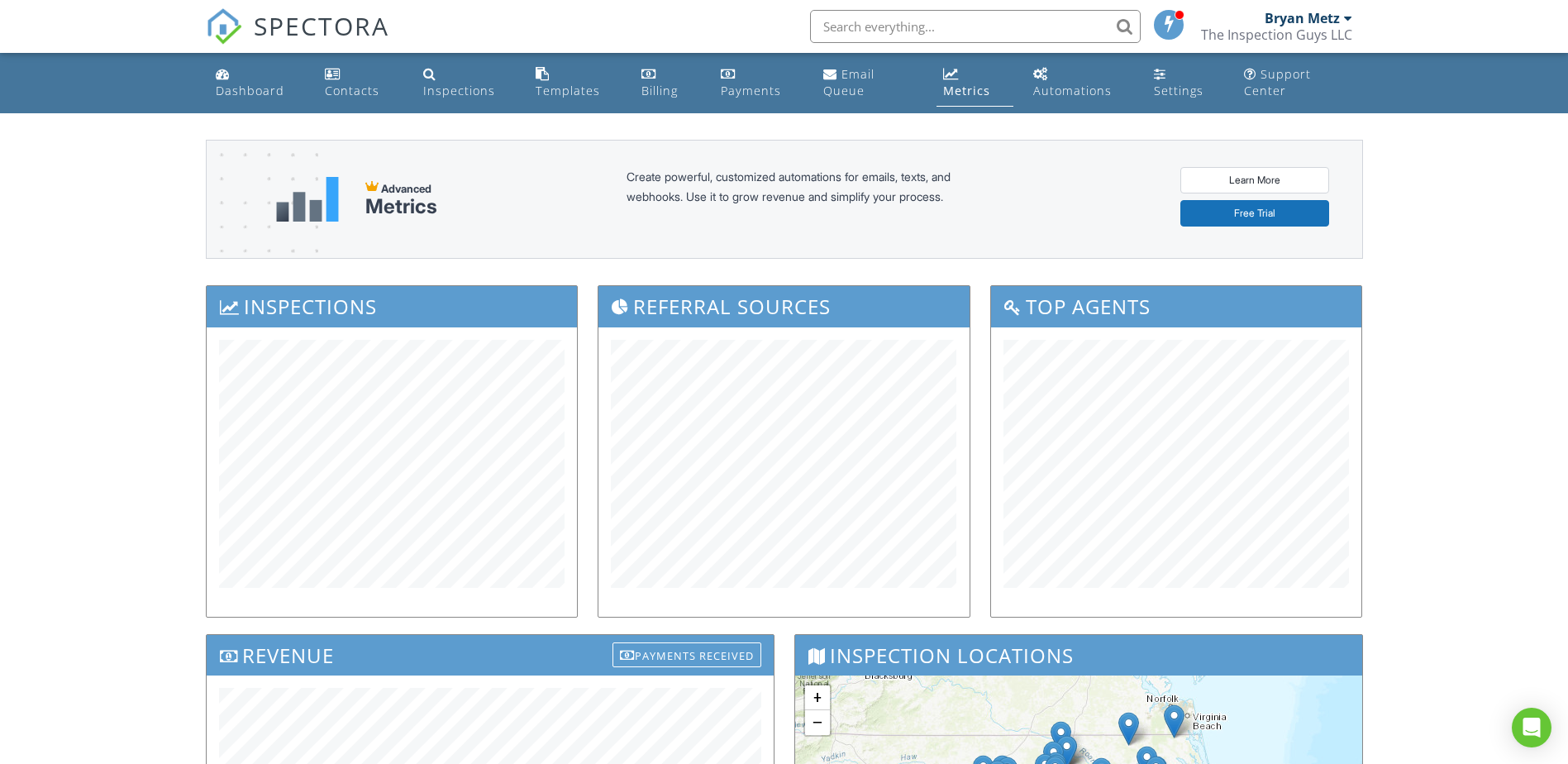 drag, startPoint x: 959, startPoint y: 380, endPoint x: 856, endPoint y: 299, distance: 131.03435 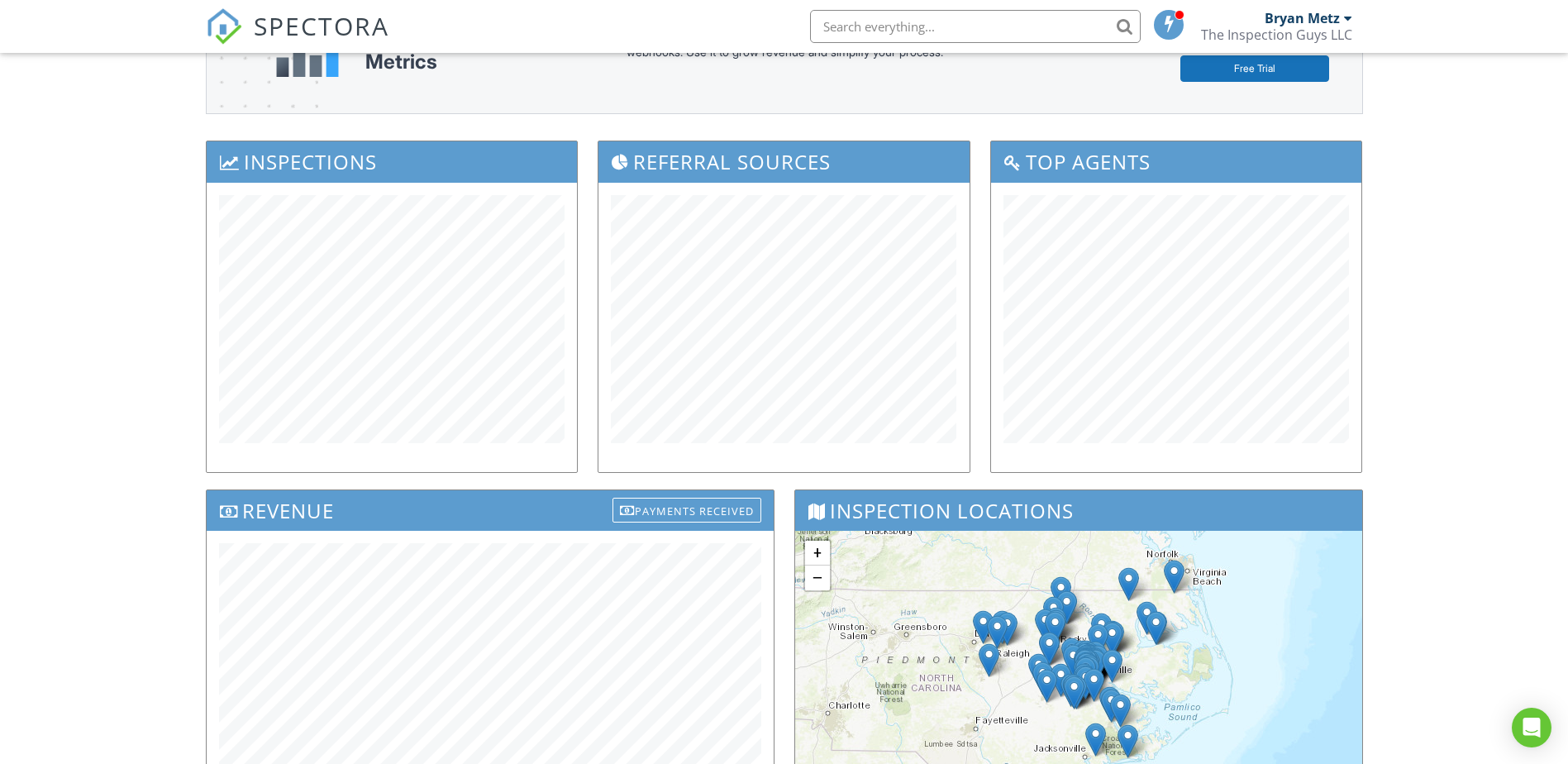 scroll, scrollTop: 0, scrollLeft: 0, axis: both 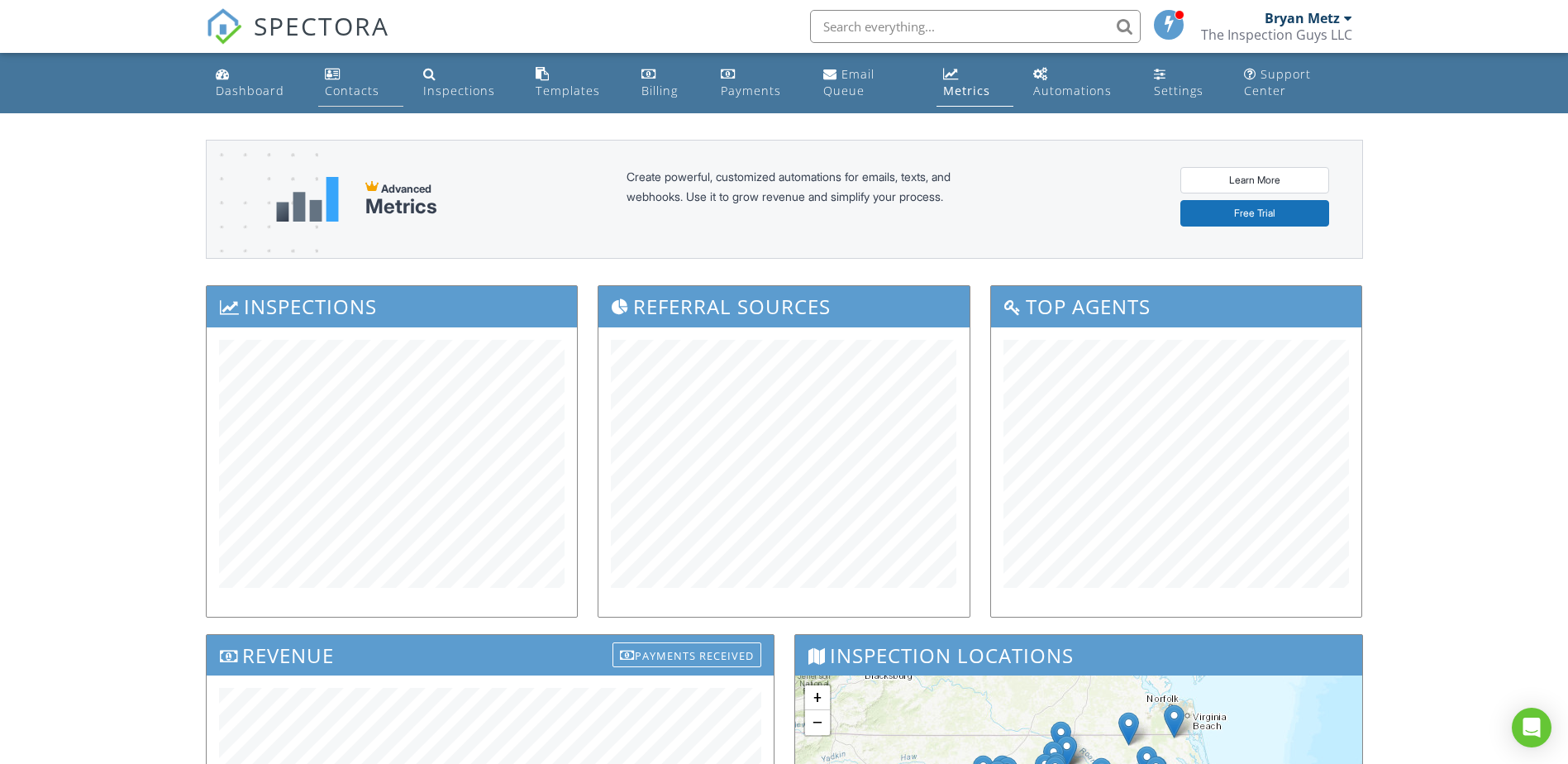 click on "Contacts" at bounding box center (352, 90) 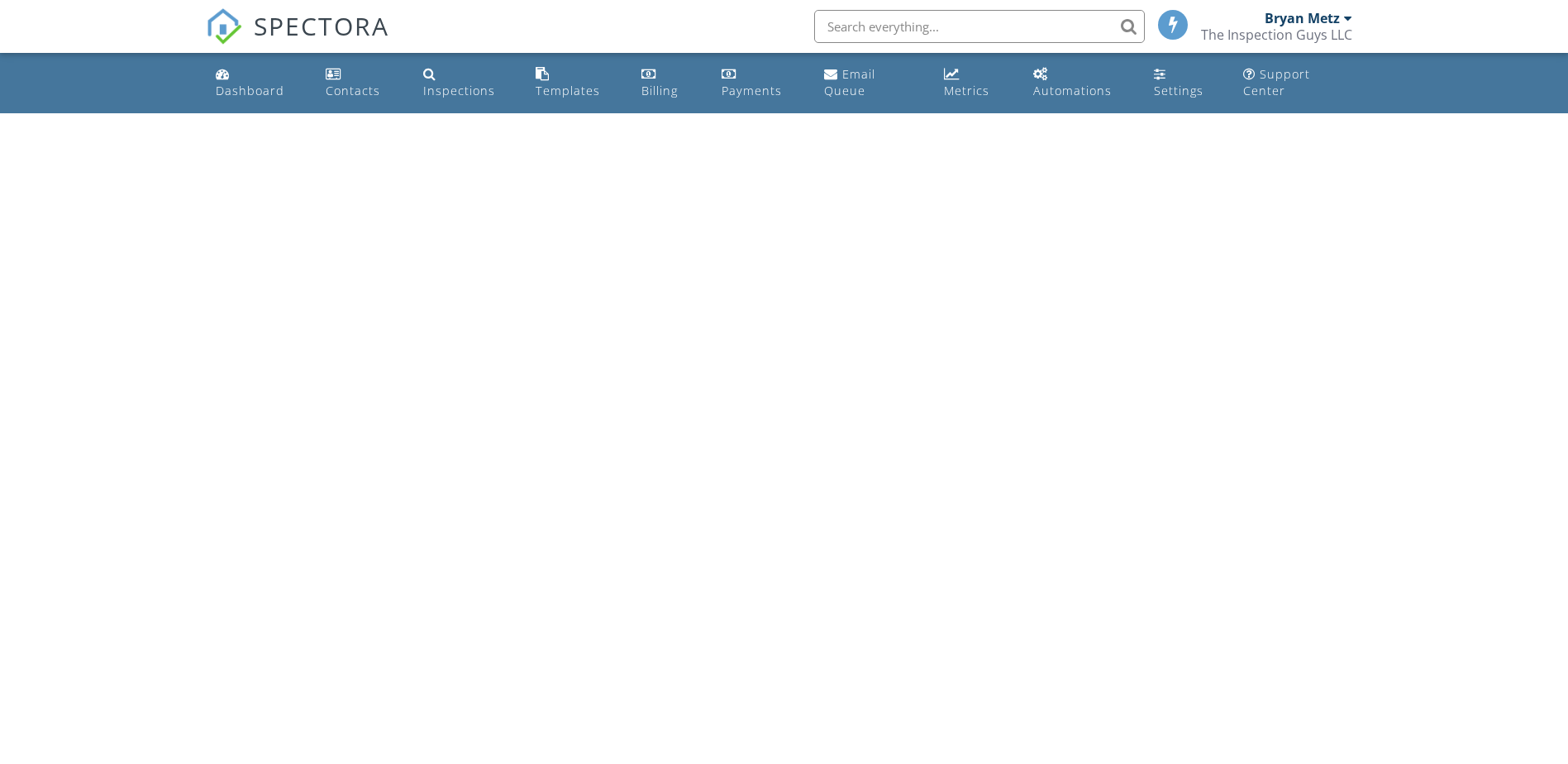 scroll, scrollTop: 0, scrollLeft: 0, axis: both 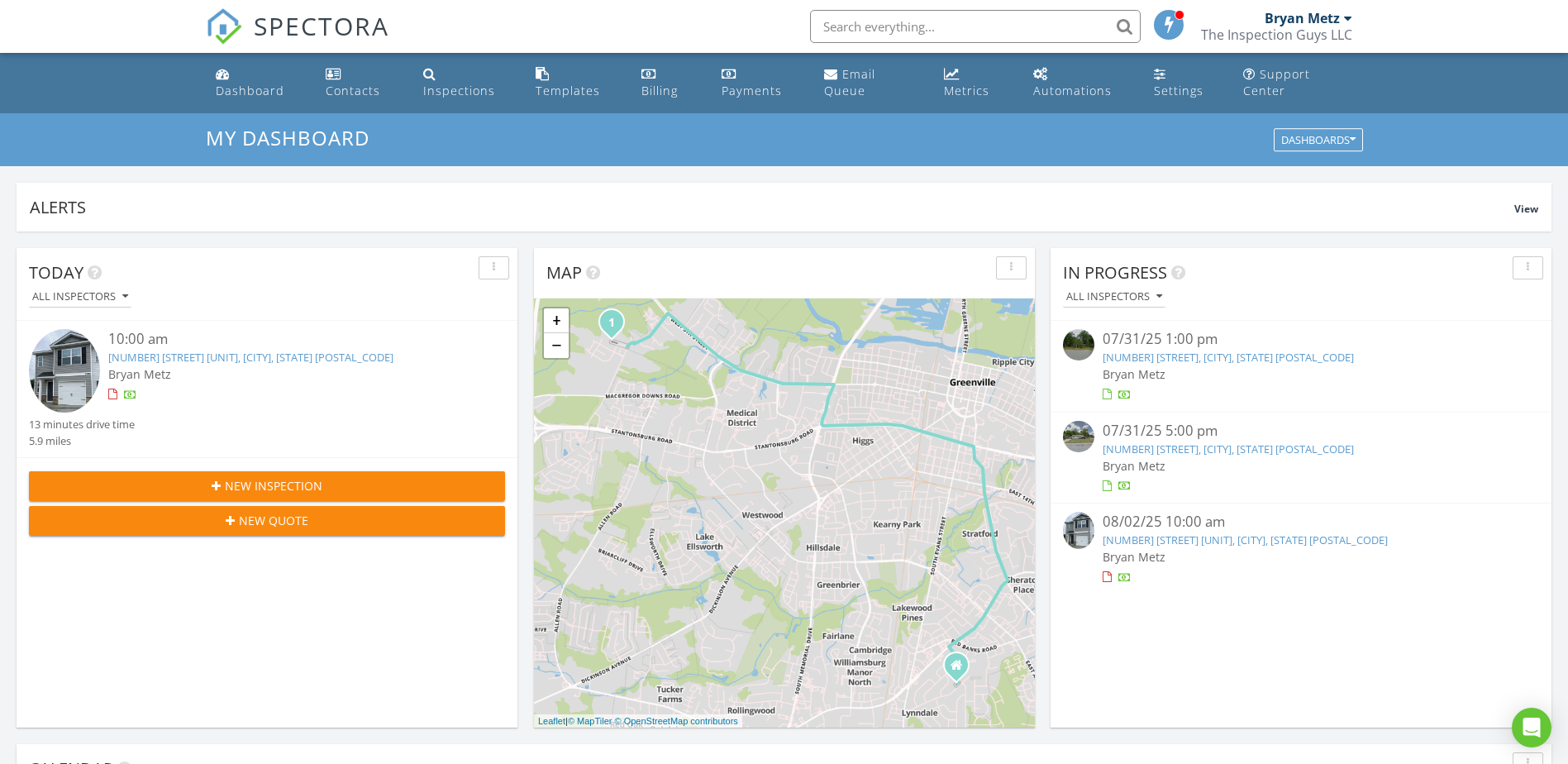 click at bounding box center [1348, 18] 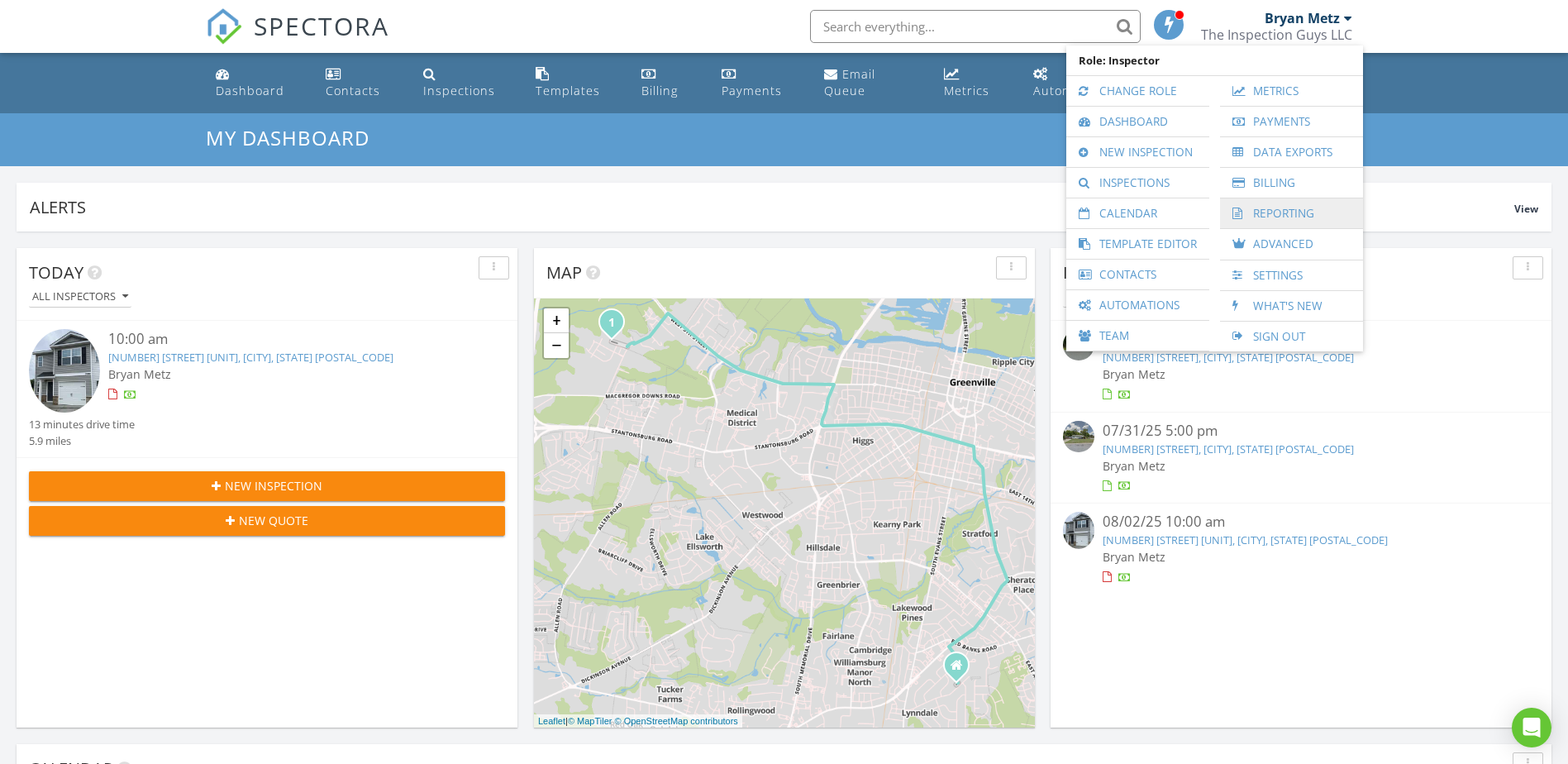 click on "Reporting" at bounding box center [1291, 213] 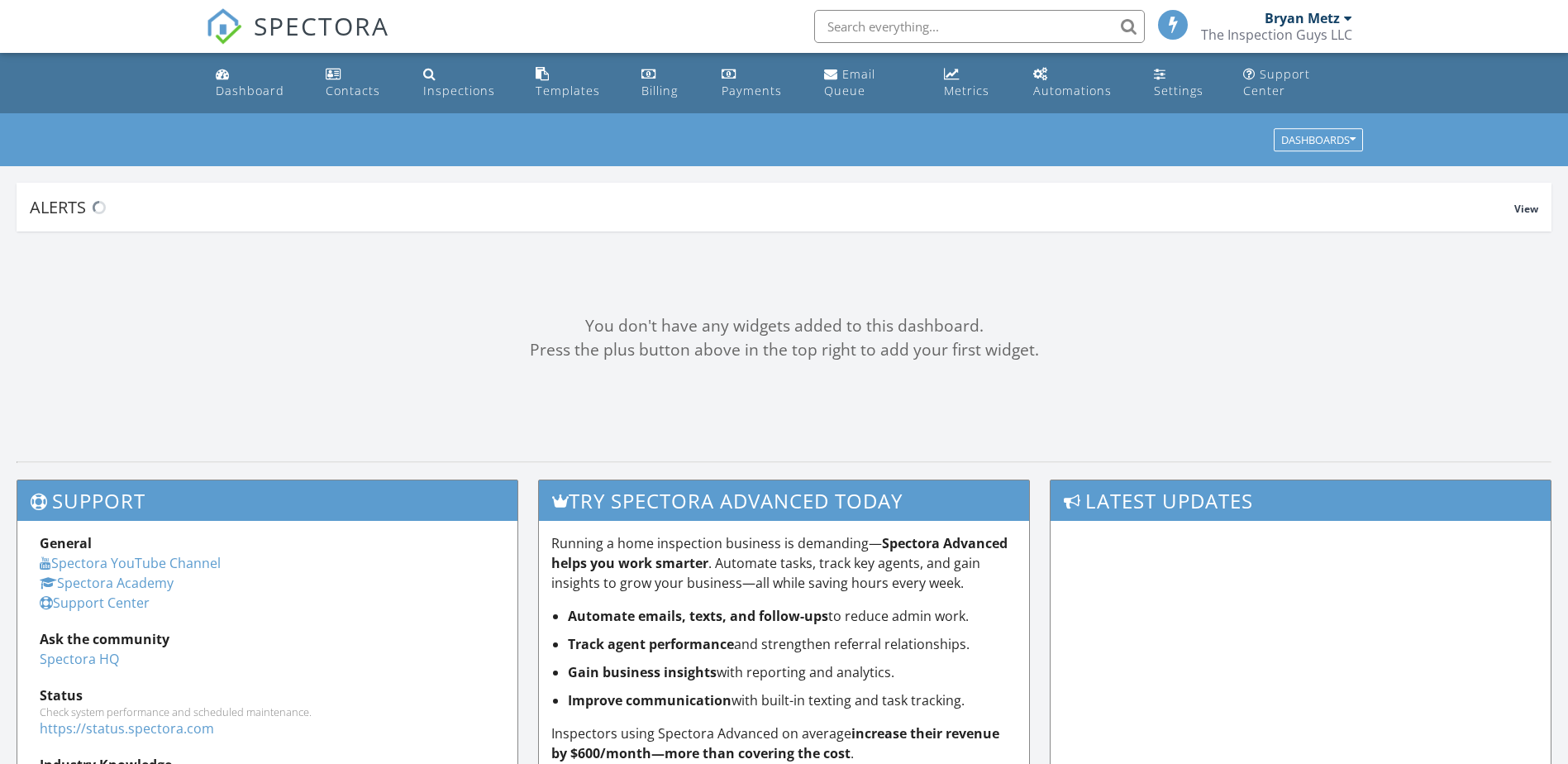 scroll, scrollTop: 0, scrollLeft: 0, axis: both 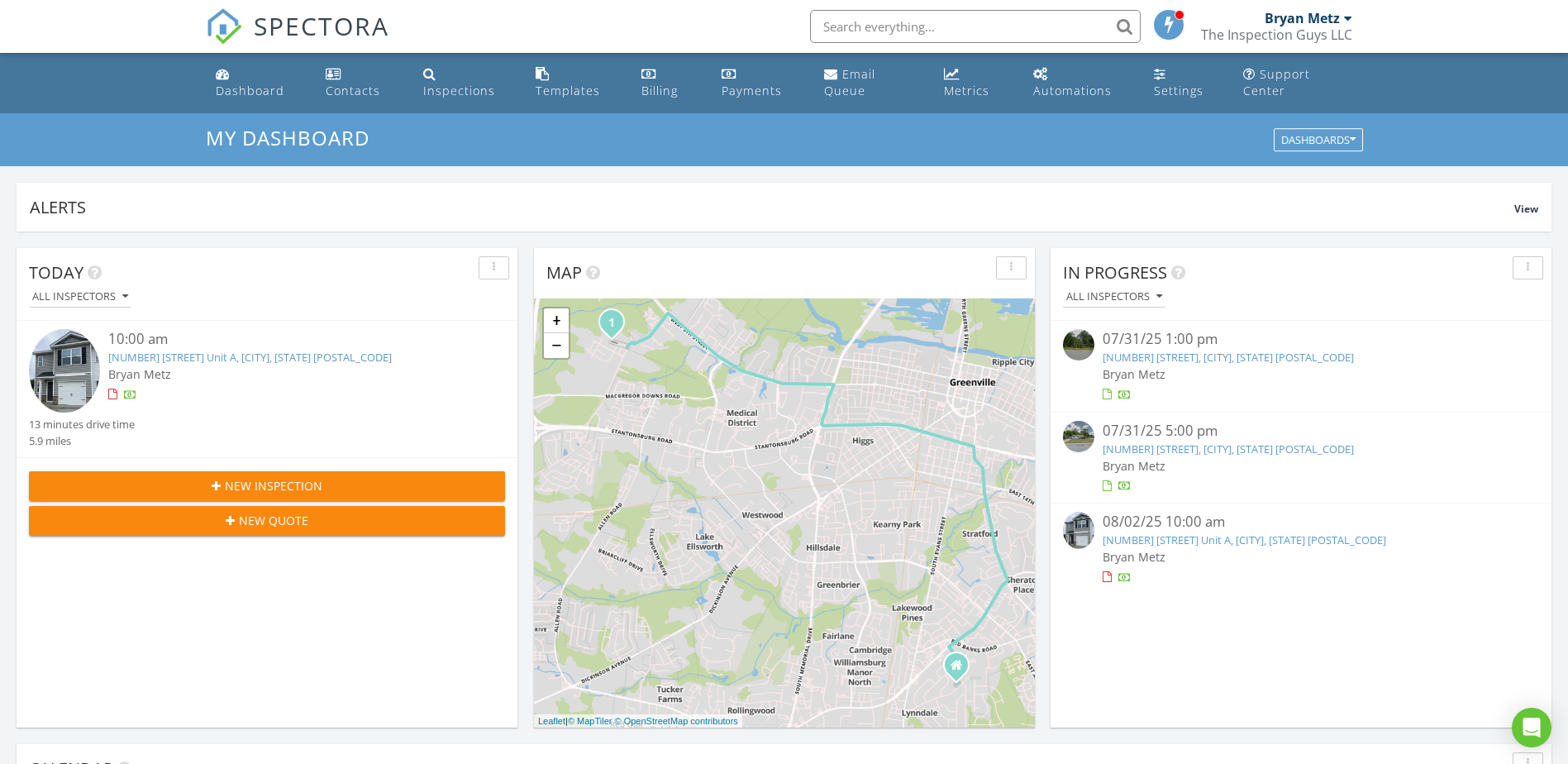 click on "Bryan Metz" at bounding box center [1302, 18] 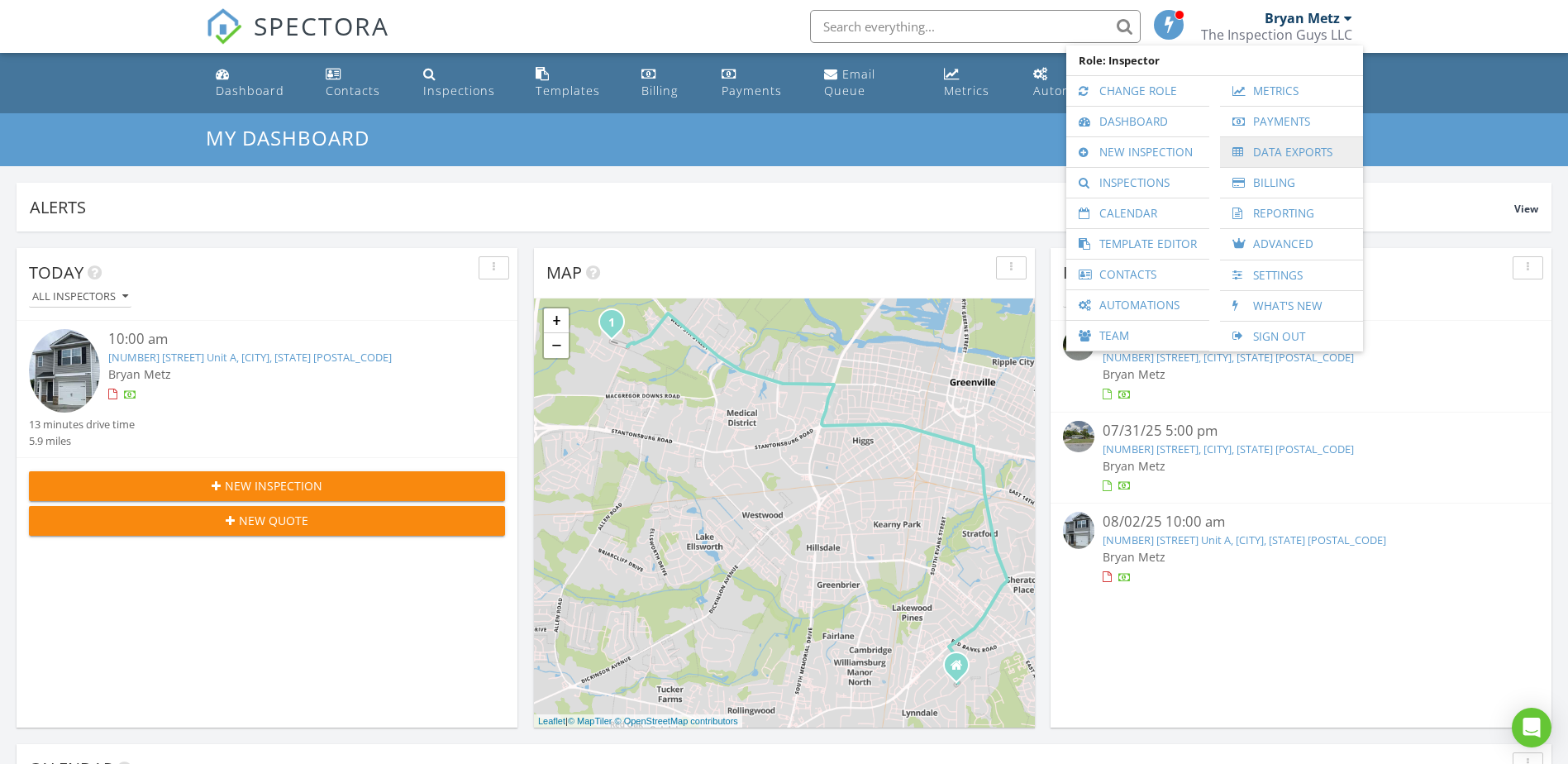click on "Data Exports" at bounding box center [1291, 152] 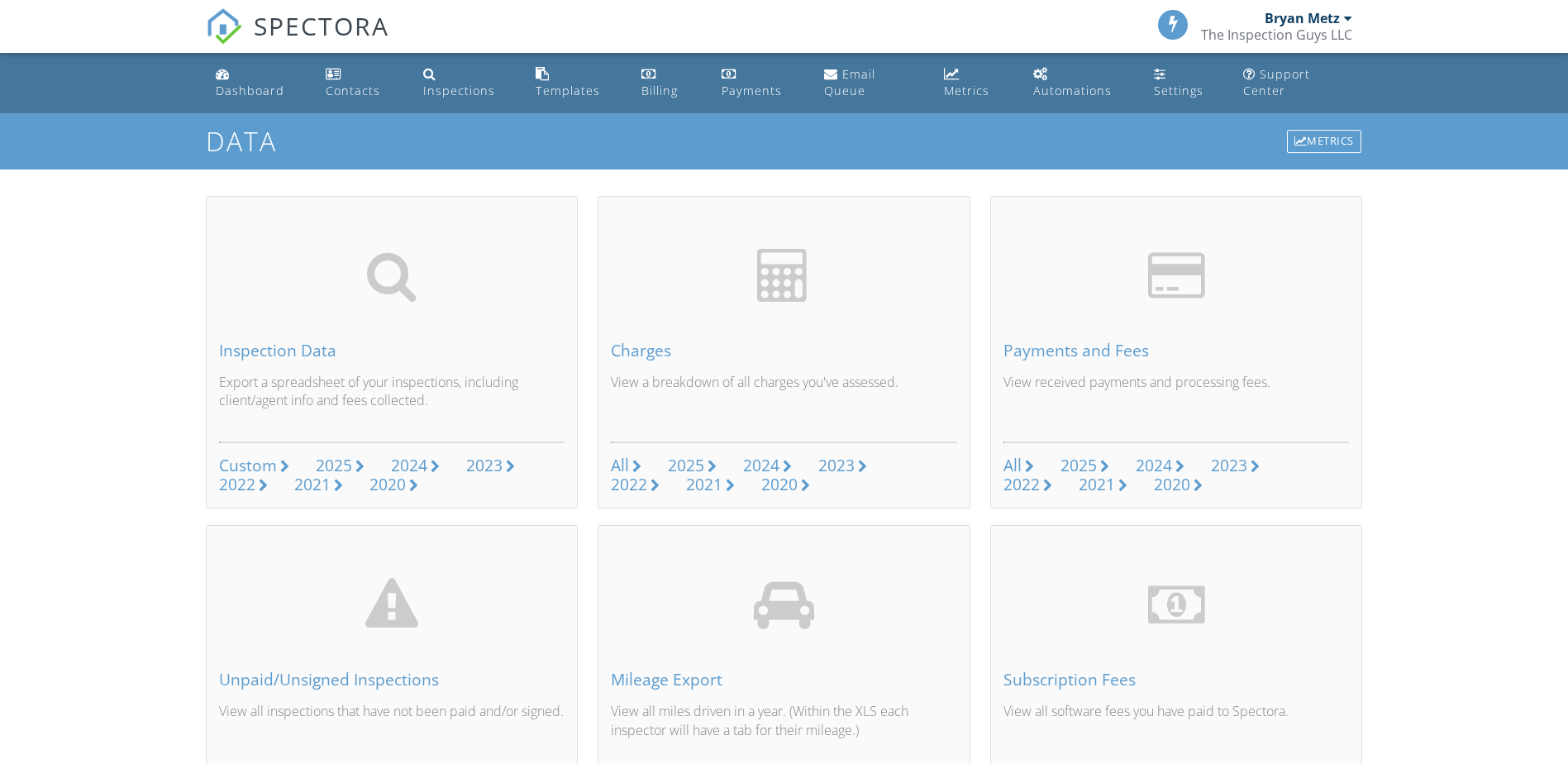 scroll, scrollTop: 0, scrollLeft: 0, axis: both 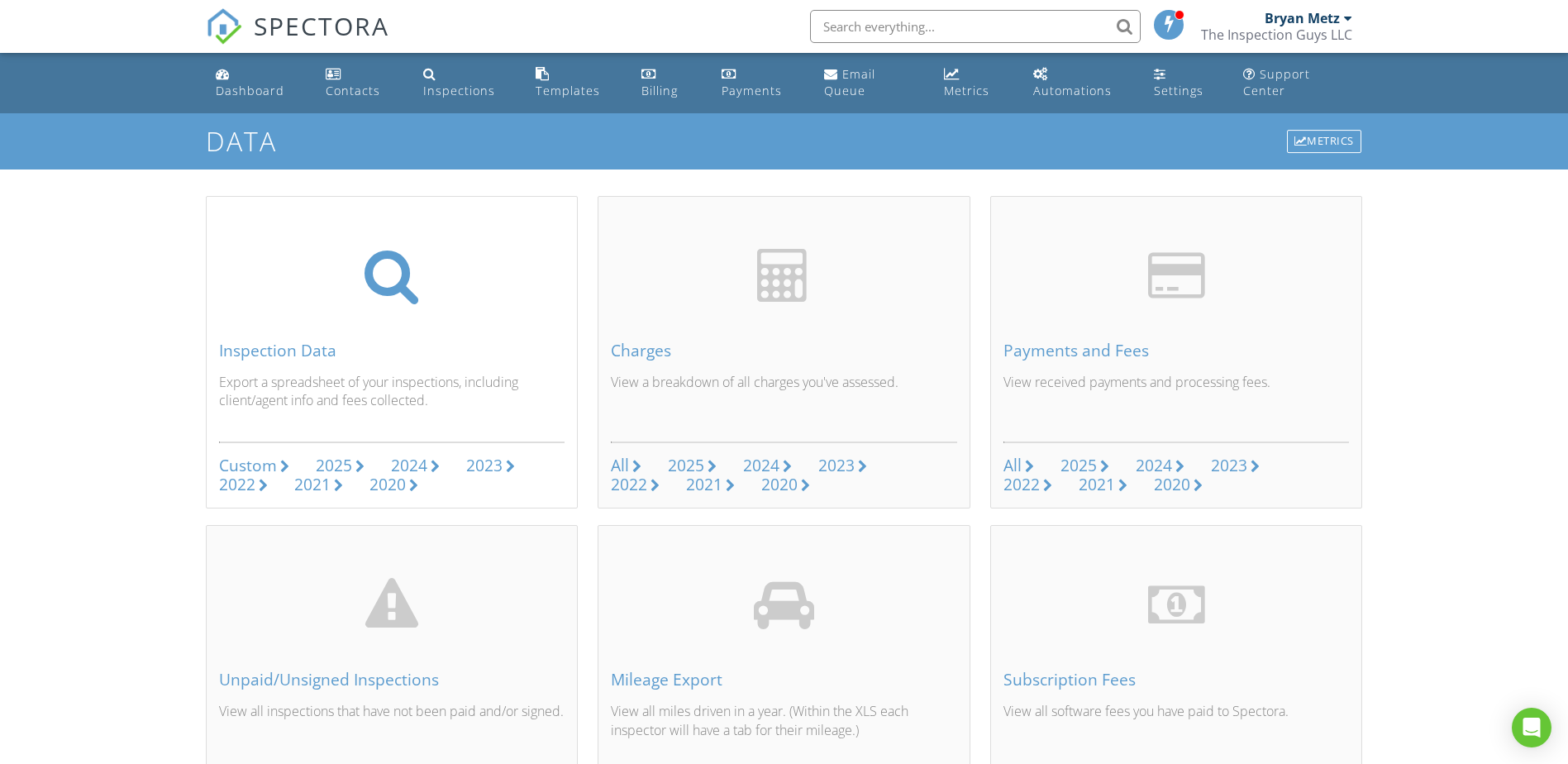 click on "2025" at bounding box center (334, 465) 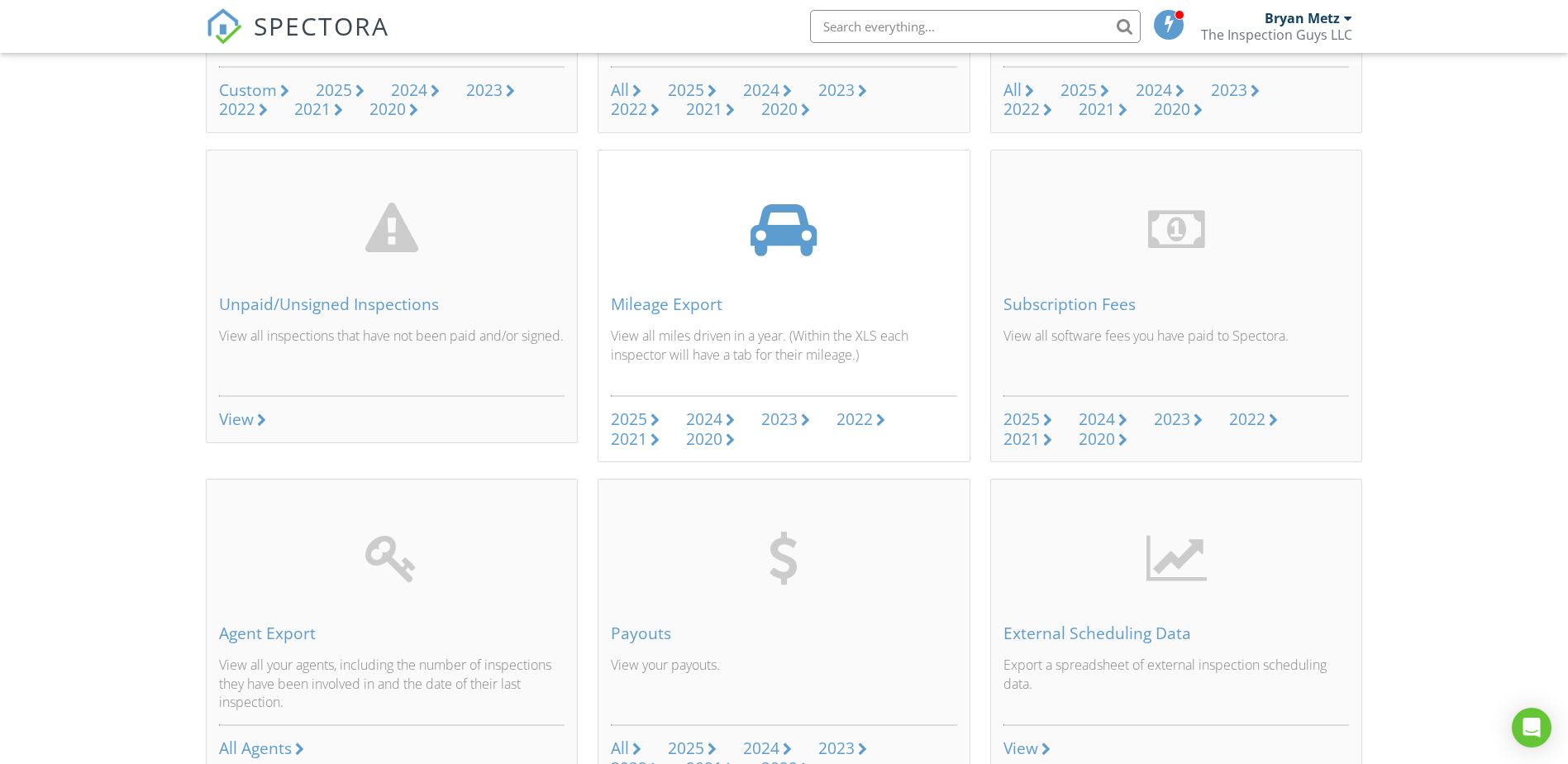 scroll, scrollTop: 0, scrollLeft: 0, axis: both 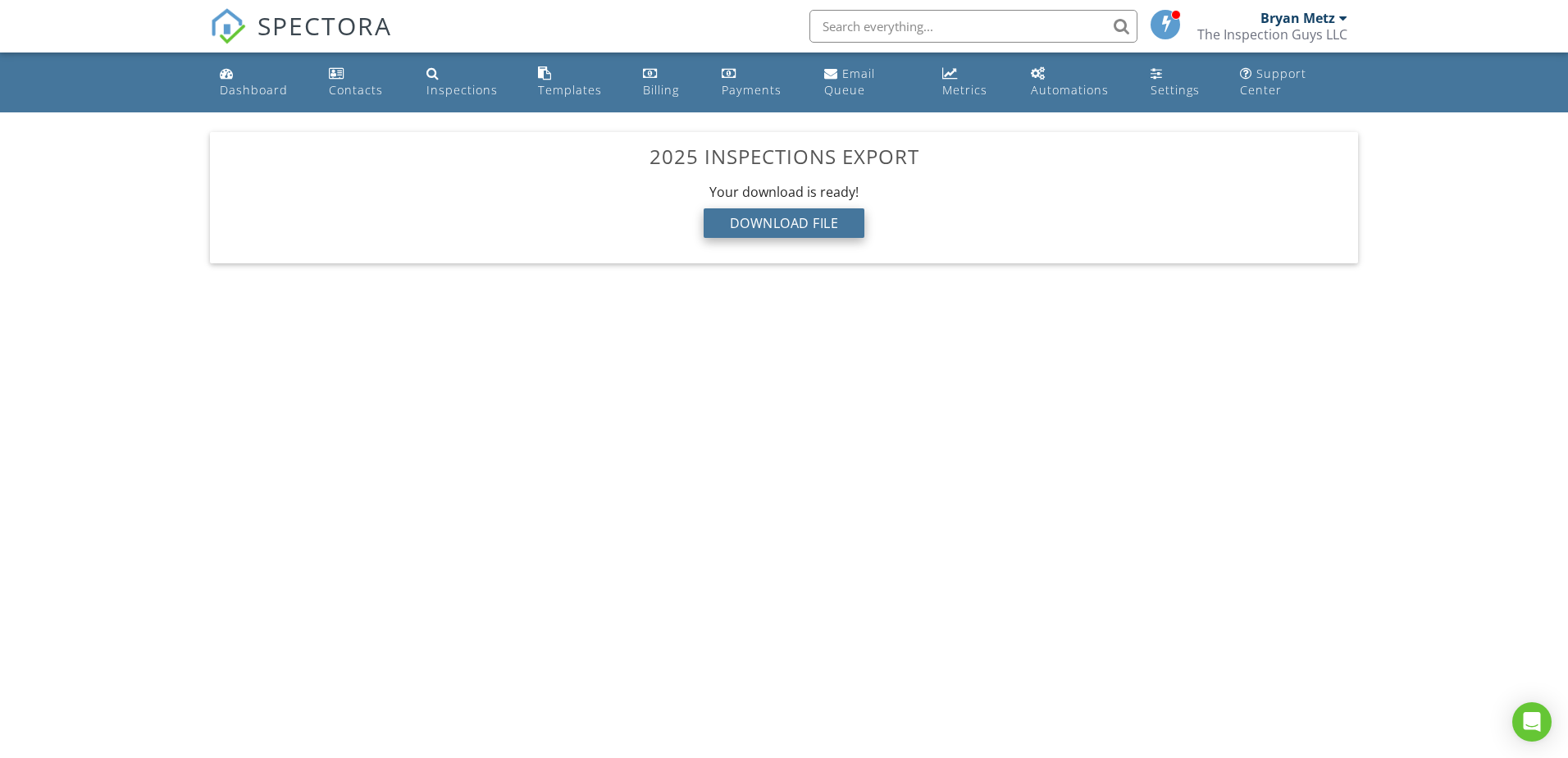 click on "Download File" at bounding box center (784, 223) 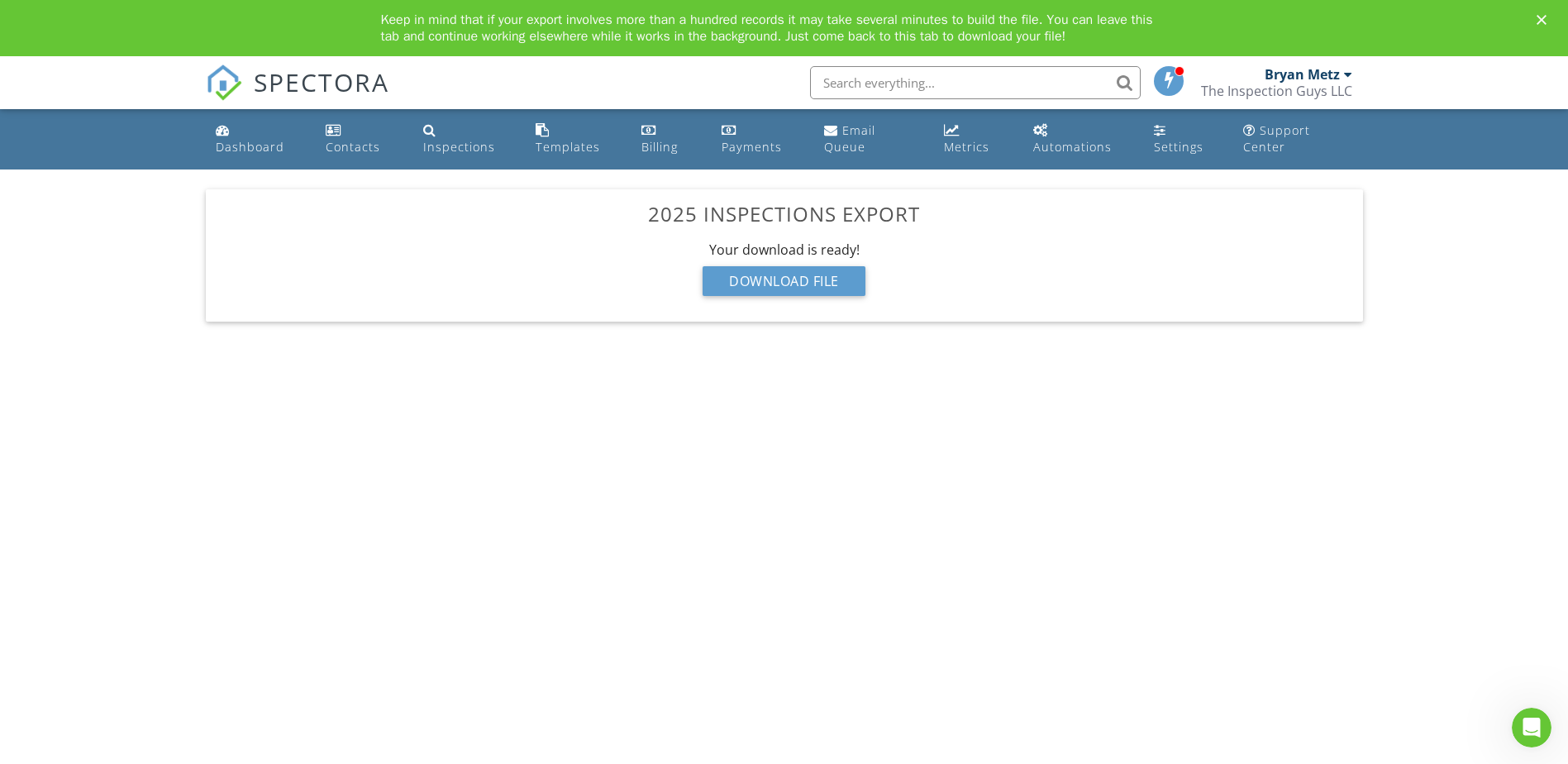 scroll, scrollTop: 0, scrollLeft: 0, axis: both 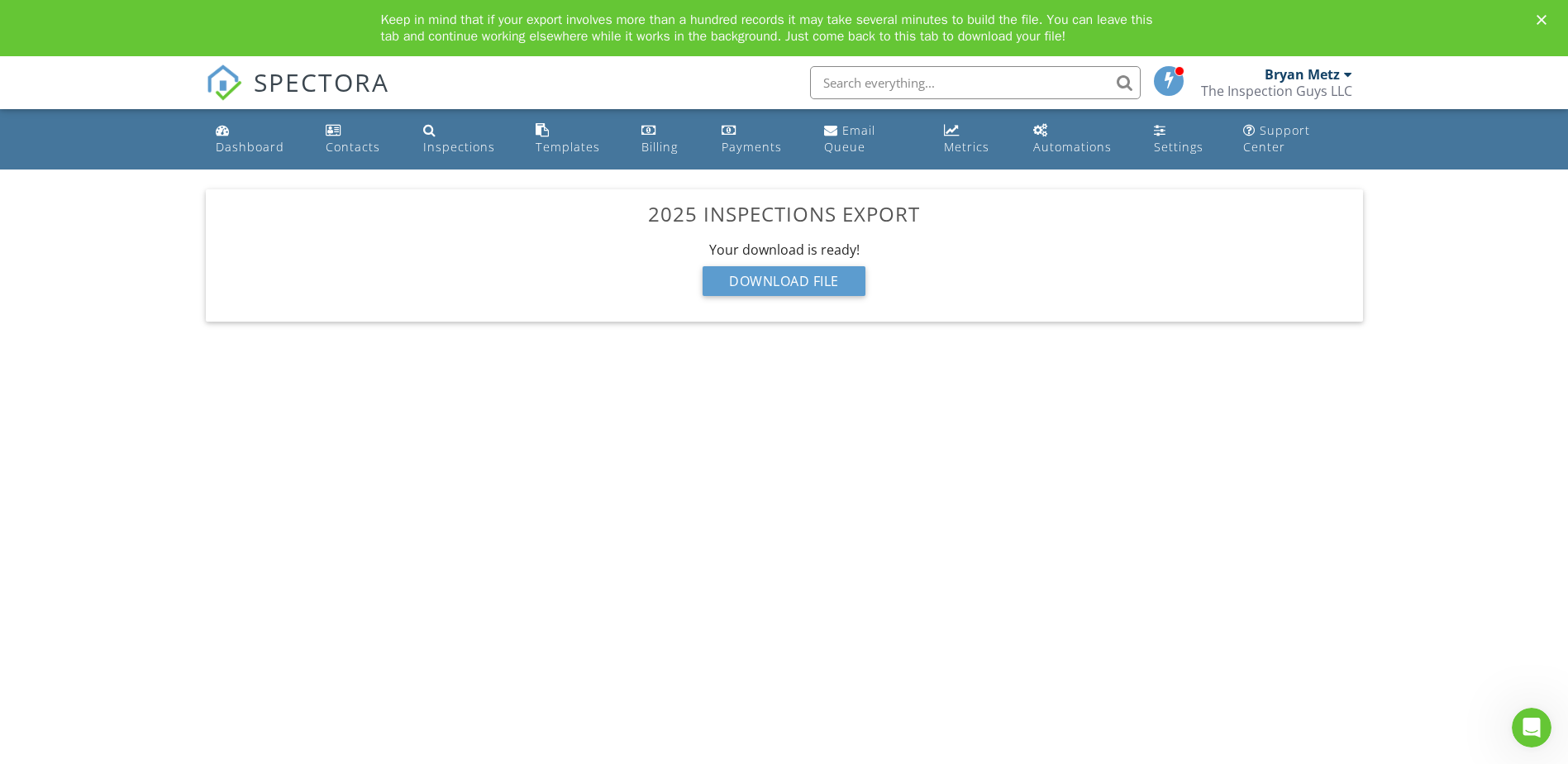 click on "SPECTORA
Bryan Metz
The Inspection Guys LLC
Role:
Inspector
Change Role
Dashboard
New Inspection
Inspections
Calendar
Template Editor
Contacts
Automations
Team
Metrics
Payments
Data Exports
Billing
Reporting
Advanced
Settings
What's New
Sign Out
Change Active Role
Your account has more than one possible role. Please choose how you'd like to view the site:
Company/Agency
City
Role
Dashboard
Contacts
Inspections
Templates
Billing
Payments
Email Queue
Metrics
Automations
Settings
Support Center
2025 Inspections Export
Your download is being prepared..." at bounding box center [784, 432] 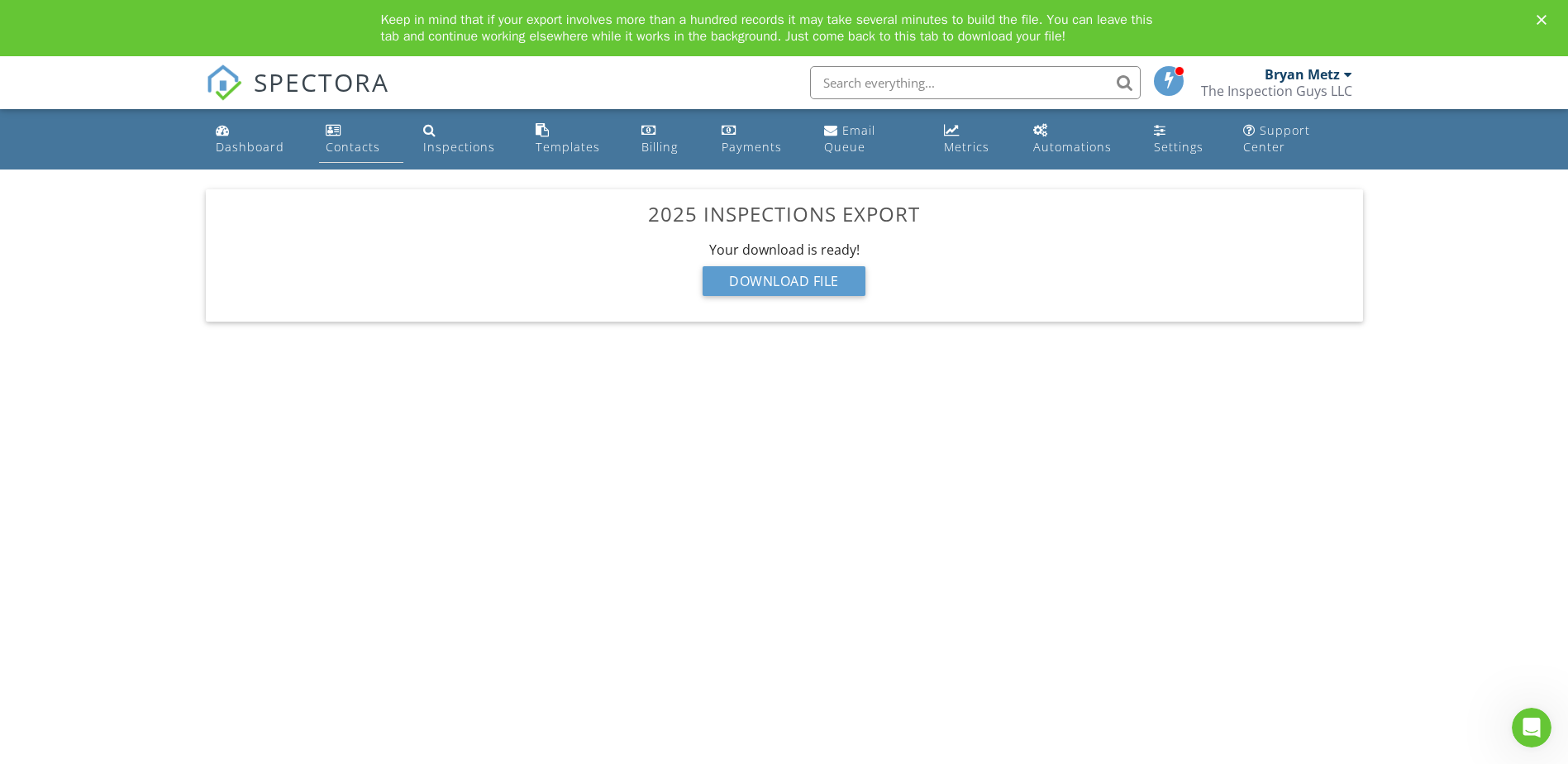 click on "Contacts" at bounding box center (361, 139) 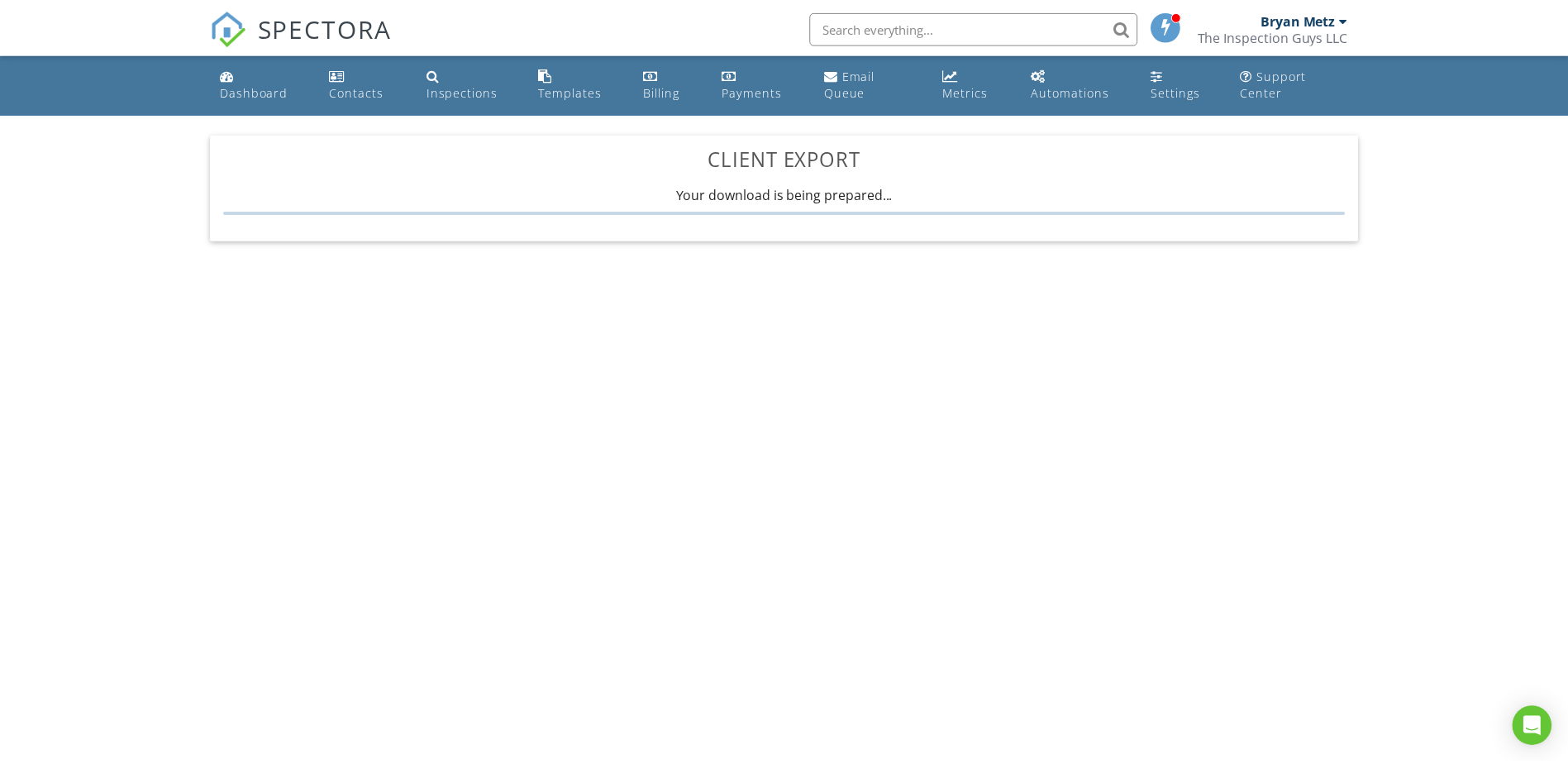 scroll, scrollTop: 0, scrollLeft: 0, axis: both 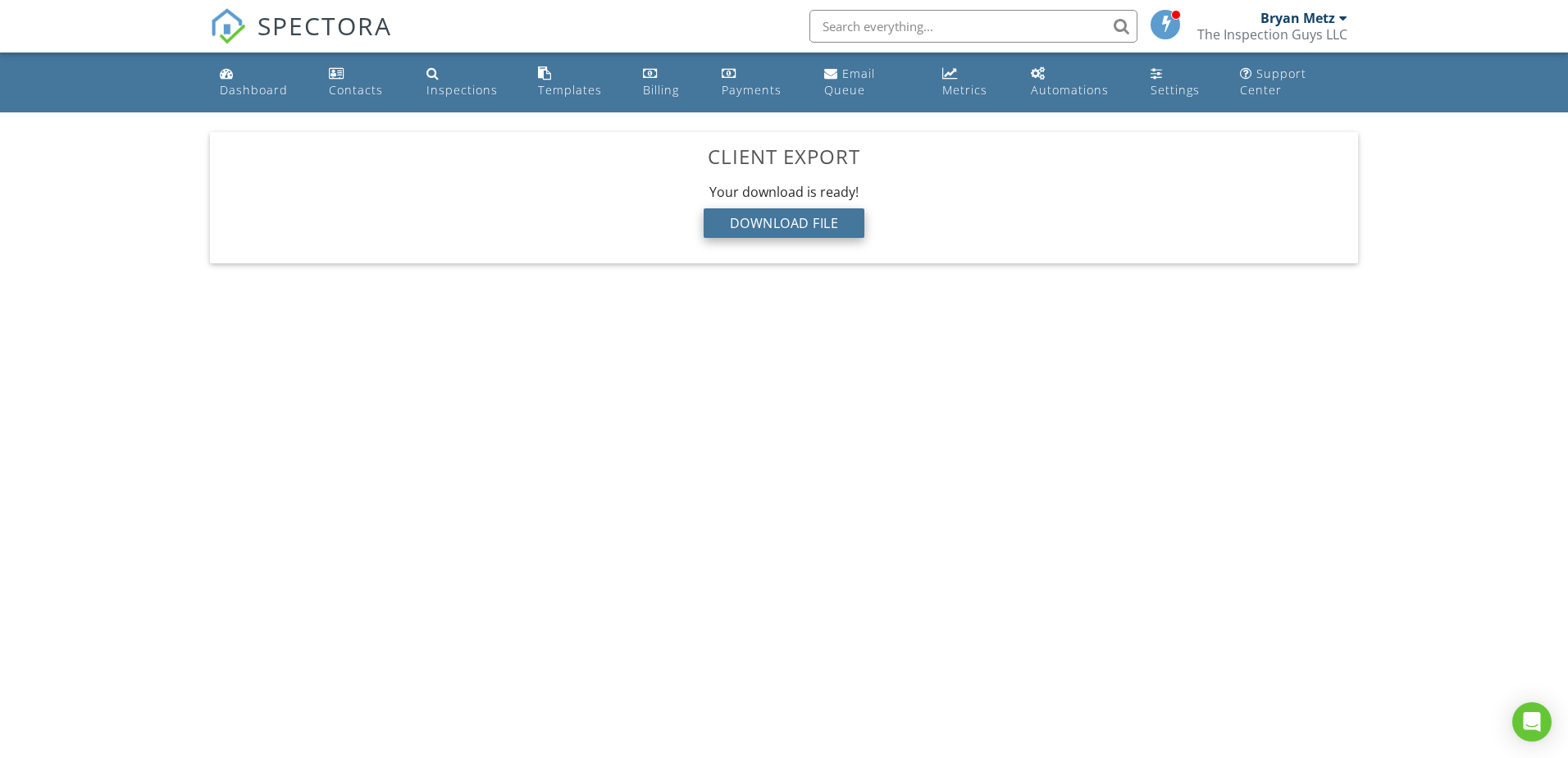 click on "Download File" at bounding box center (784, 223) 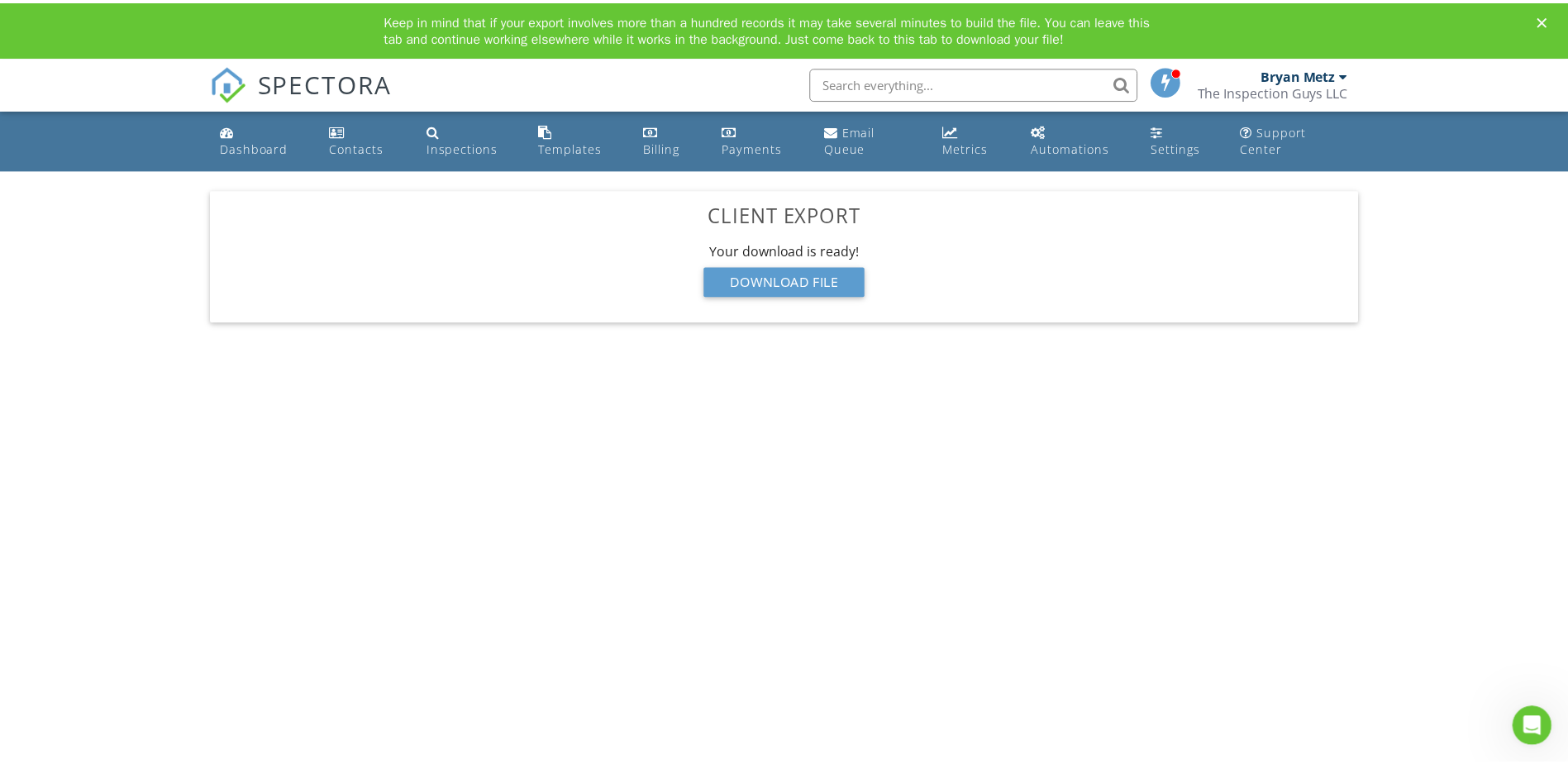 scroll, scrollTop: 0, scrollLeft: 0, axis: both 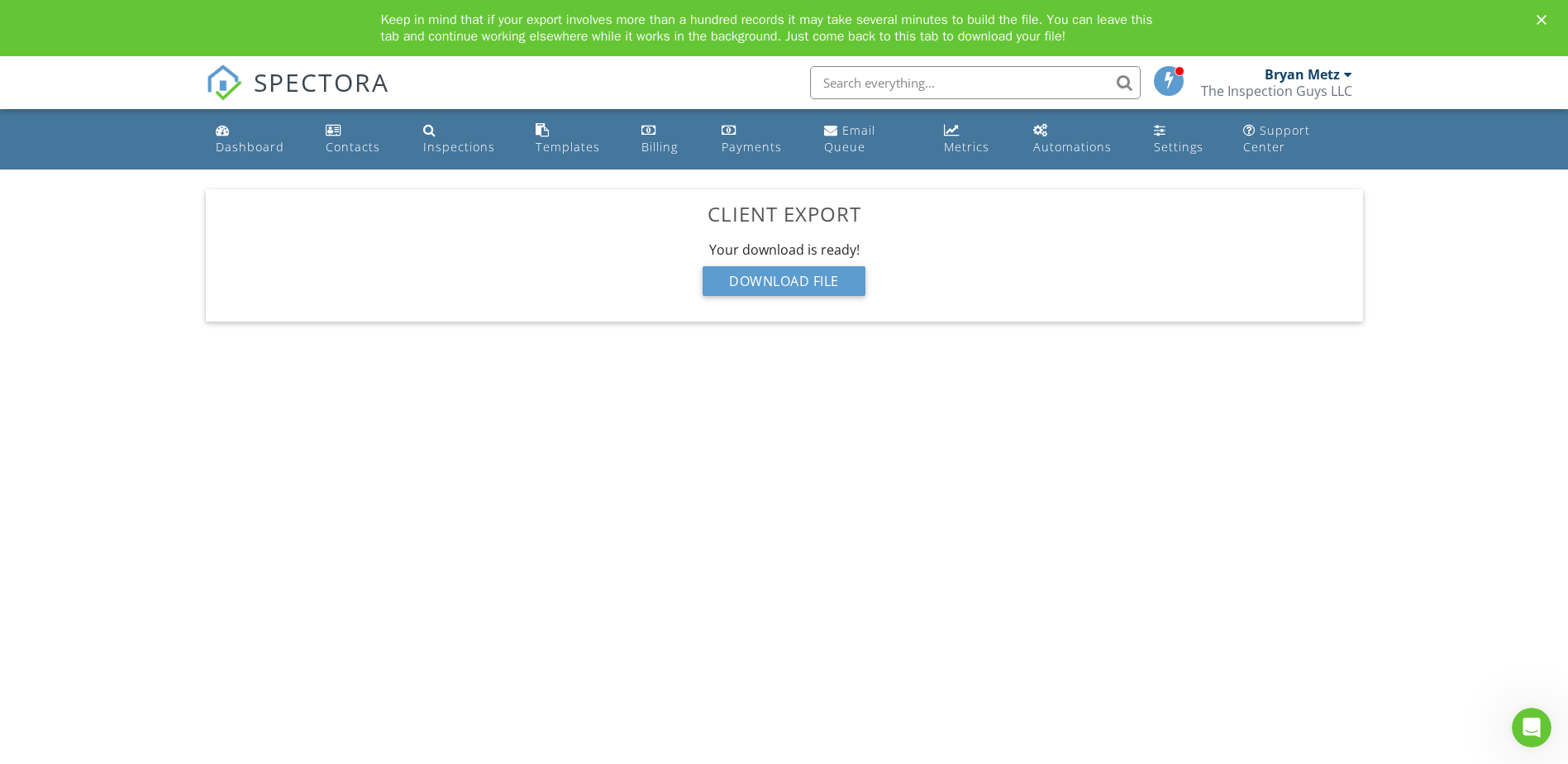 click on "SPECTORA
Bryan Metz
The Inspection Guys LLC
Role:
Inspector
Change Role
Dashboard
New Inspection
Inspections
Calendar
Template Editor
Contacts
Automations
Team
Metrics
Payments
Data Exports
Billing
Reporting
Advanced
Settings
What's New
Sign Out
Change Active Role
Your account has more than one possible role. Please choose how you'd like to view the site:
Company/Agency
City
Role
Dashboard
Contacts
Inspections
Templates
Billing
Payments
Email Queue
Metrics
Automations
Settings
Support Center
Client Export
Your download is being prepared...
Download File" at bounding box center (784, 432) 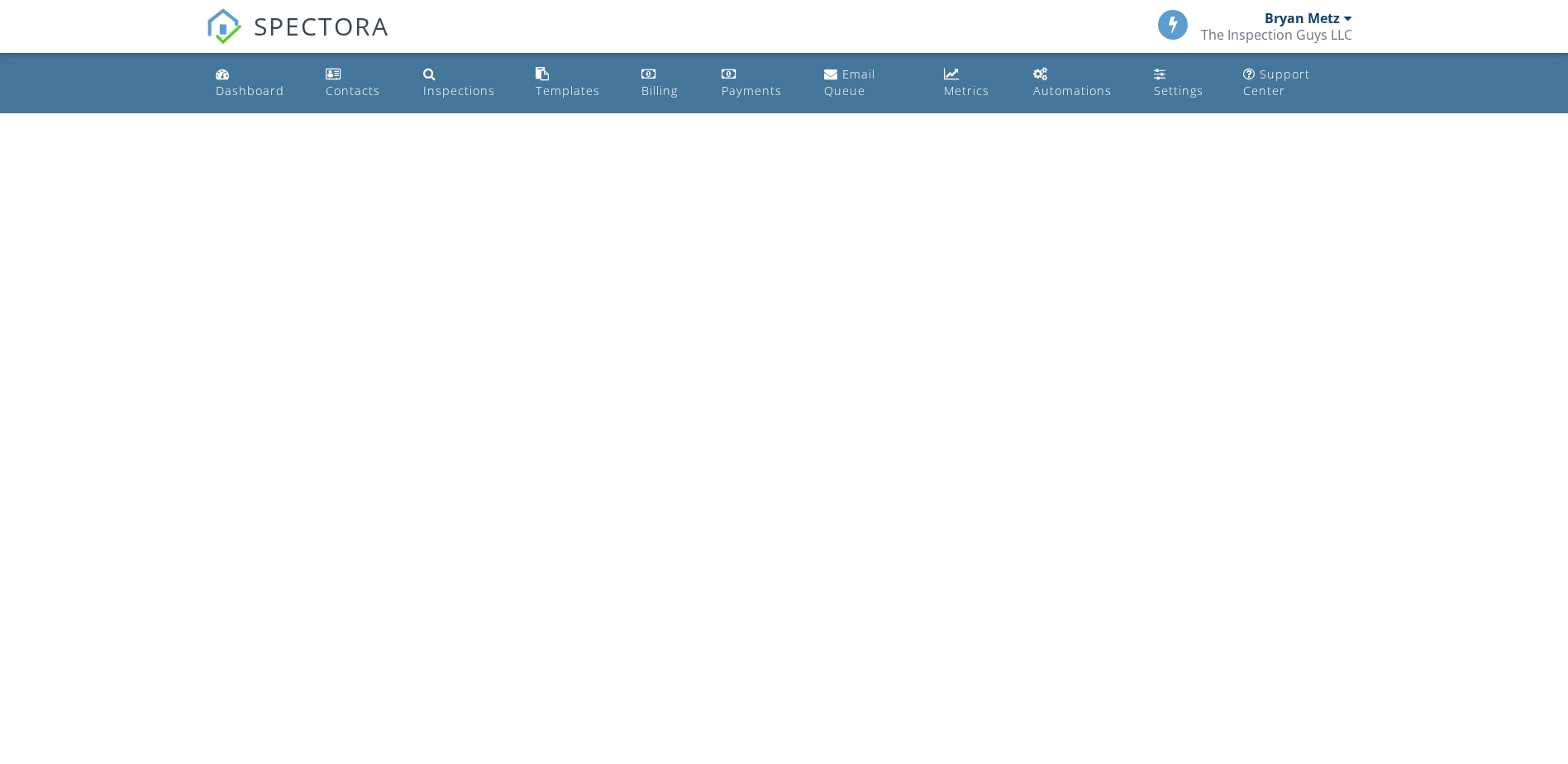scroll, scrollTop: 0, scrollLeft: 0, axis: both 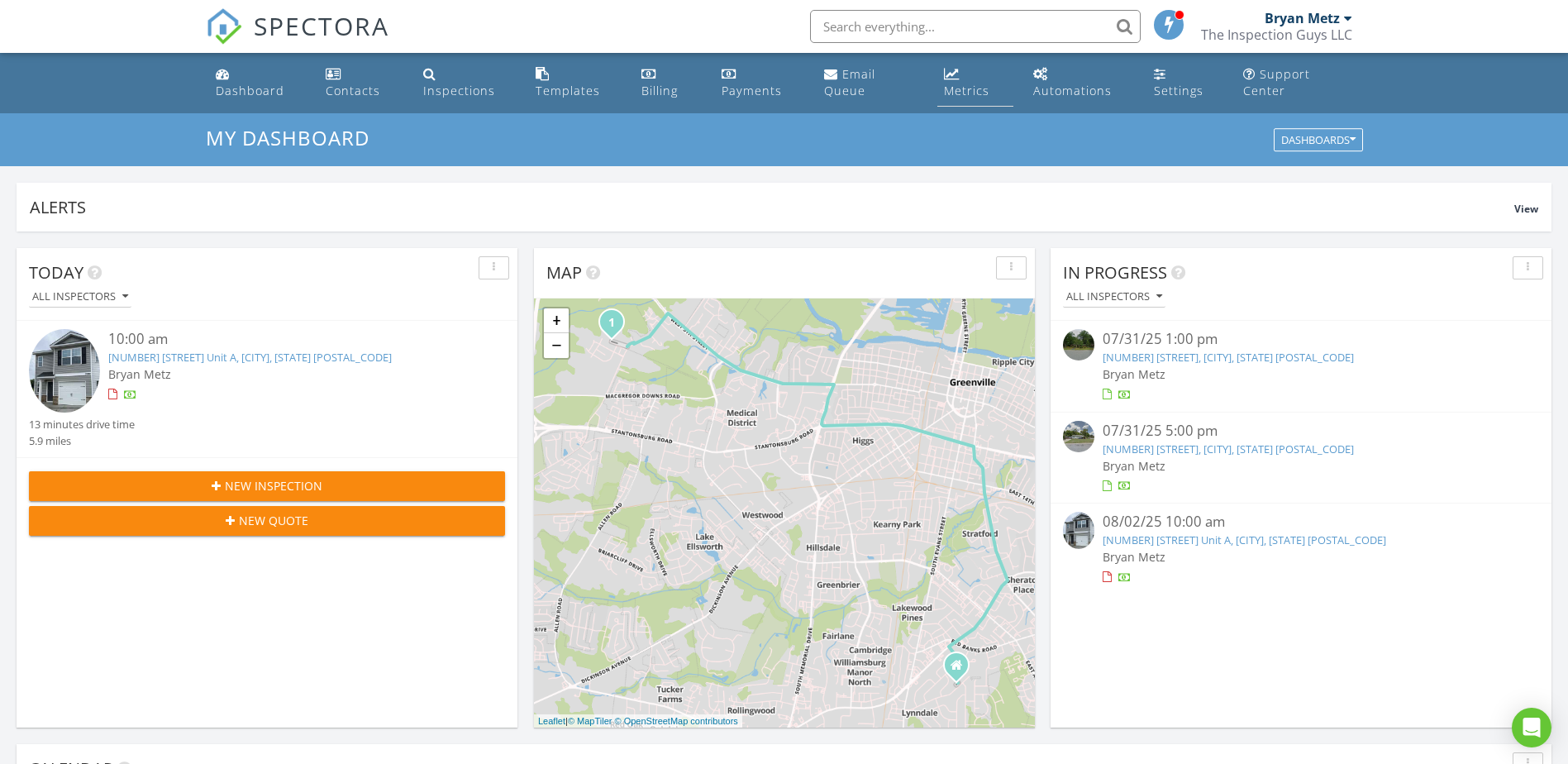 click on "Metrics" at bounding box center (966, 90) 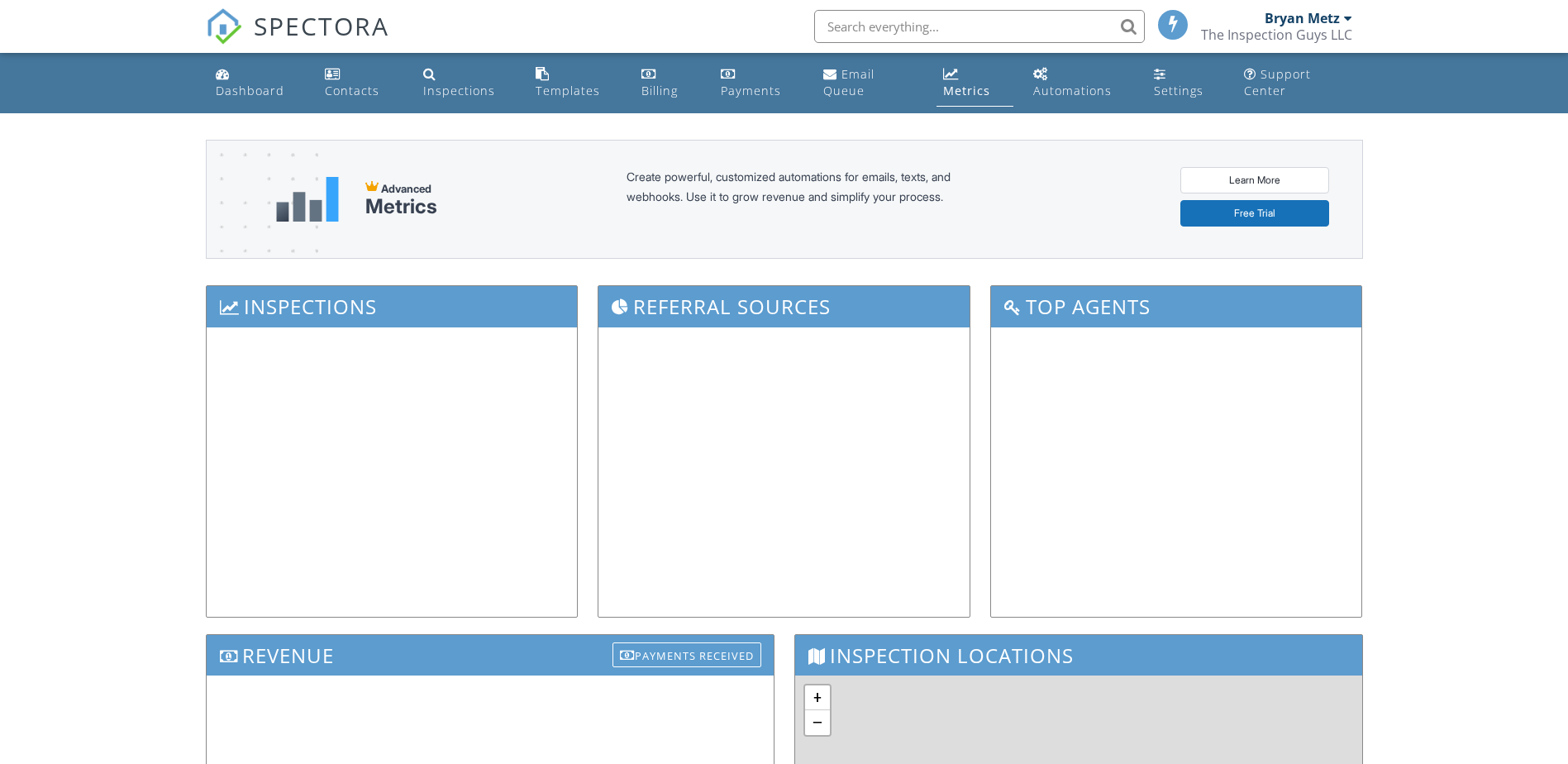 scroll, scrollTop: 0, scrollLeft: 0, axis: both 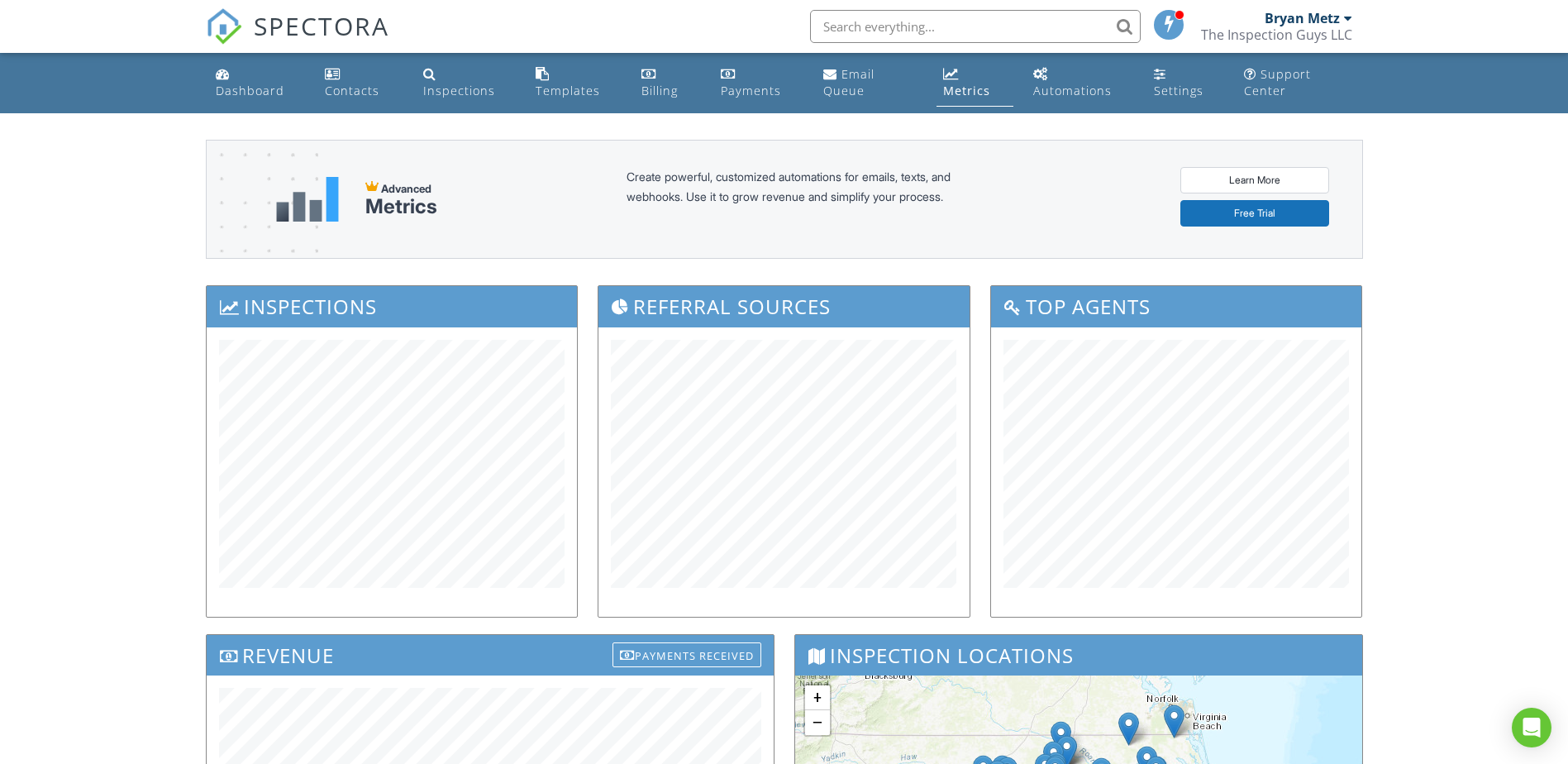 click at bounding box center [975, 26] 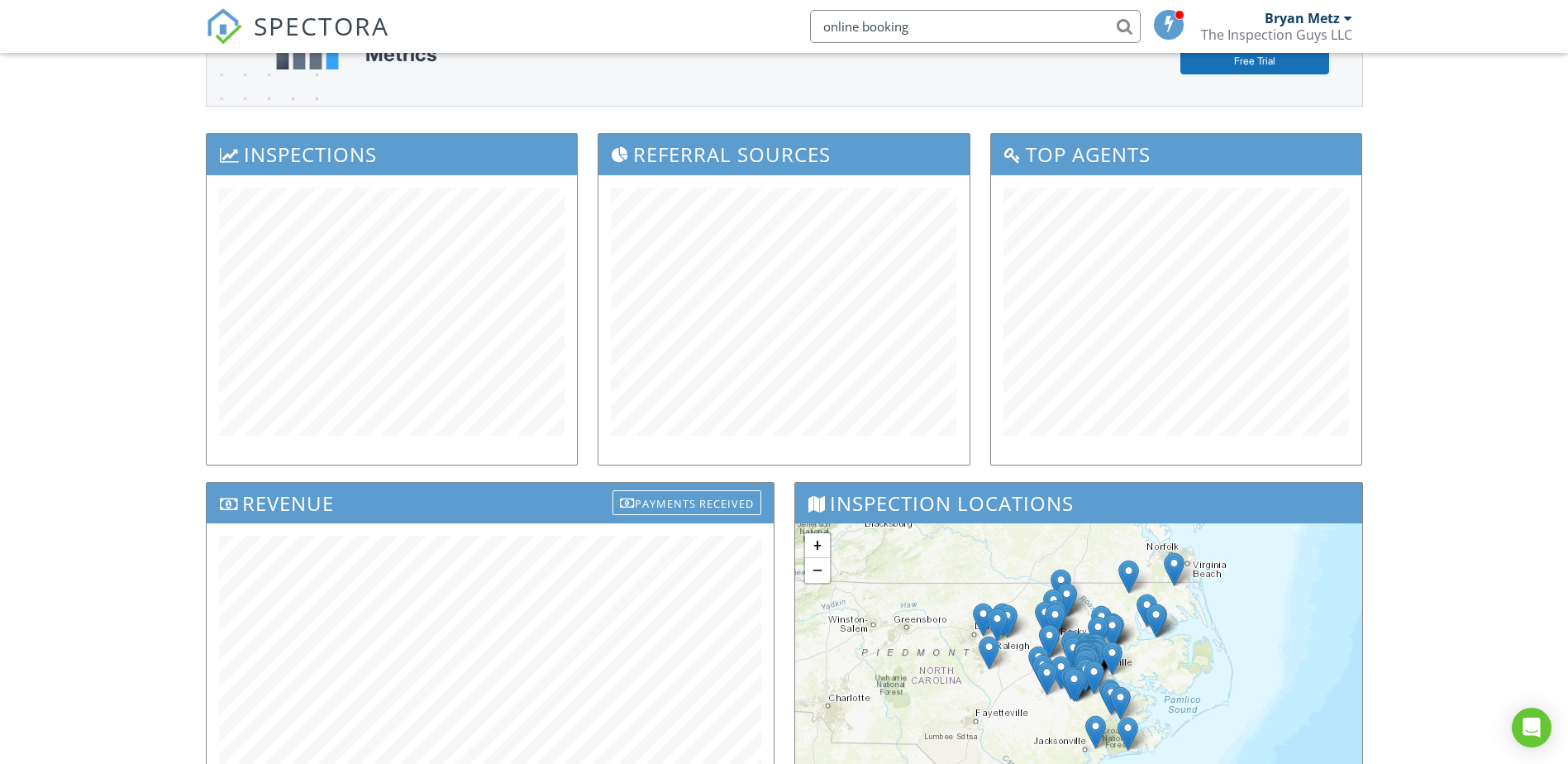 scroll, scrollTop: 165, scrollLeft: 0, axis: vertical 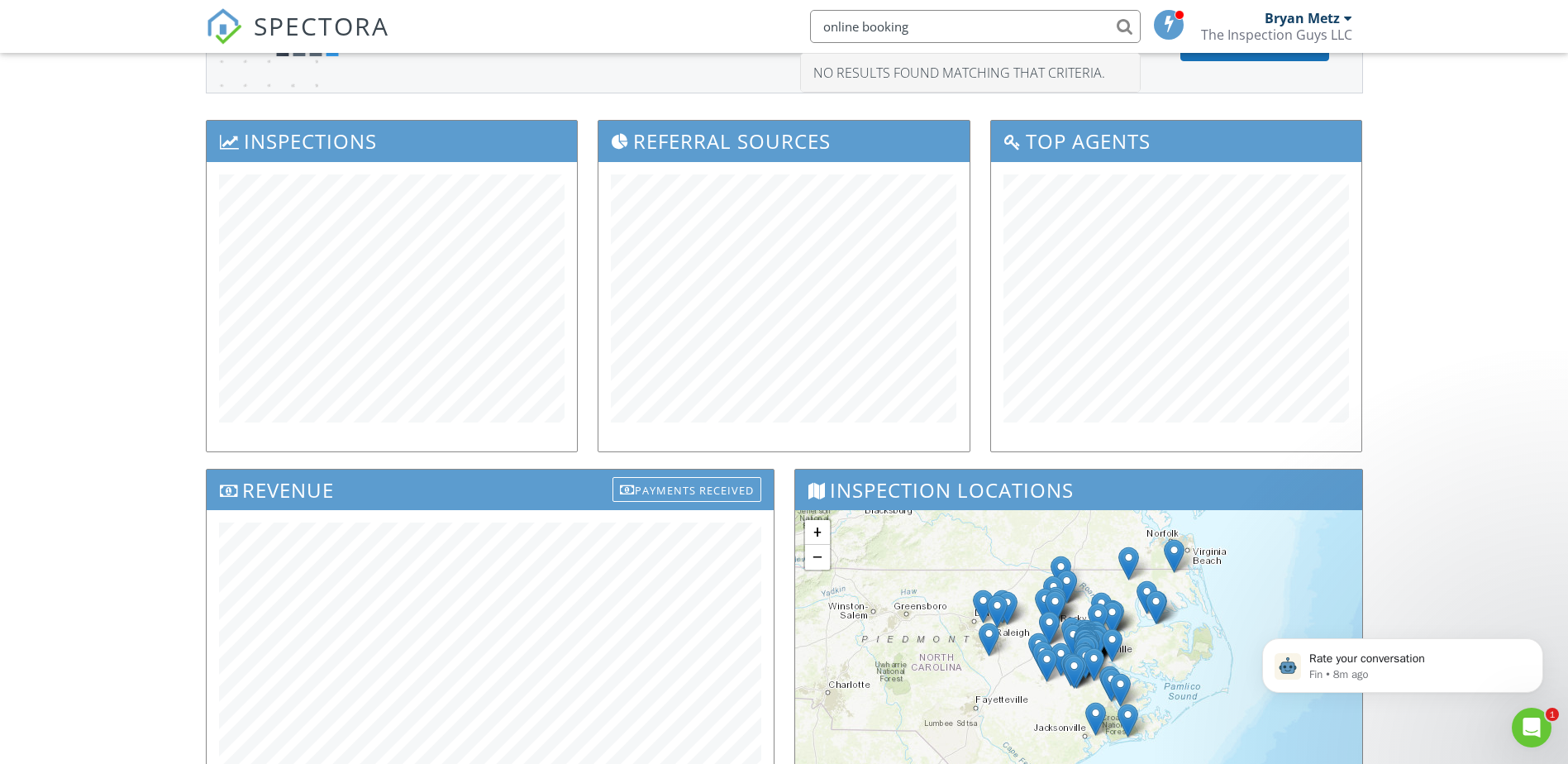 type on "online booking" 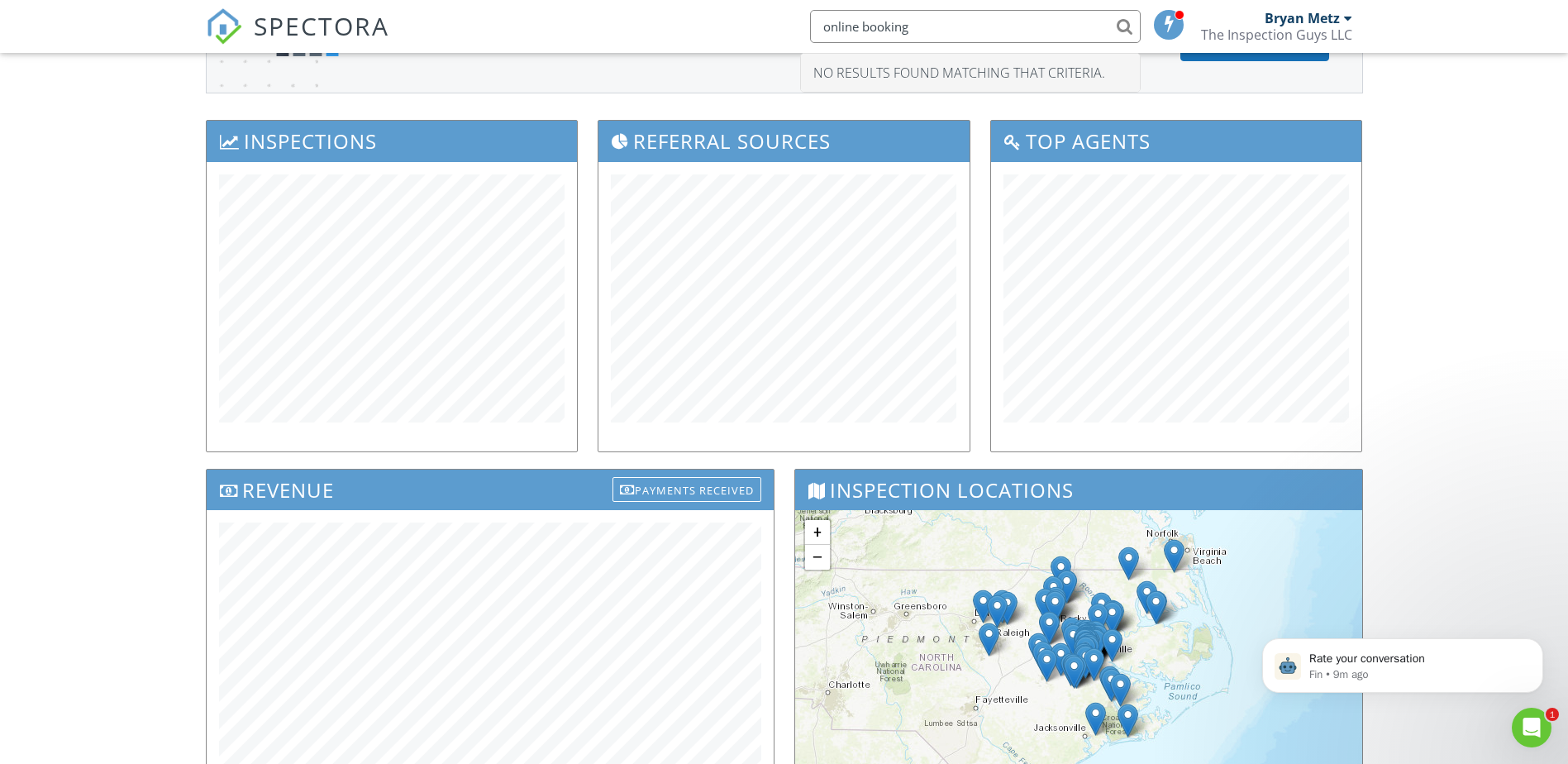 click 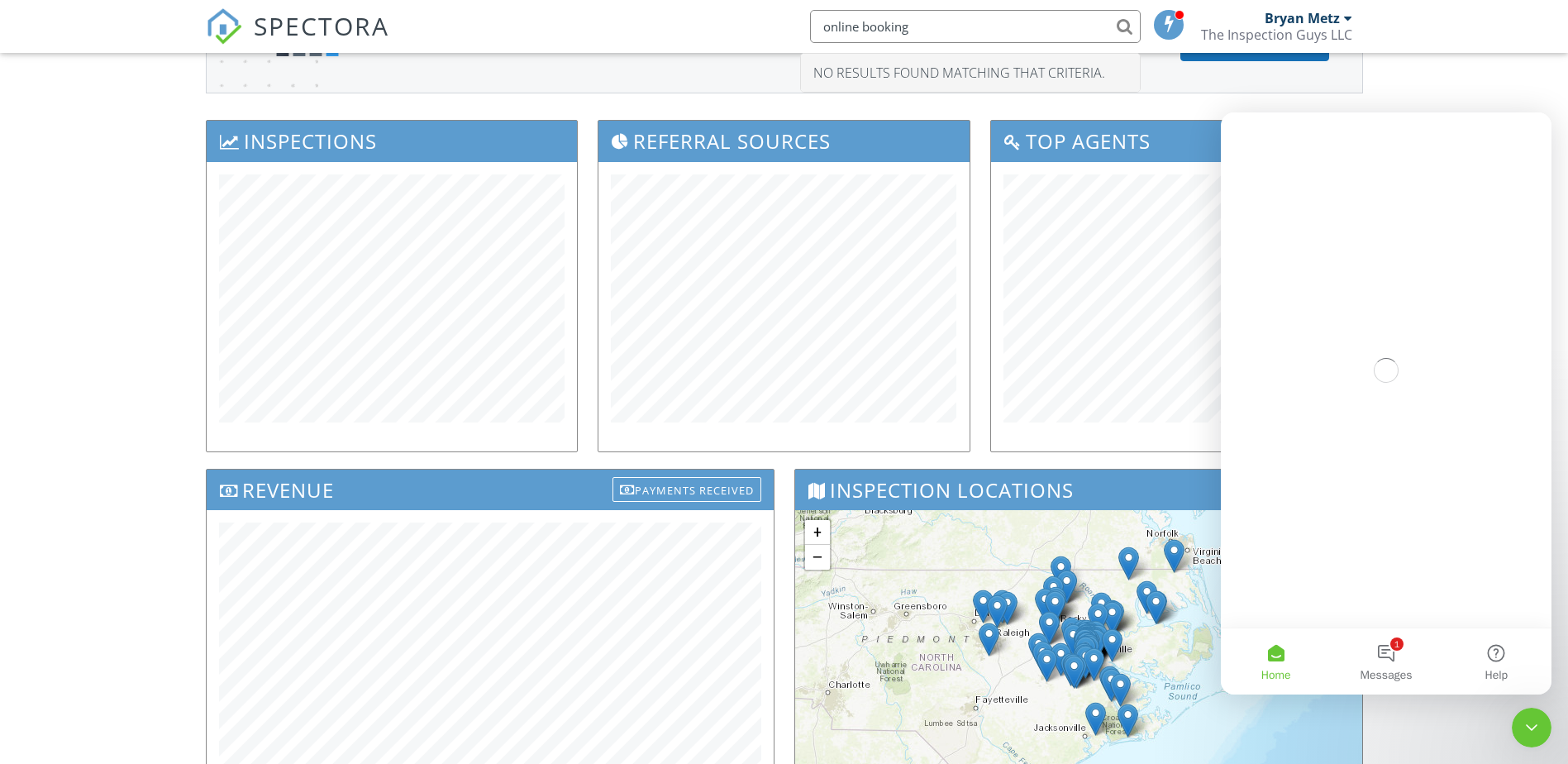 scroll, scrollTop: 0, scrollLeft: 0, axis: both 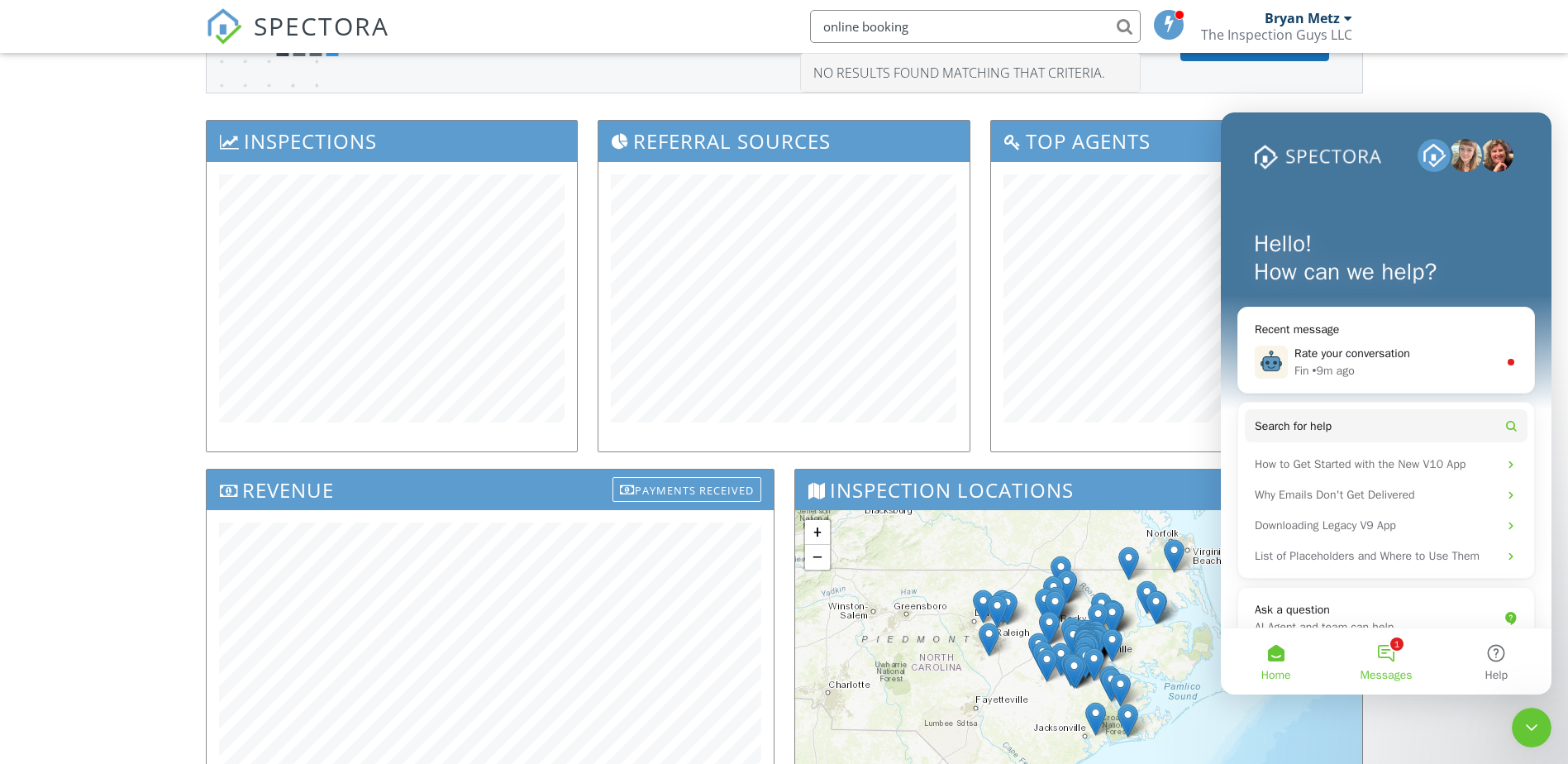 click on "1 Messages" at bounding box center [1385, 661] 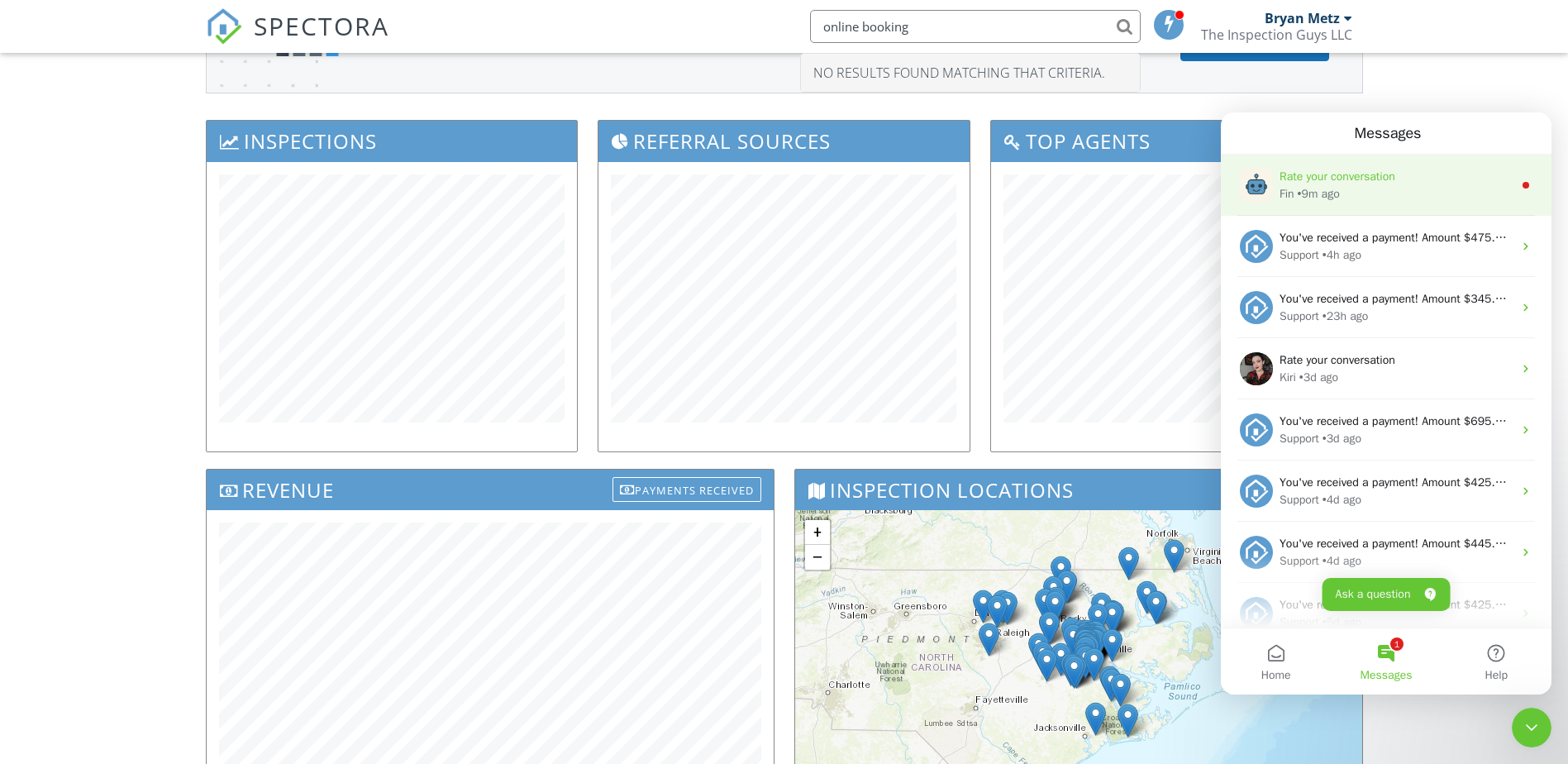click on "Fin •  9m ago" at bounding box center (1396, 193) 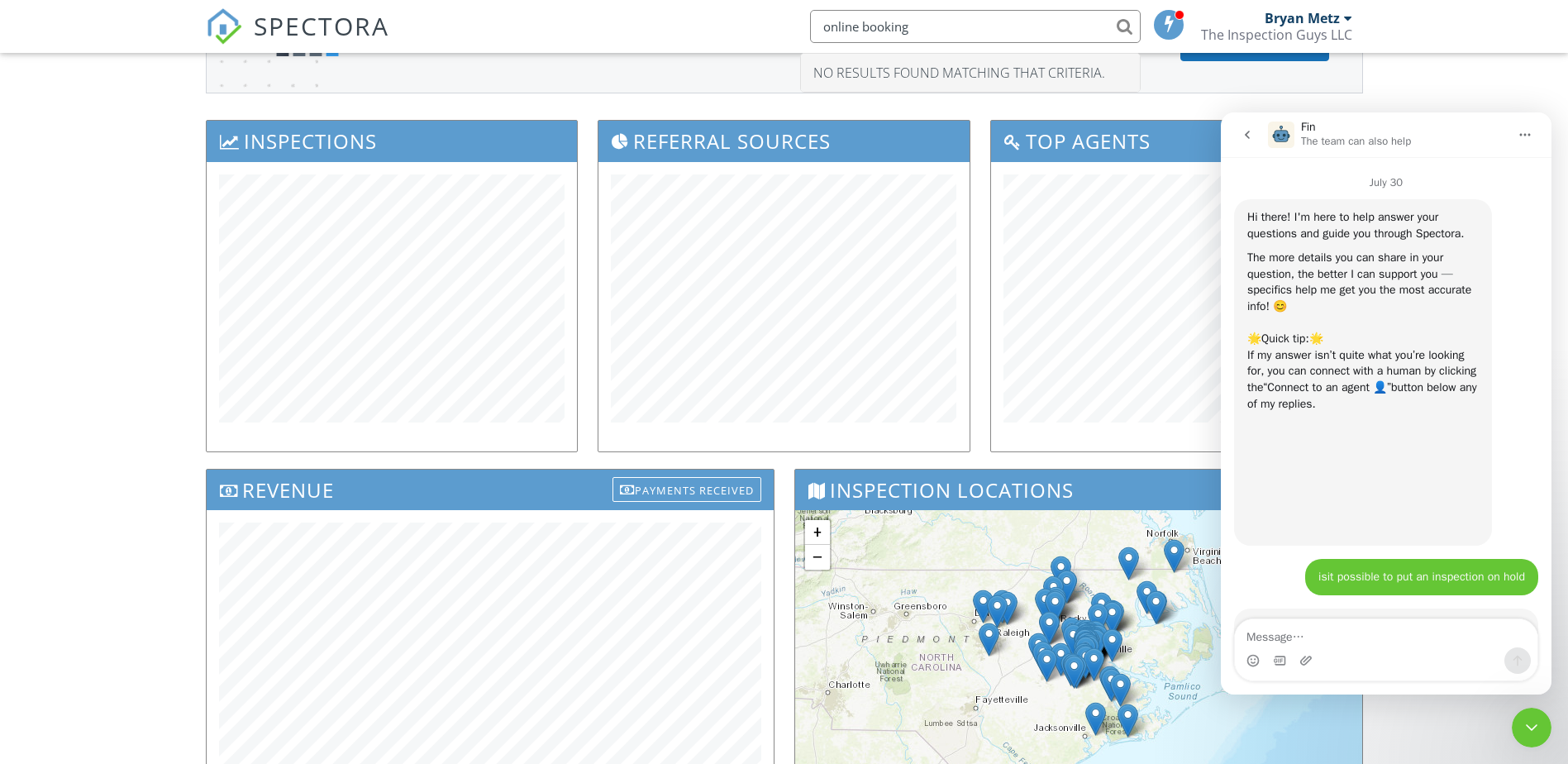 scroll, scrollTop: 1, scrollLeft: 0, axis: vertical 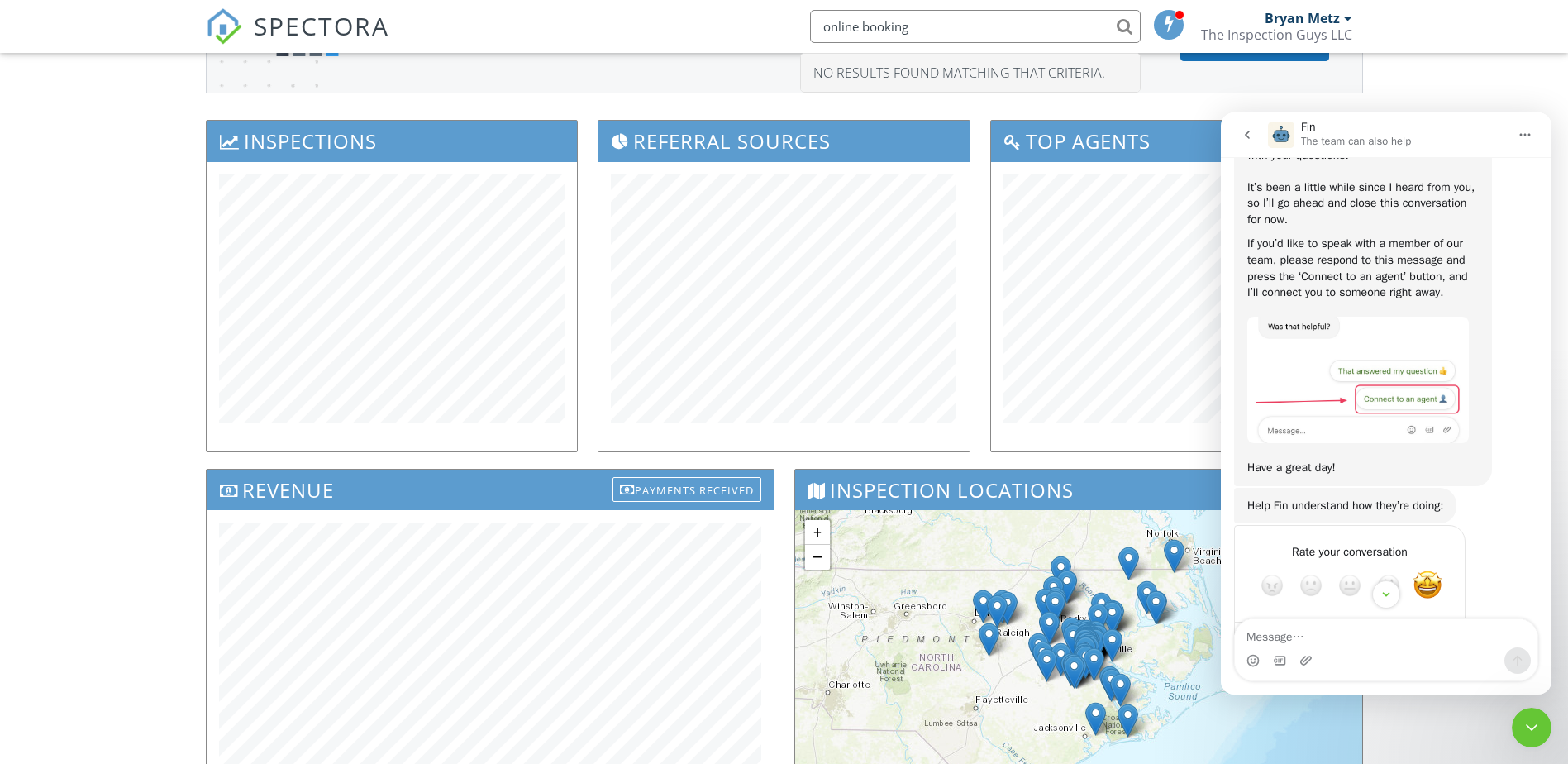 click at bounding box center (1532, 728) 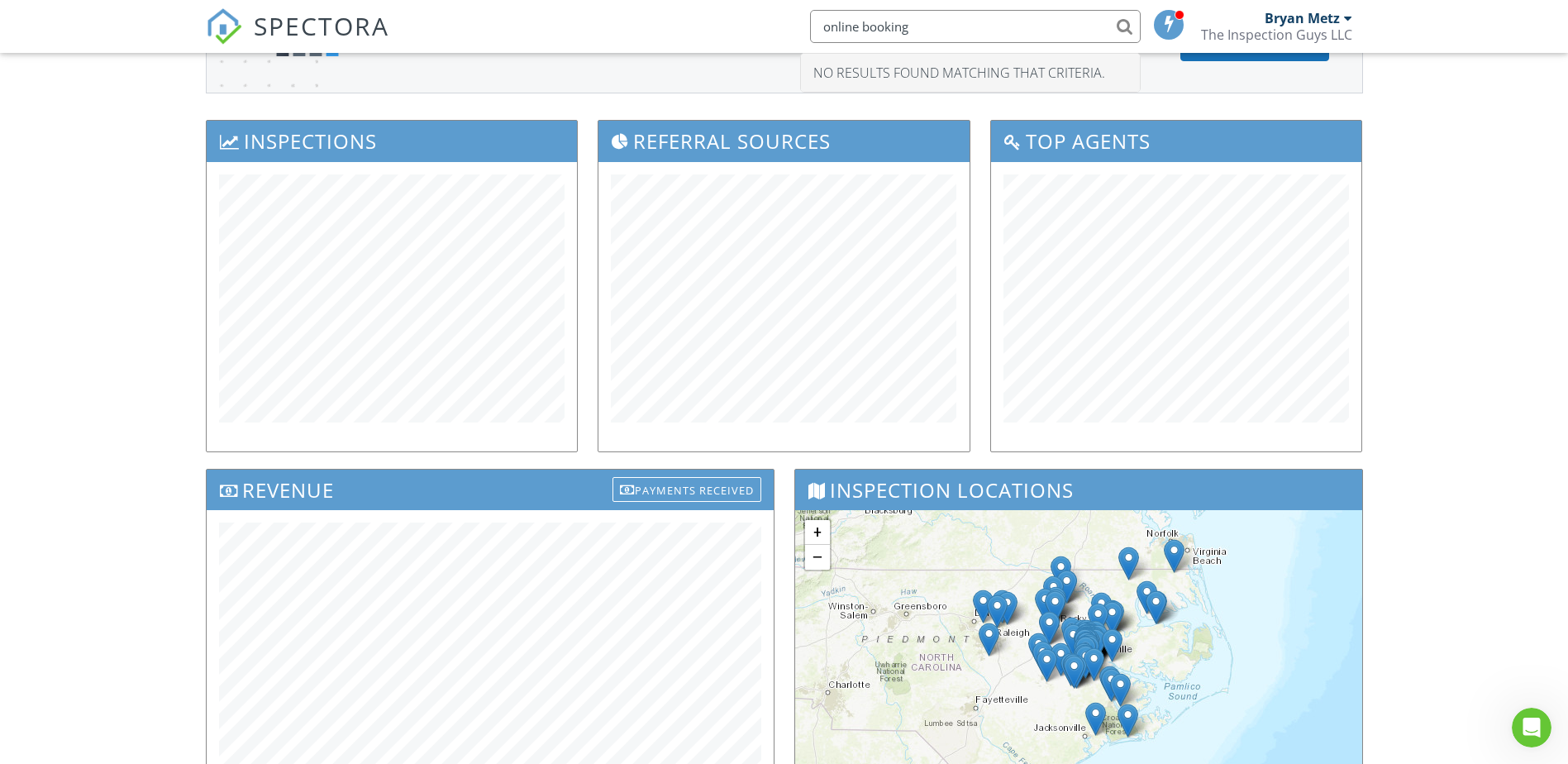 scroll, scrollTop: 0, scrollLeft: 0, axis: both 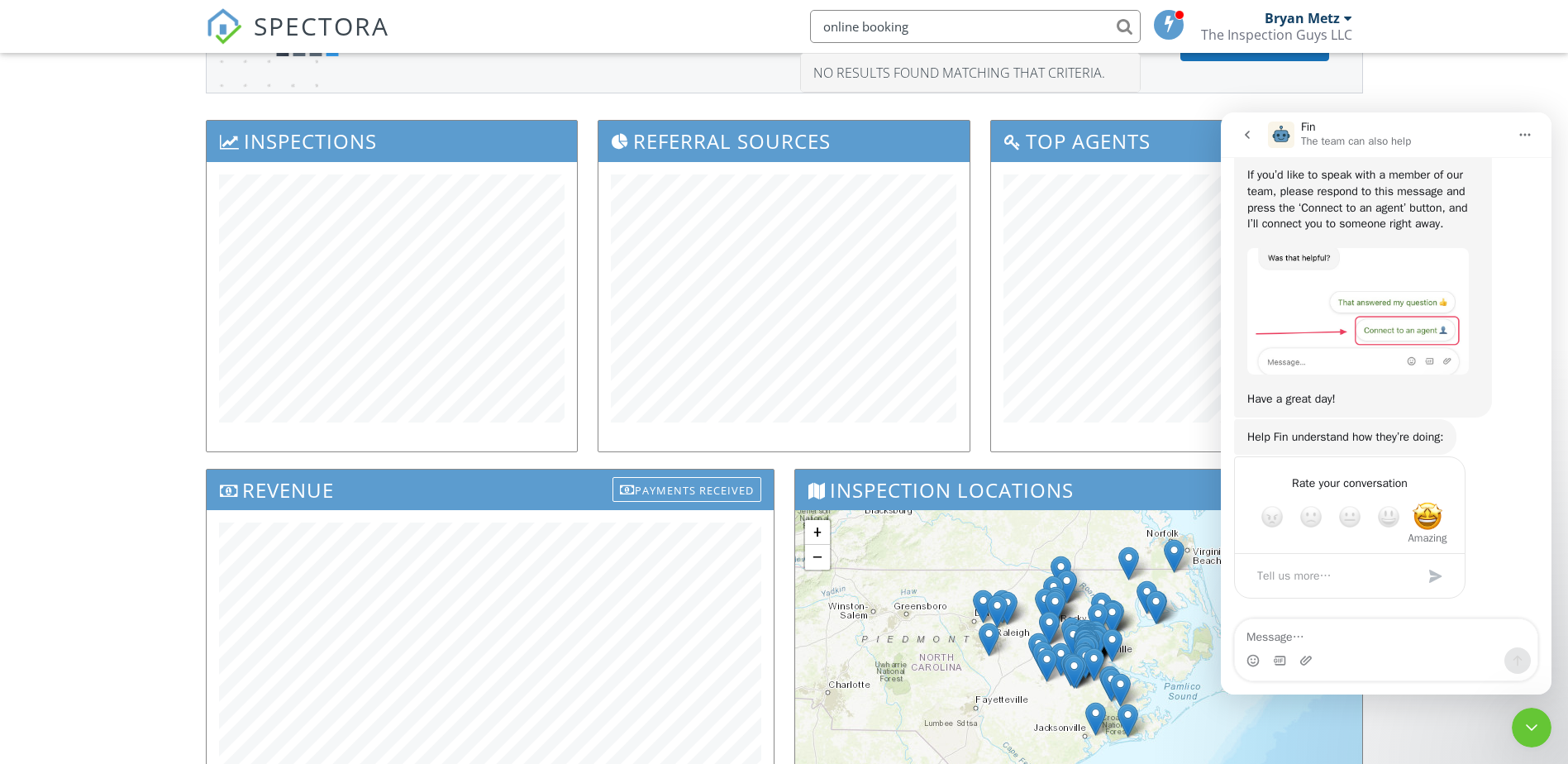 click at bounding box center (1427, 518) 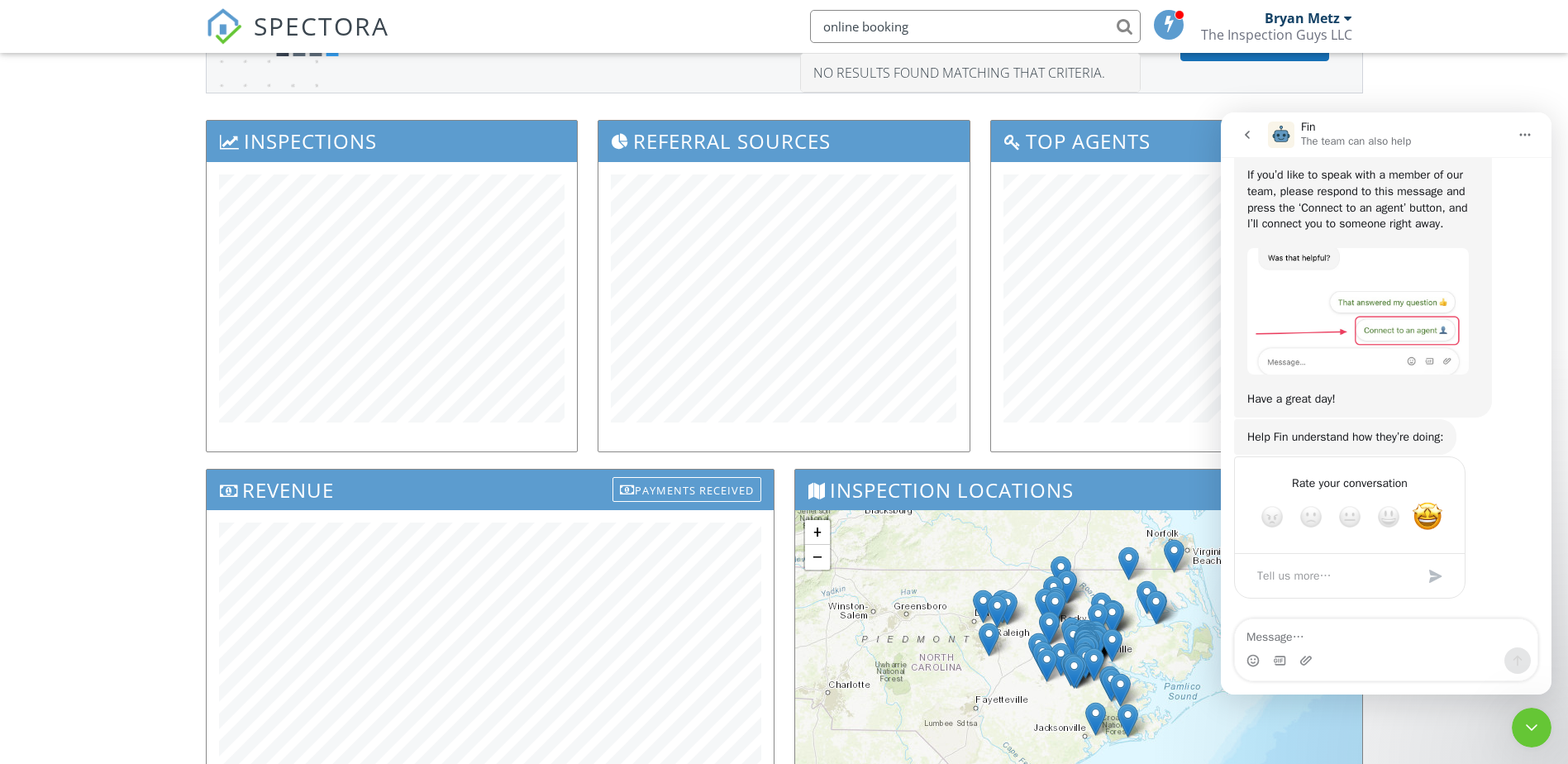click 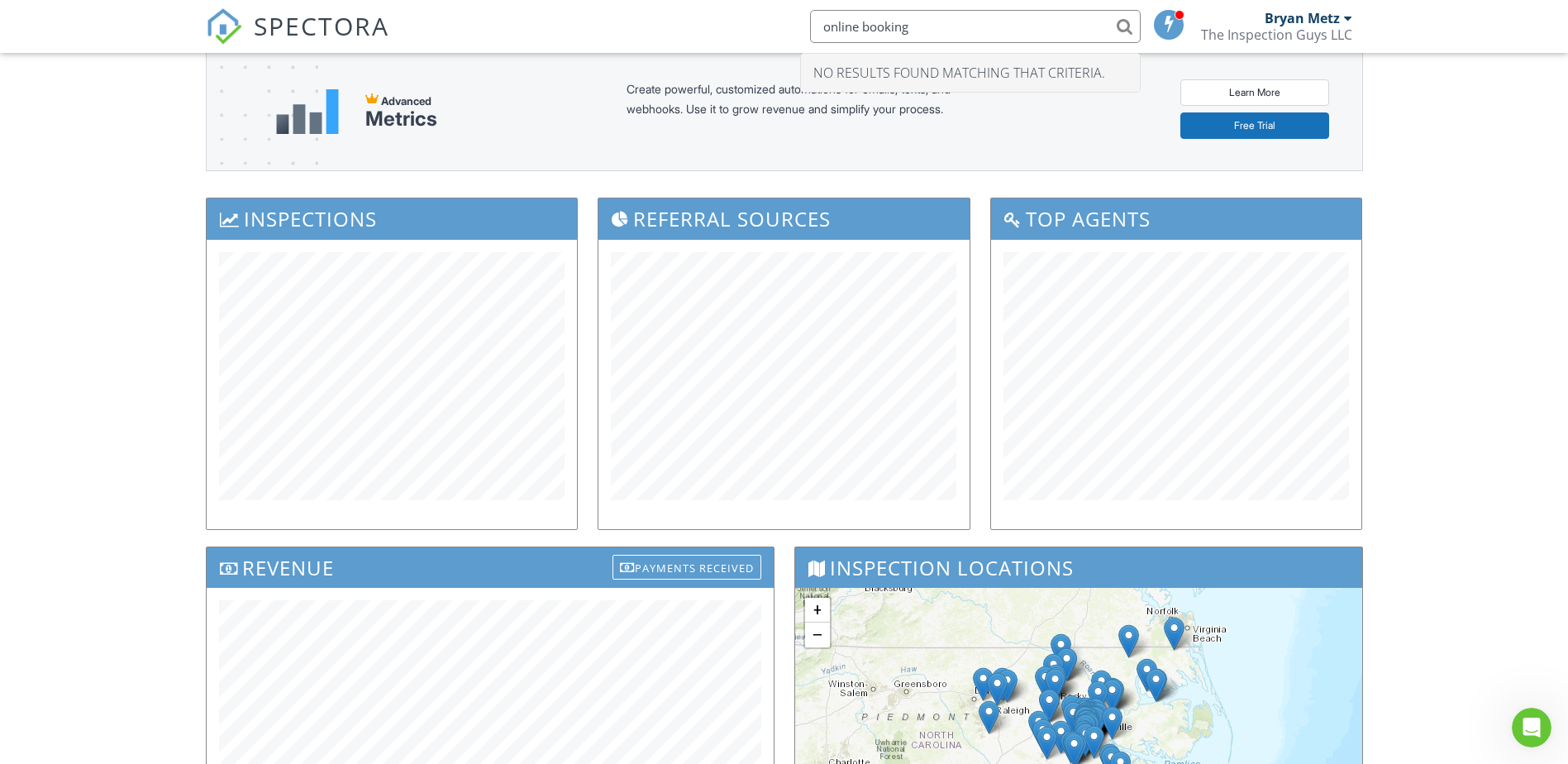 scroll, scrollTop: 0, scrollLeft: 0, axis: both 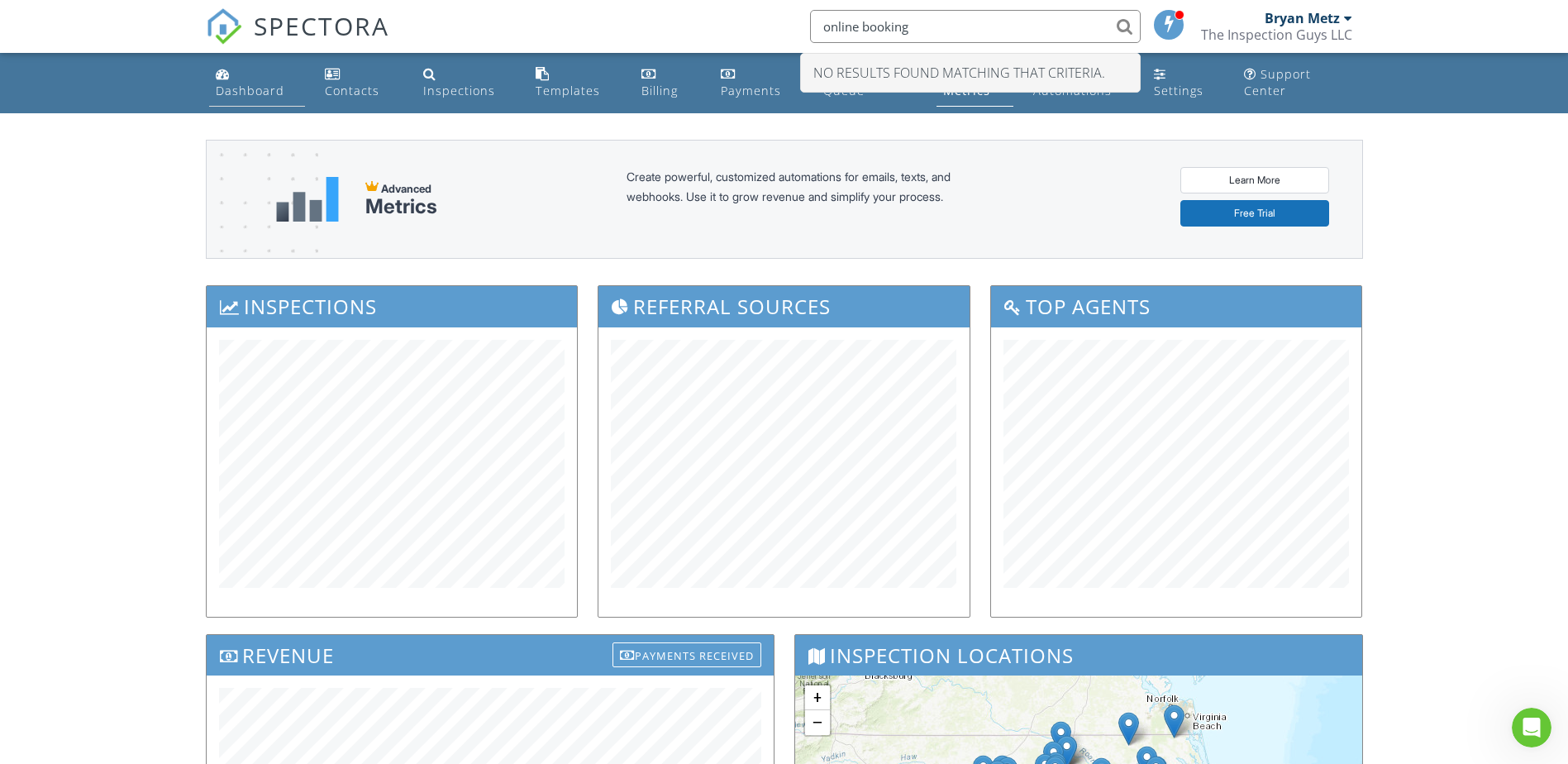 click on "Dashboard" at bounding box center [250, 90] 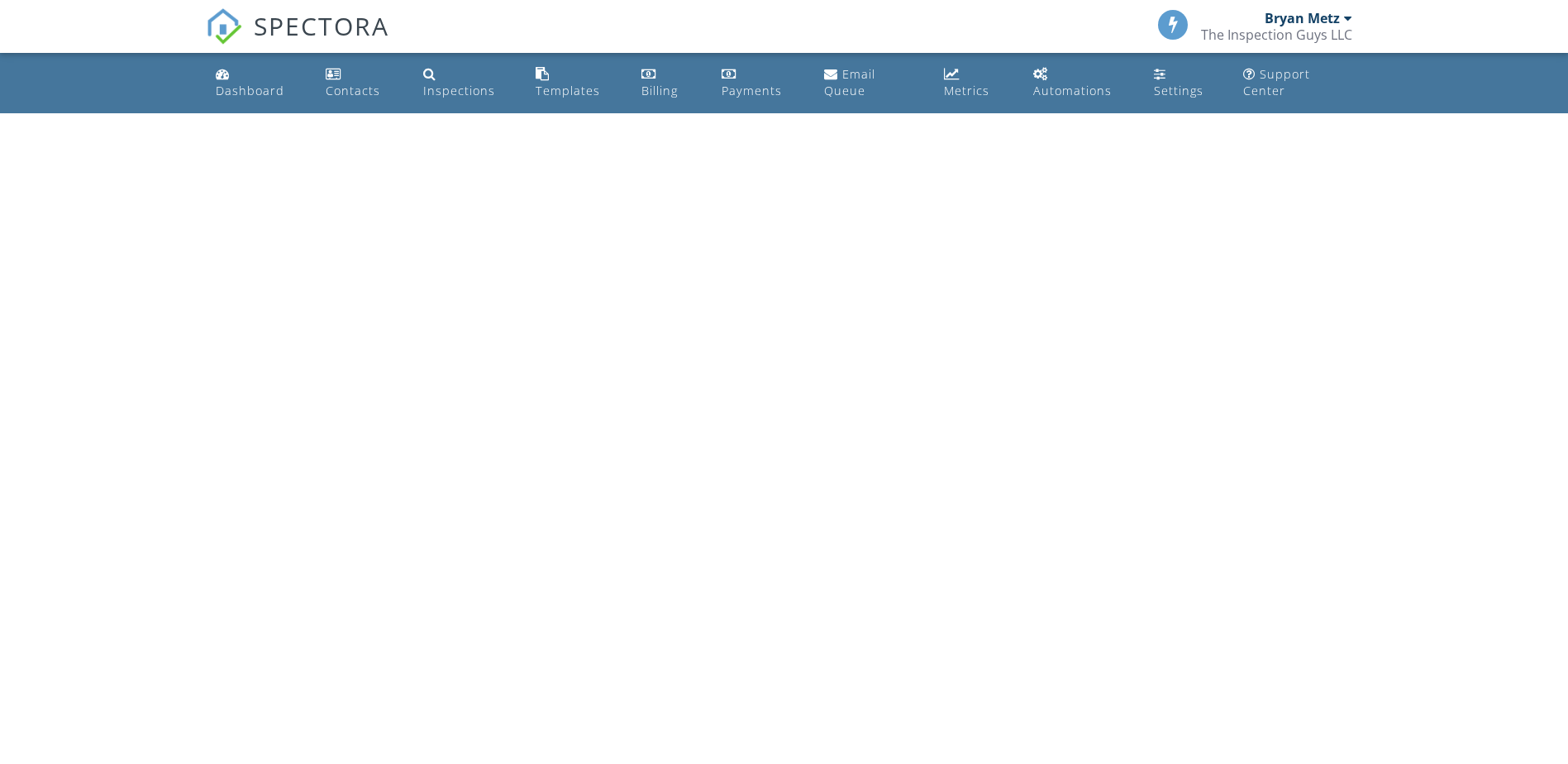 scroll, scrollTop: 0, scrollLeft: 0, axis: both 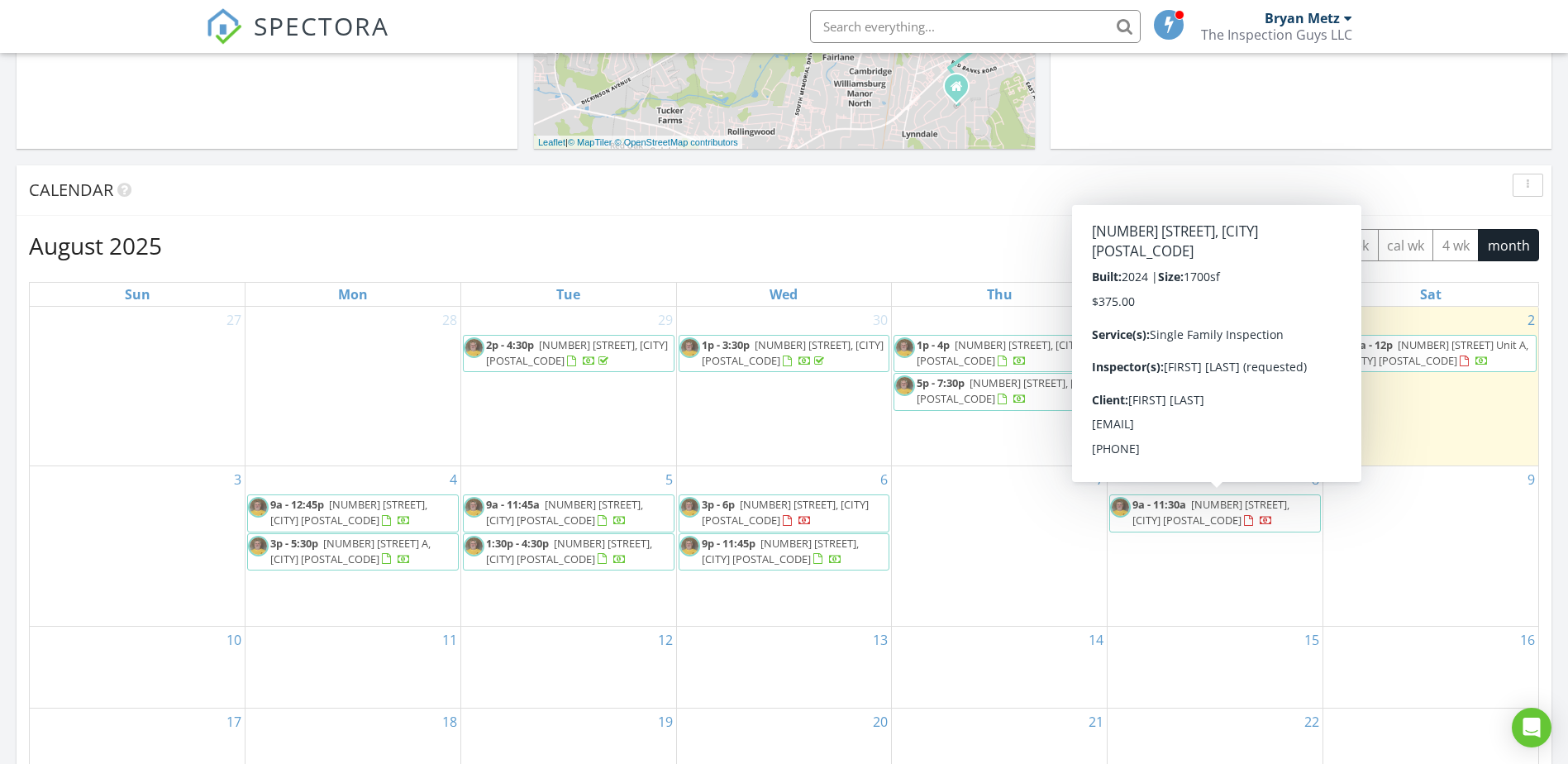 click on "6267 Bow Dr, Grifton 28530" at bounding box center [1211, 512] 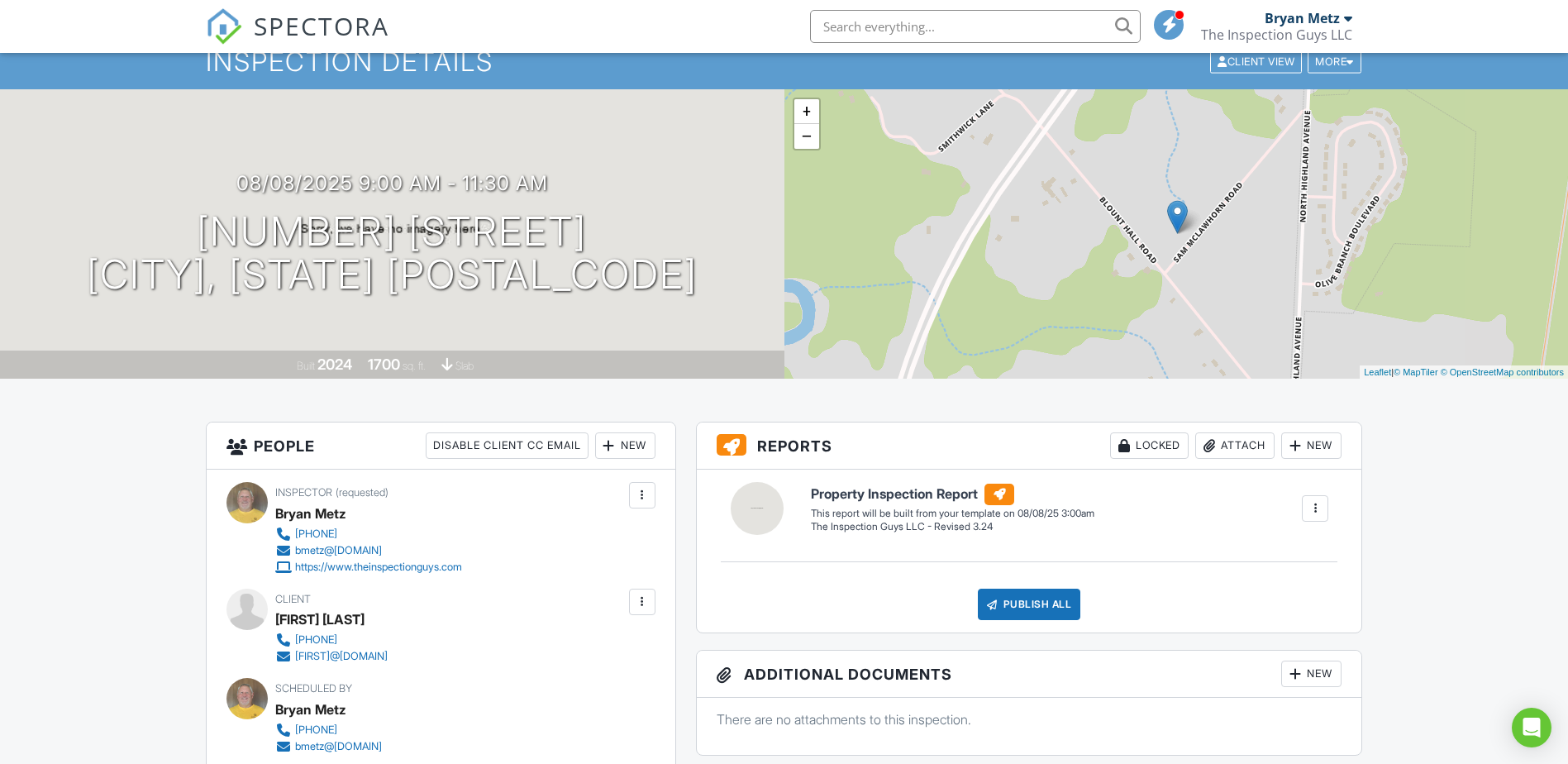 scroll, scrollTop: 0, scrollLeft: 0, axis: both 